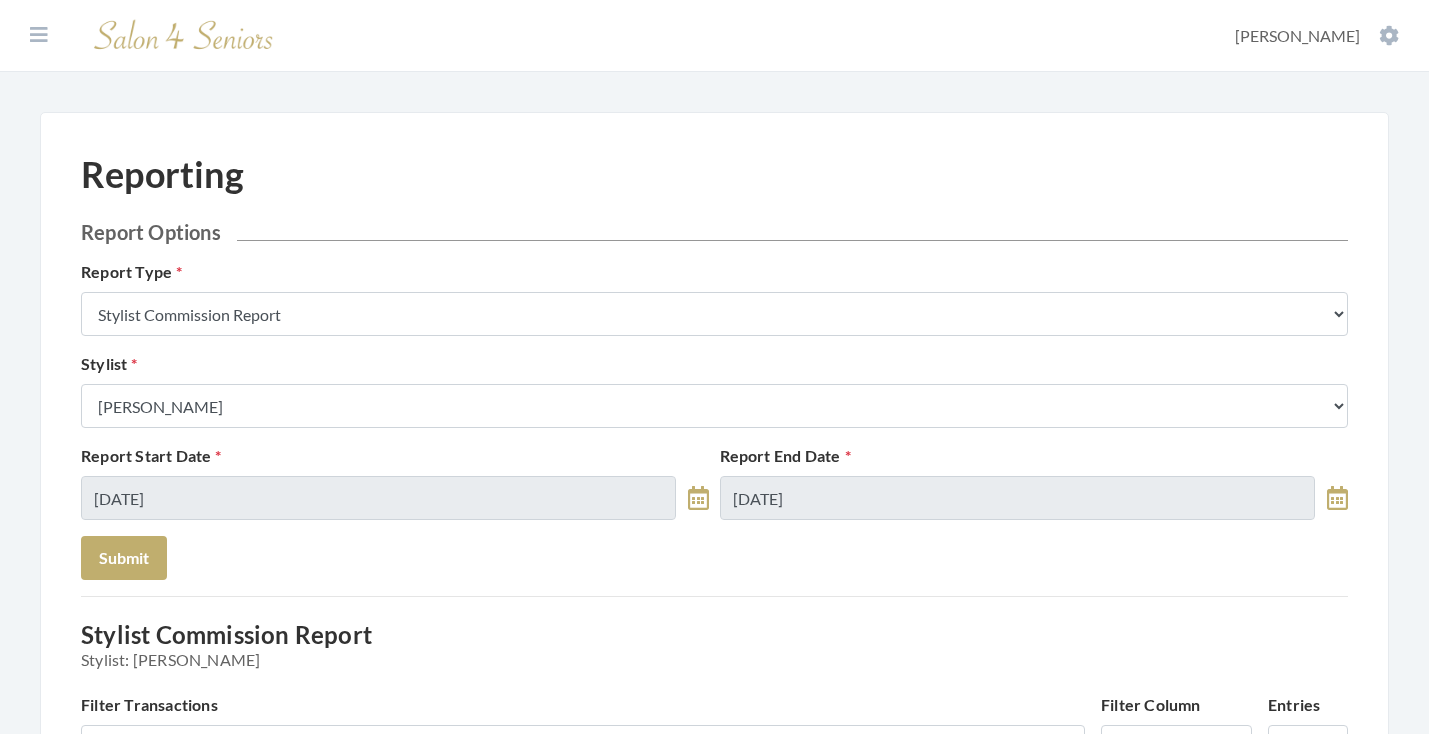 scroll, scrollTop: 0, scrollLeft: 0, axis: both 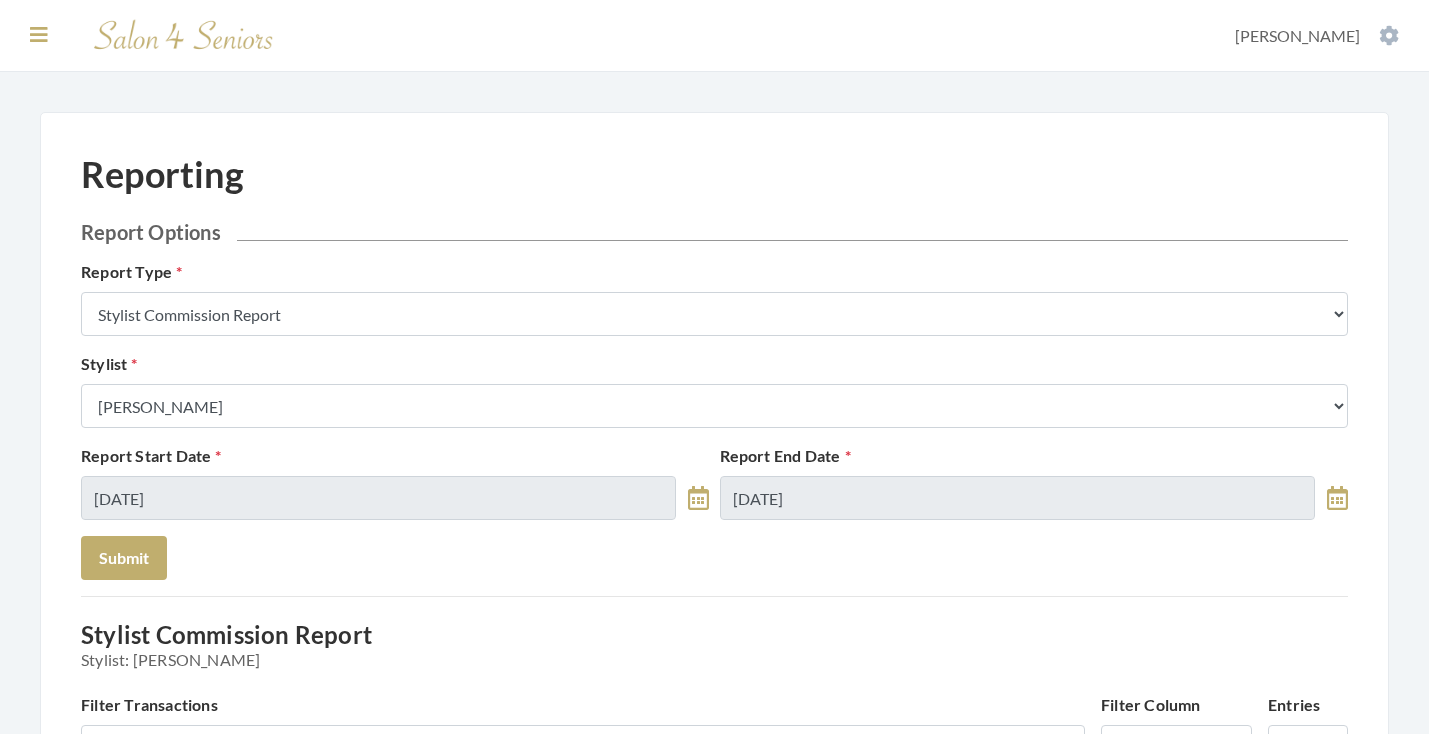 click at bounding box center [39, 35] 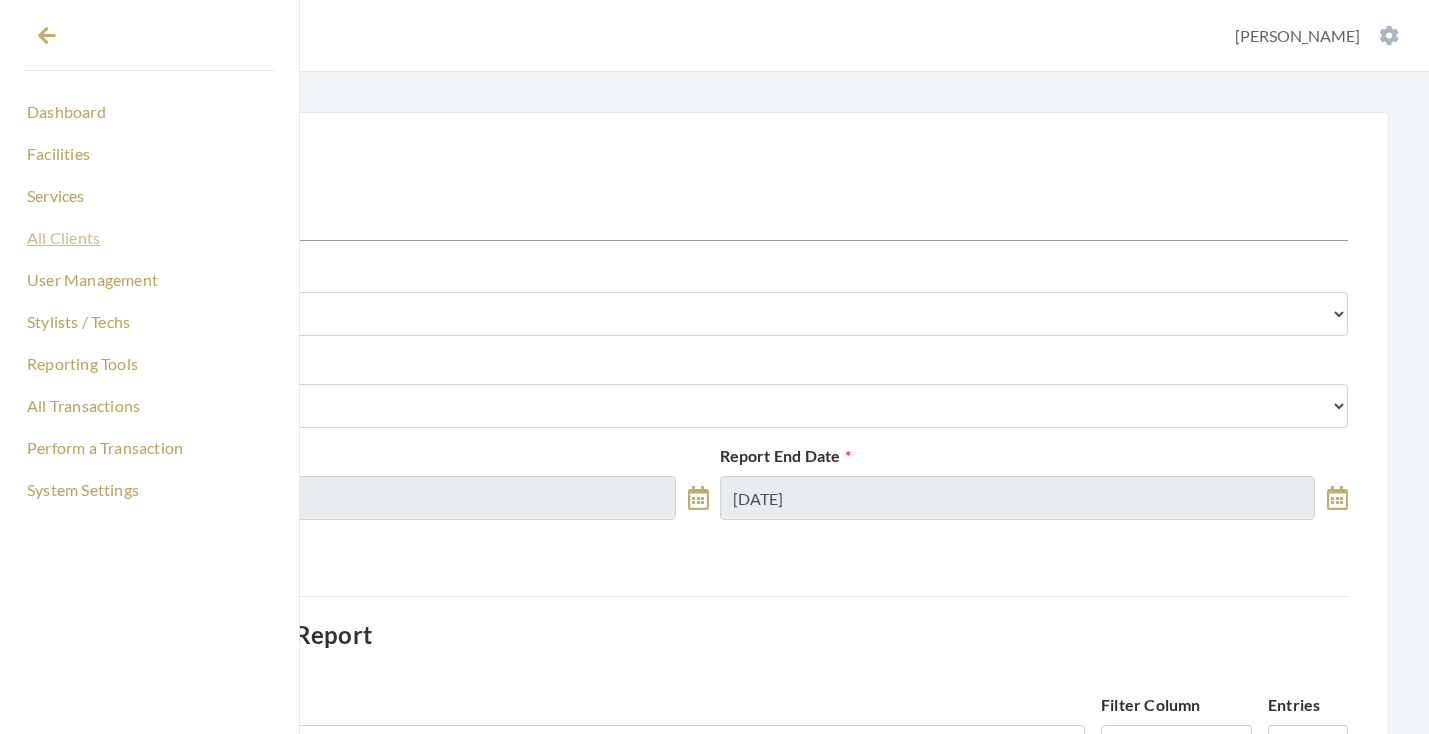 click on "All Clients" at bounding box center [149, 238] 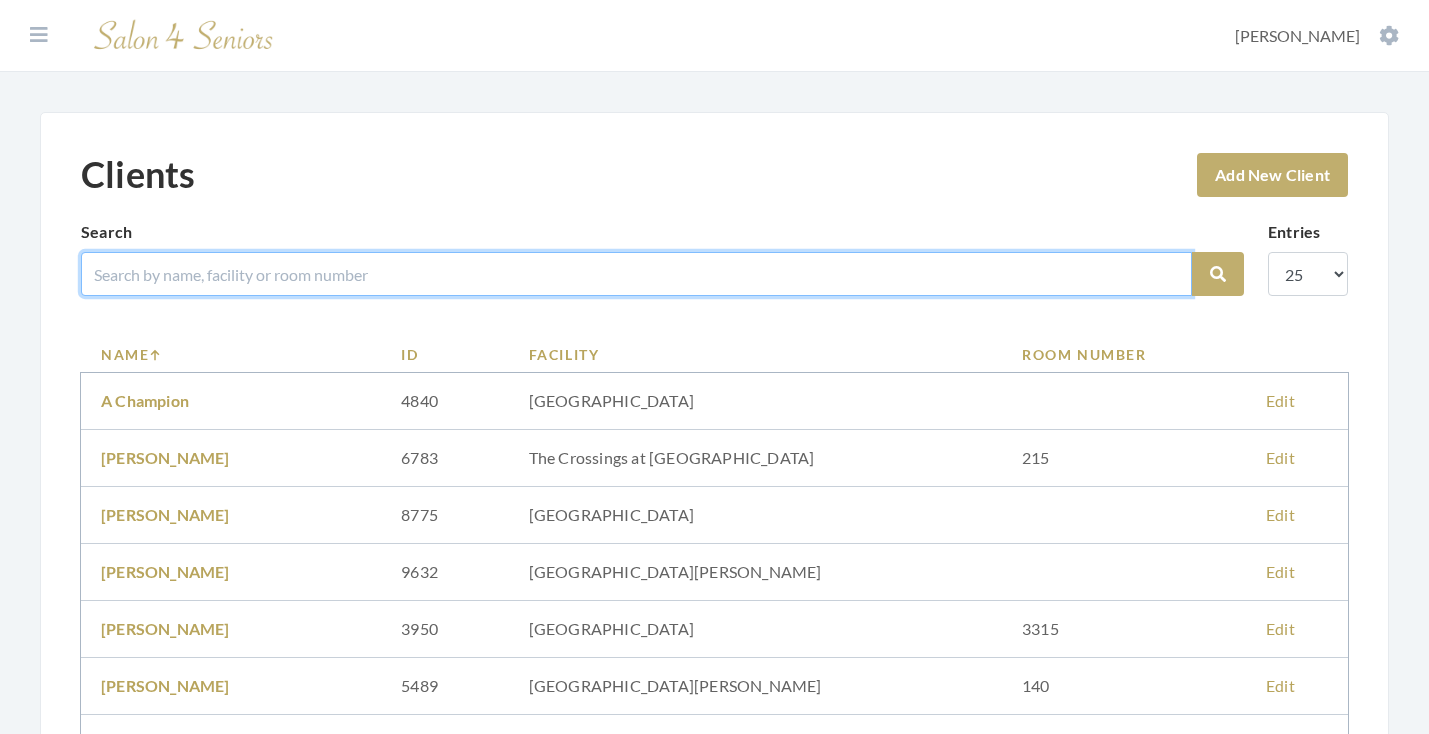 drag, startPoint x: 0, startPoint y: 0, endPoint x: 326, endPoint y: 272, distance: 424.57037 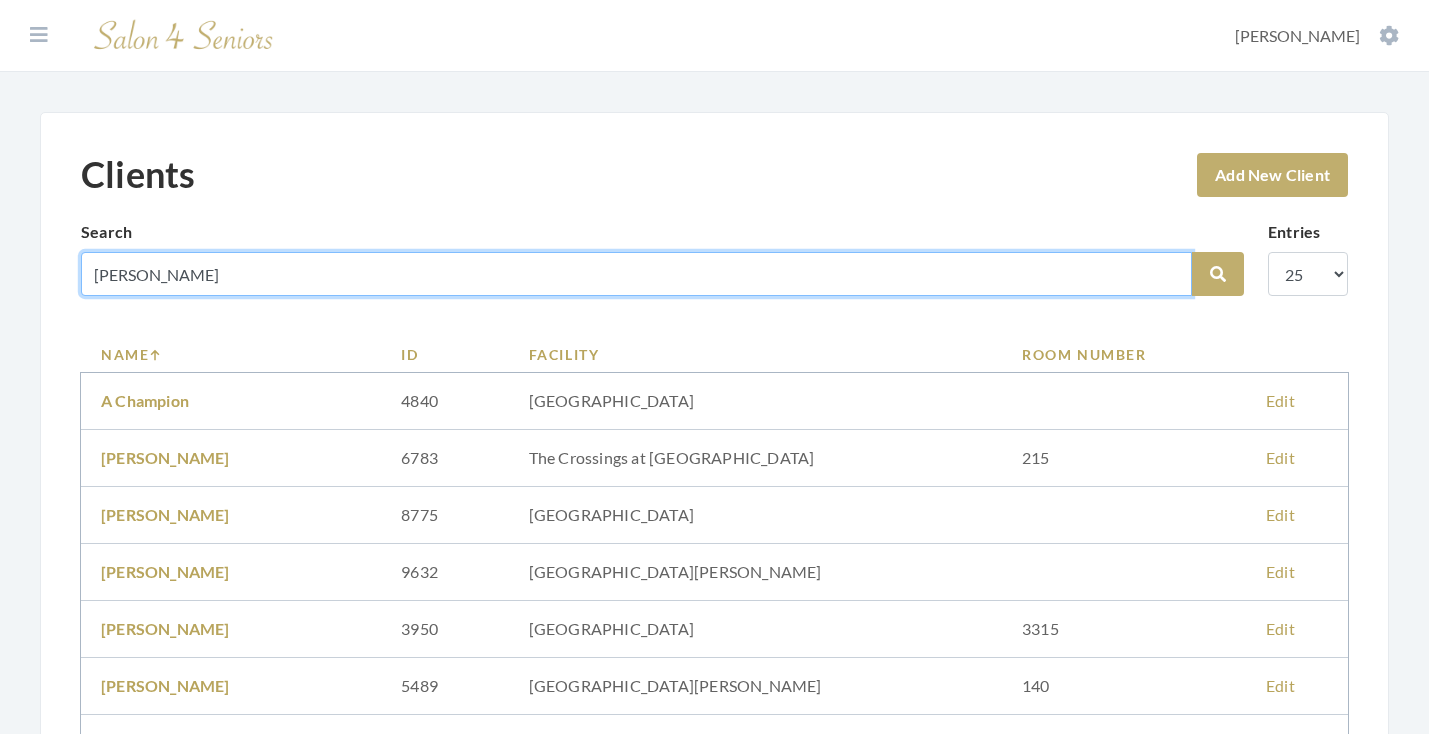 type on "yarbrough" 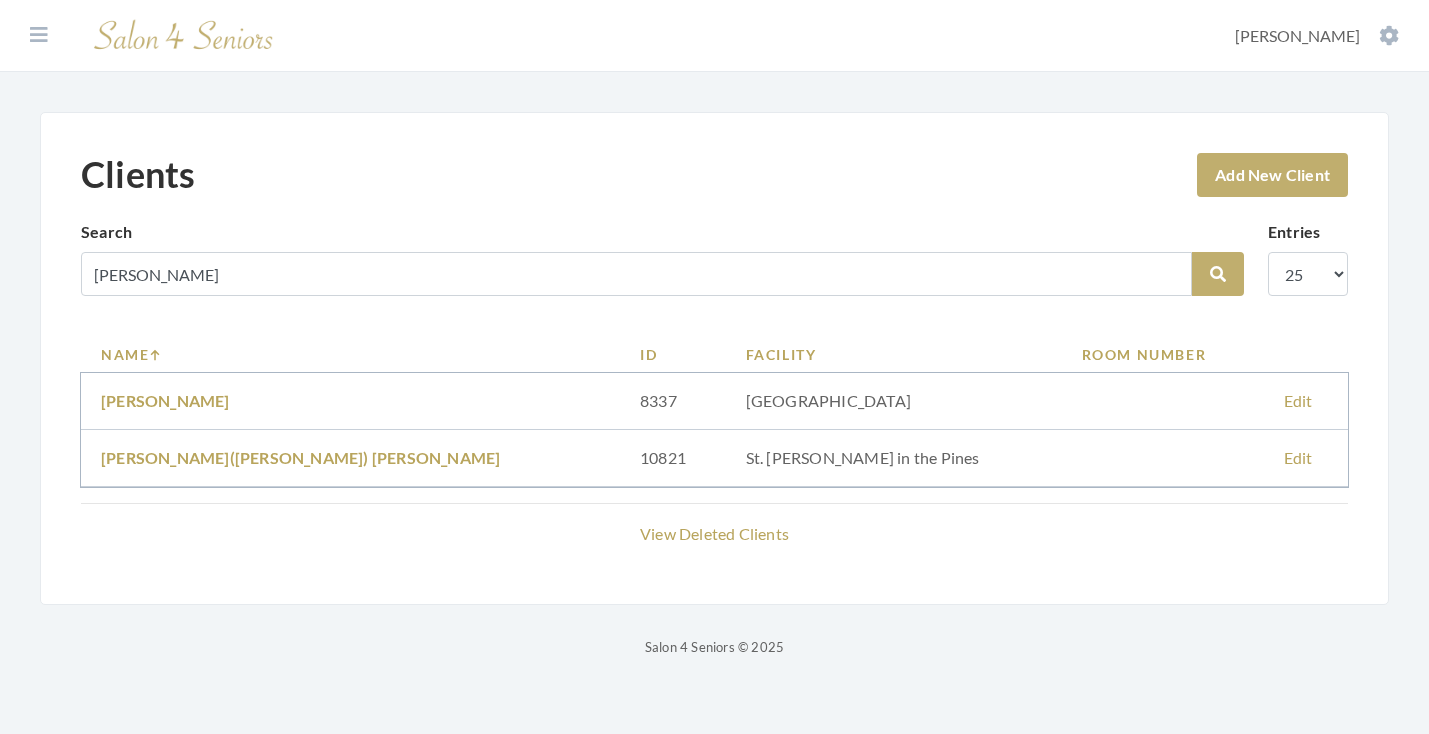 scroll, scrollTop: 0, scrollLeft: 0, axis: both 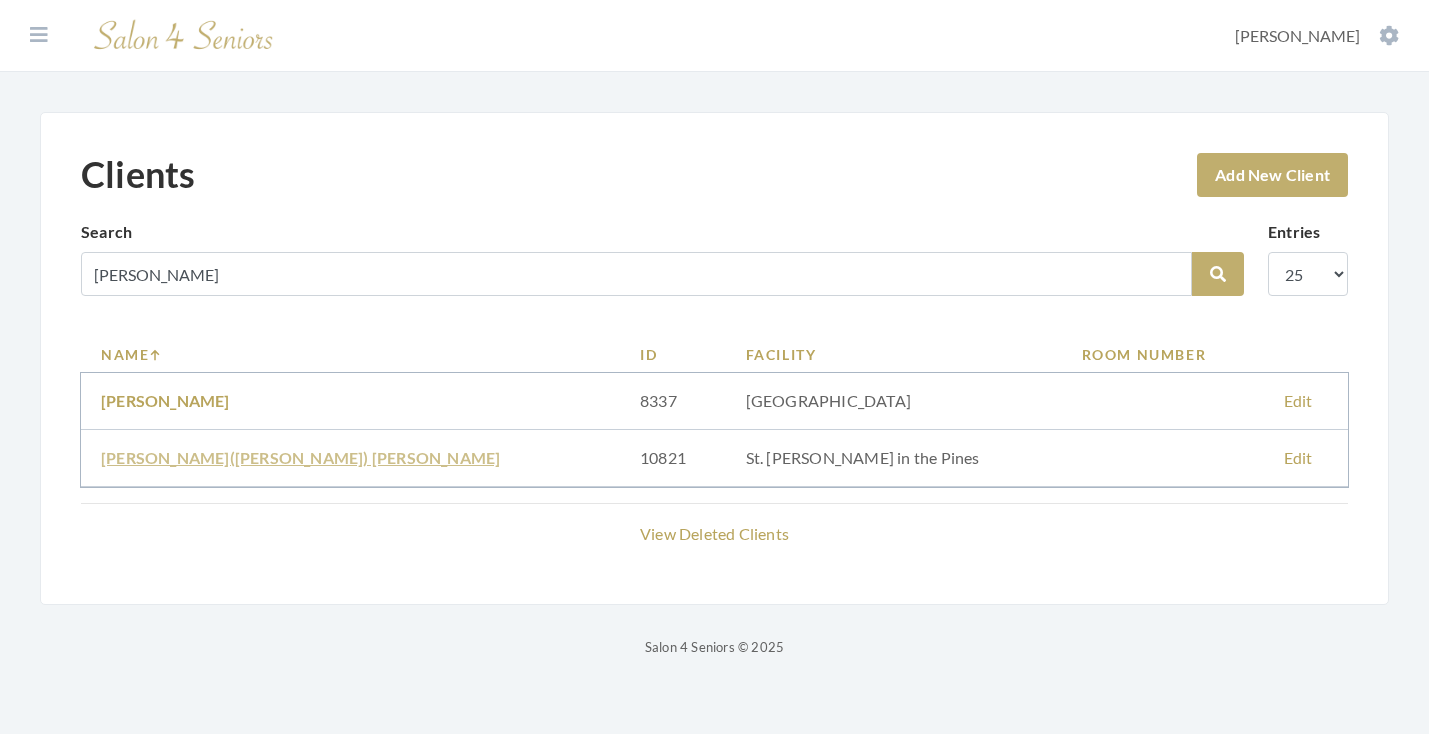 click on "Dean(Edna)
Yarbrough" at bounding box center [300, 457] 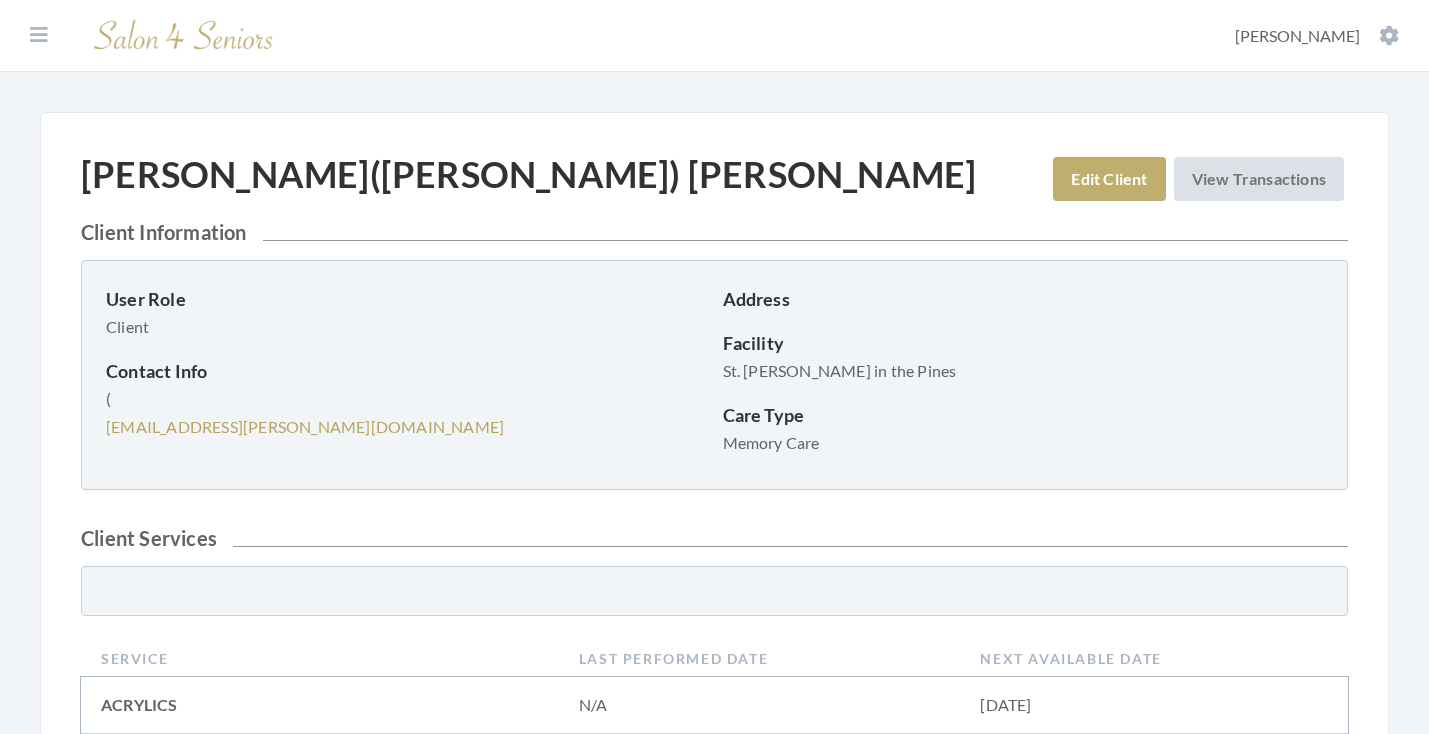 scroll, scrollTop: 0, scrollLeft: 0, axis: both 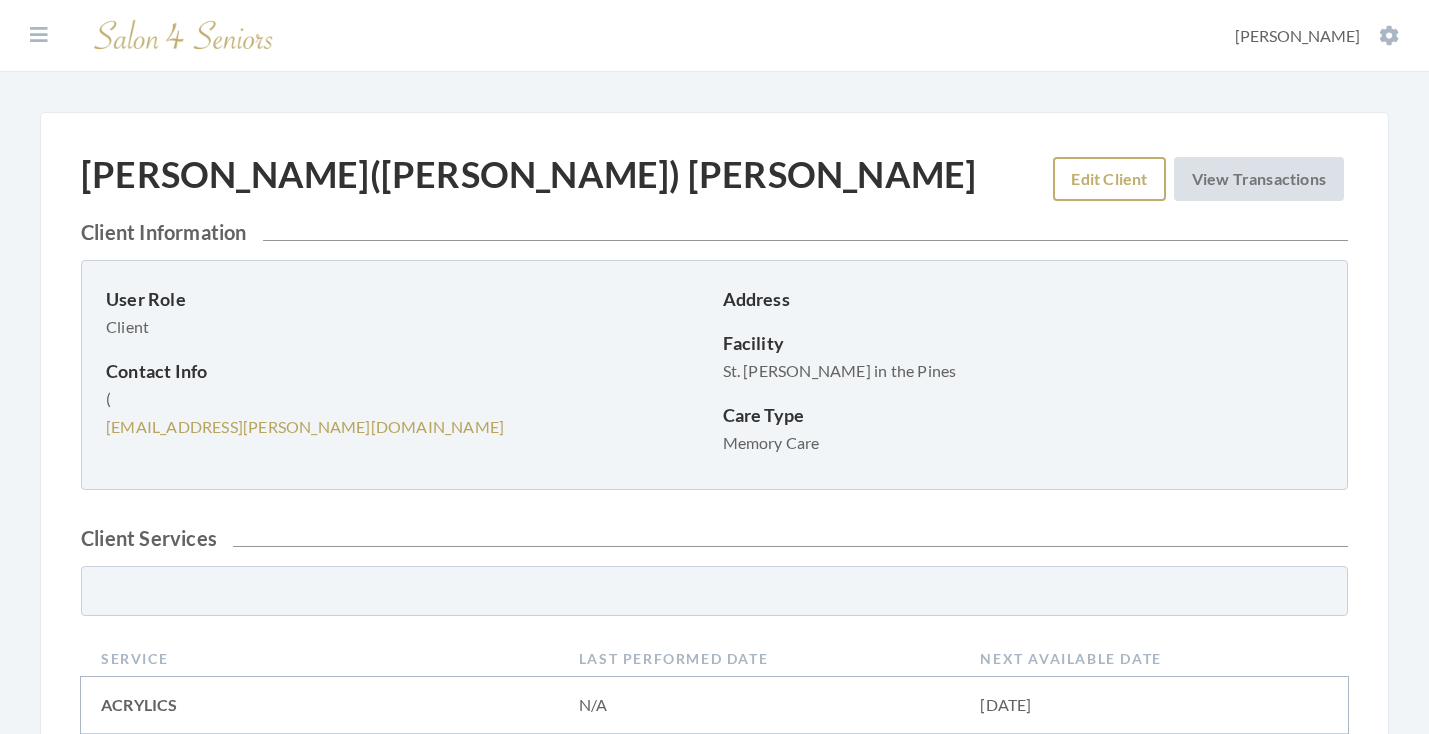 click on "Edit Client" at bounding box center [1109, 179] 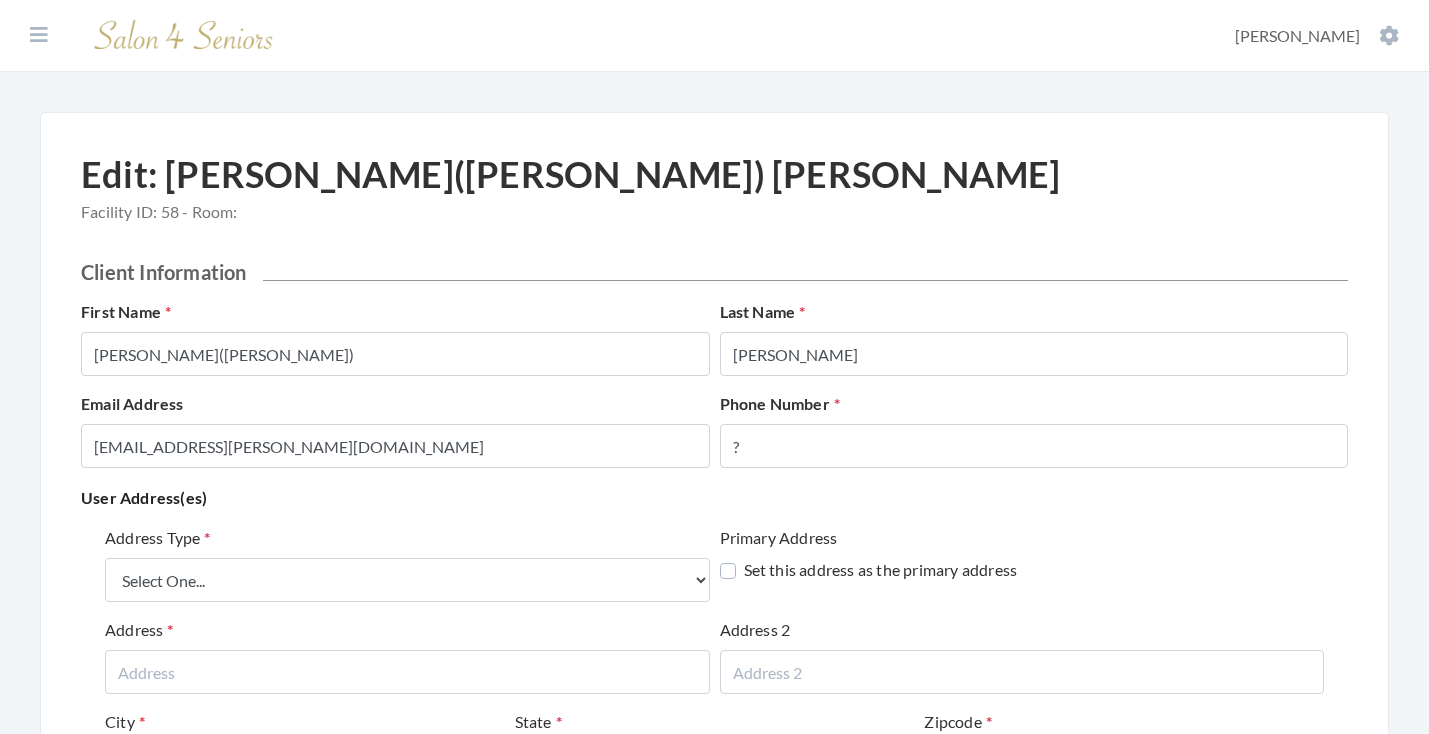 scroll, scrollTop: 0, scrollLeft: 0, axis: both 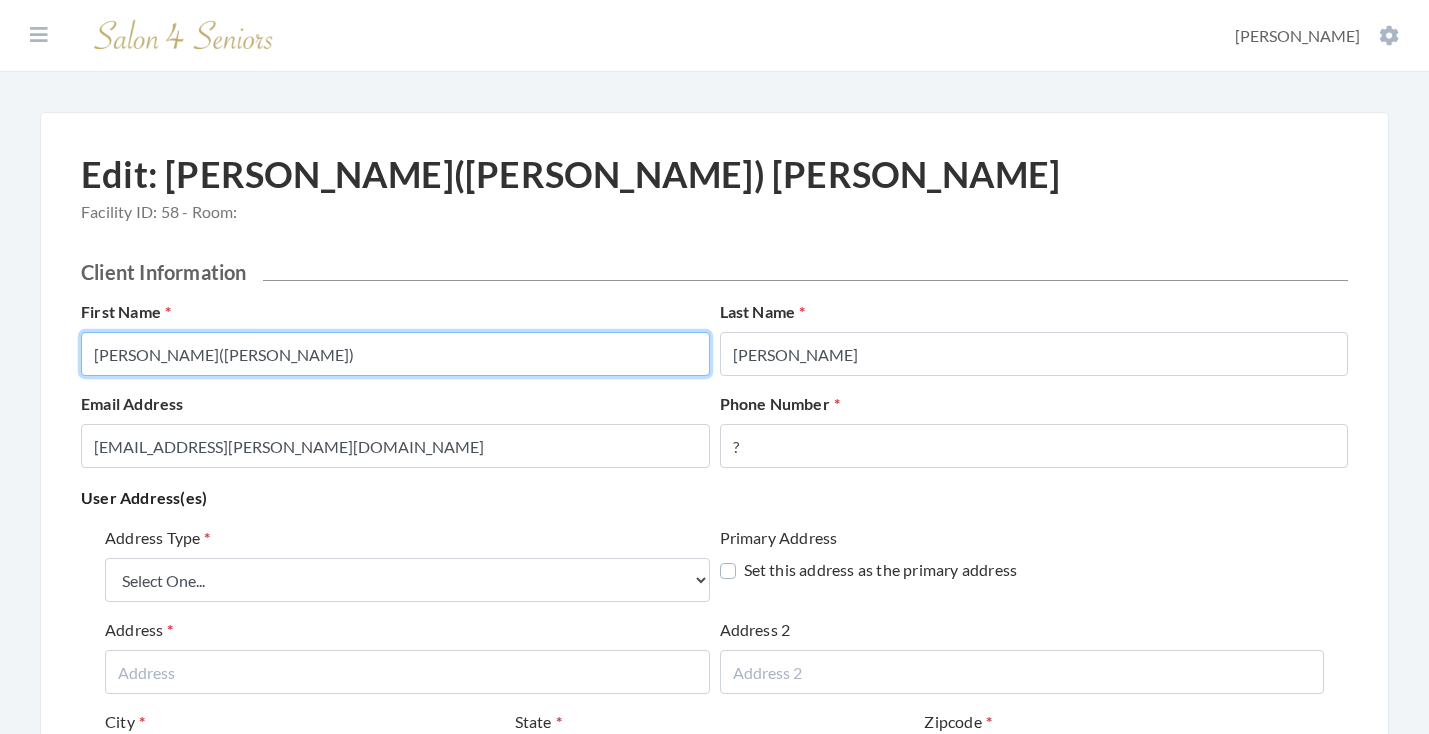 click on "[PERSON_NAME]([PERSON_NAME])" at bounding box center [395, 354] 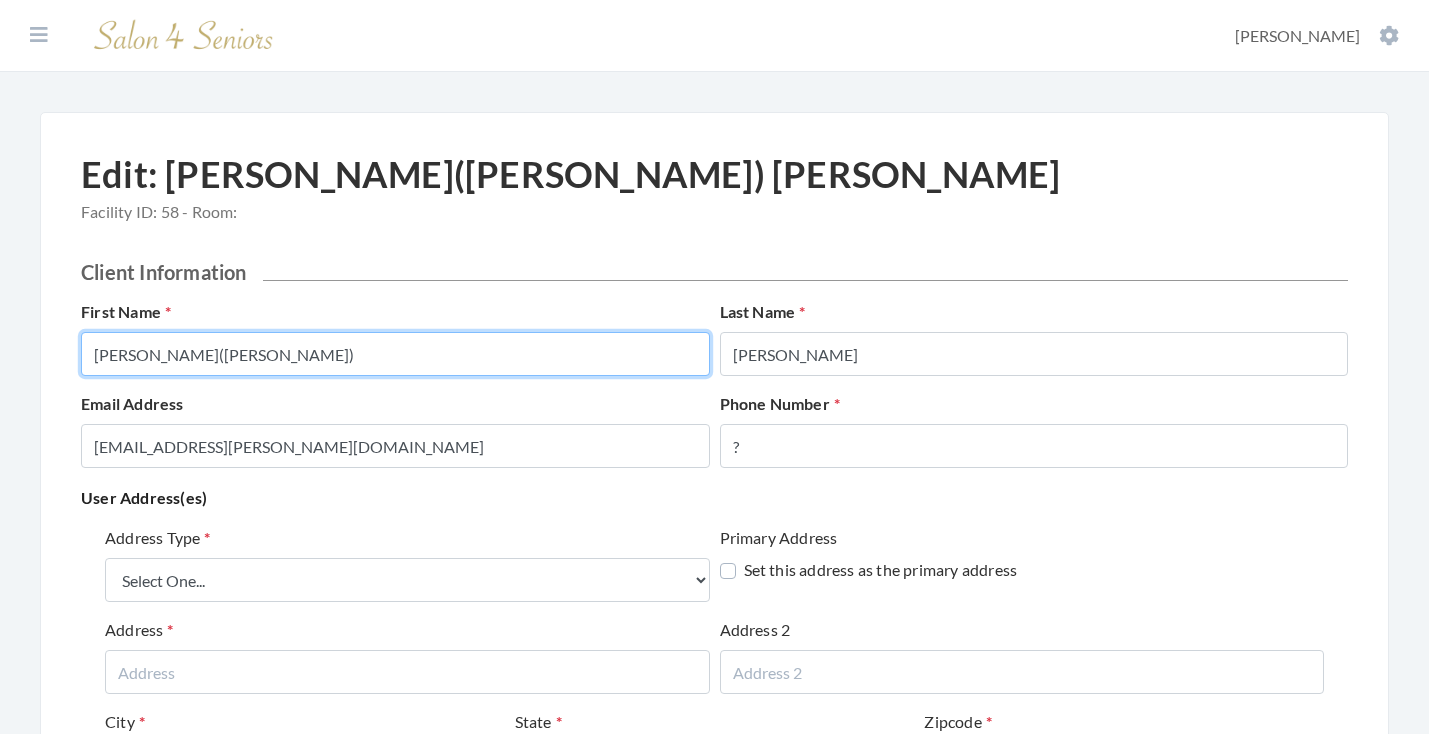 drag, startPoint x: 199, startPoint y: 353, endPoint x: 48, endPoint y: 344, distance: 151.26797 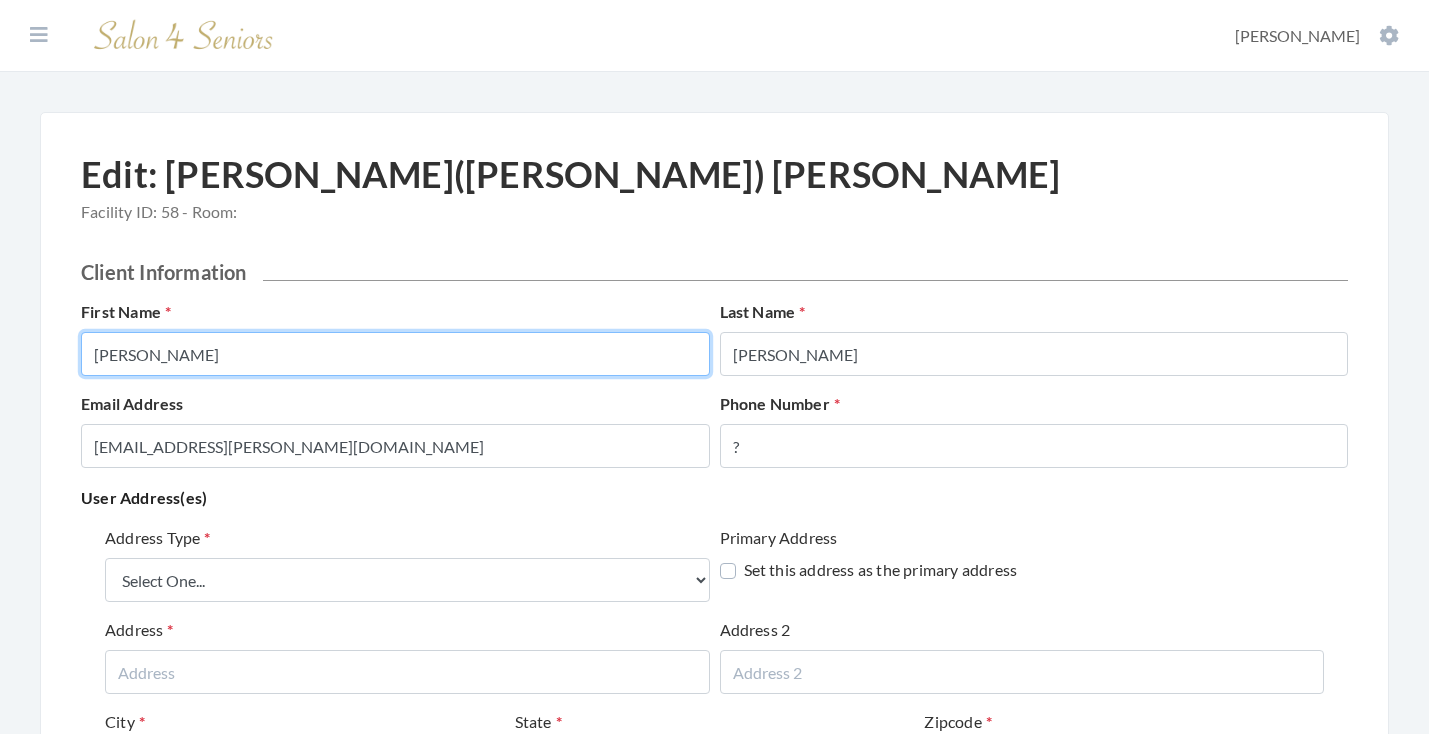 type on "EDNA DEAN" 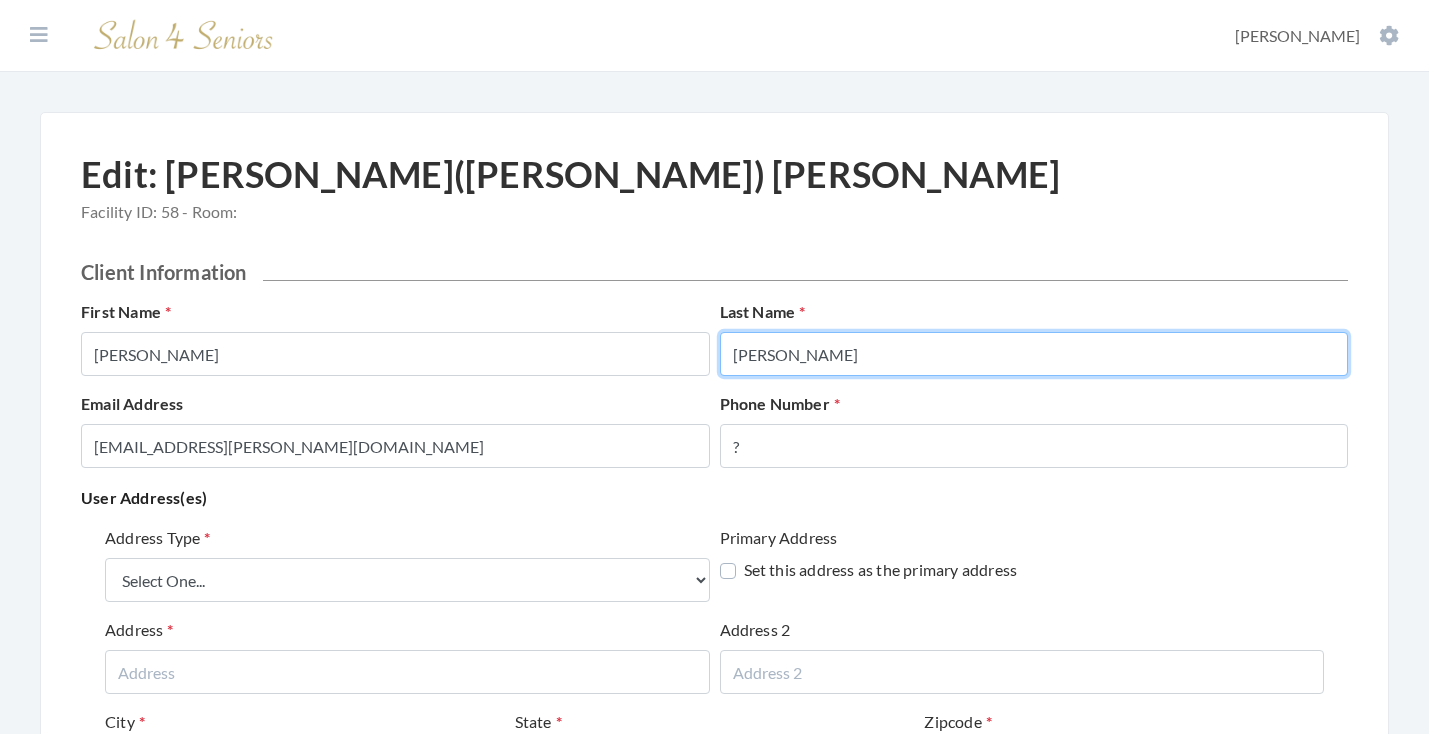 type on "YARBROUGH" 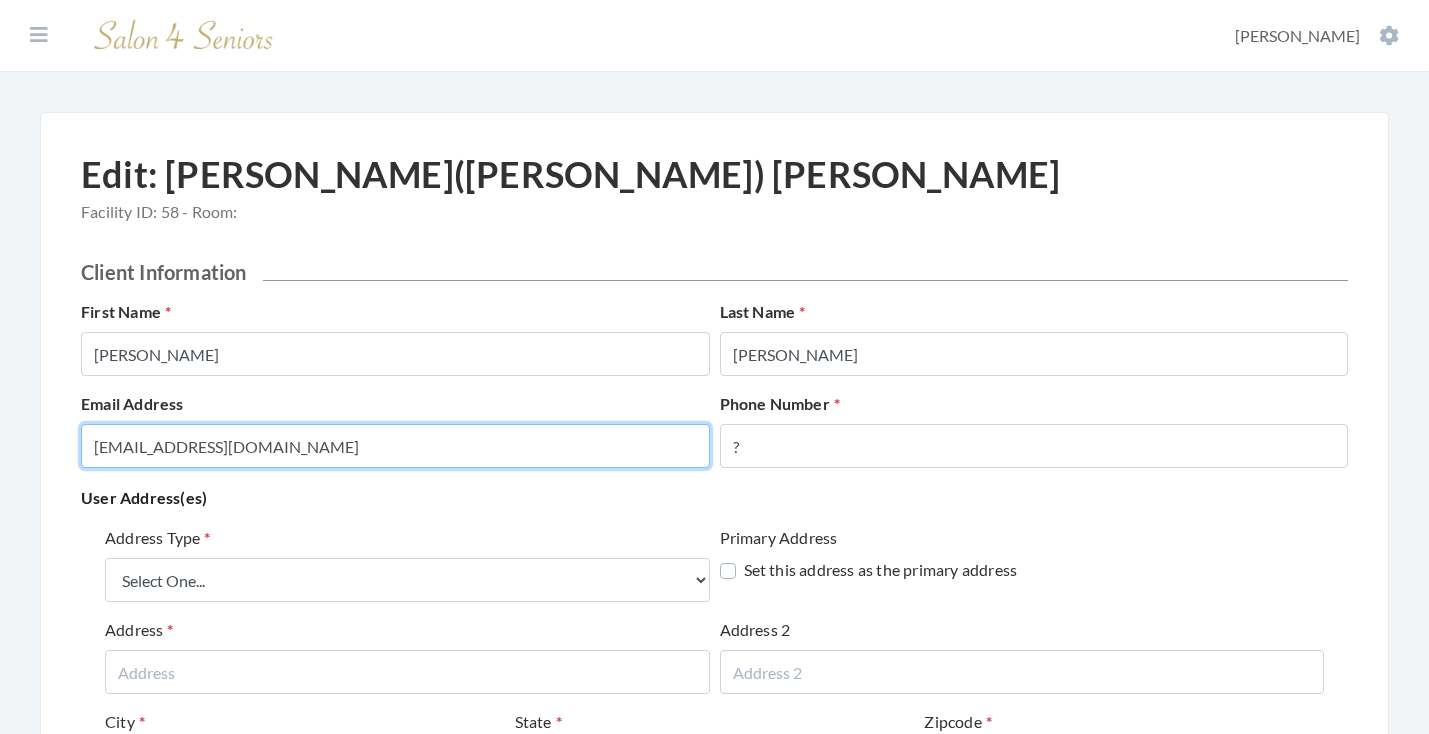 type on "YARFIVE@GMAIL.COM" 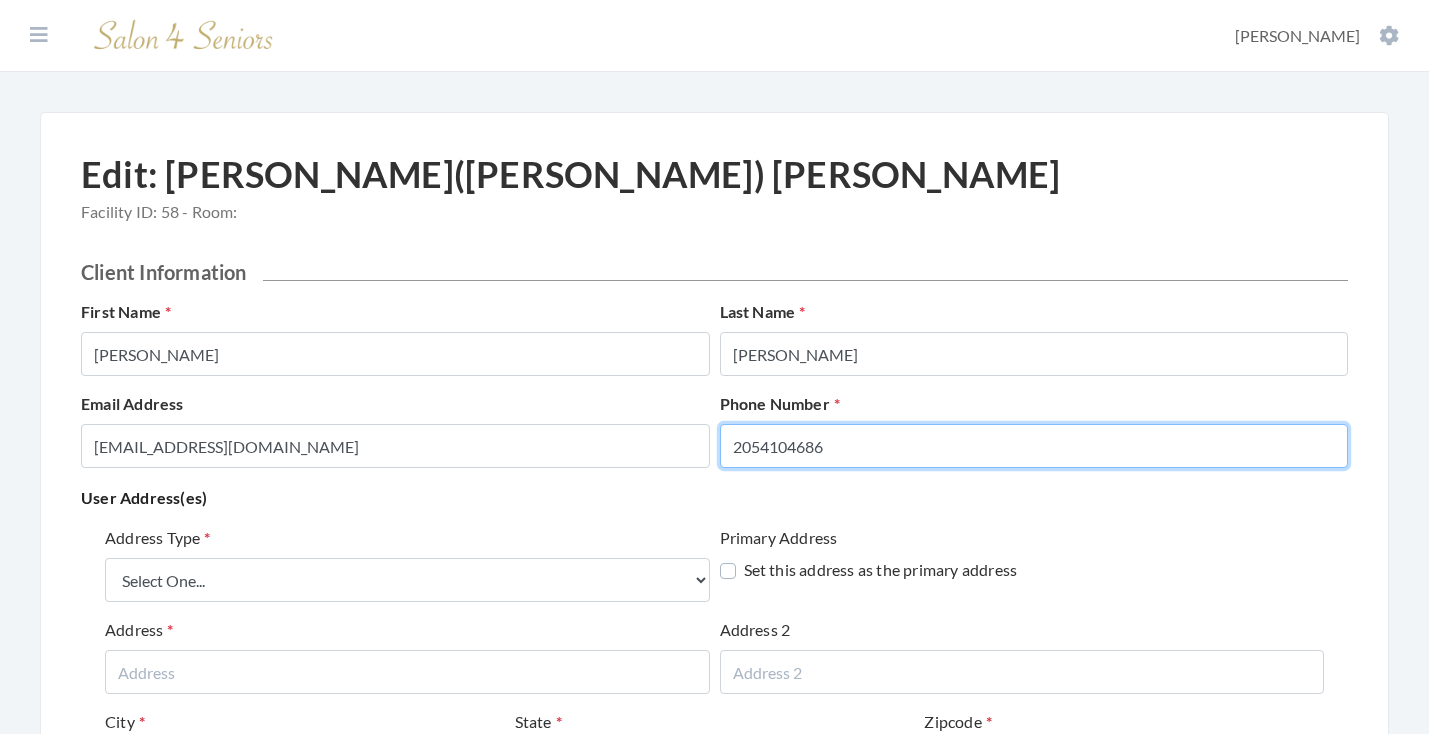 type on "2054104686" 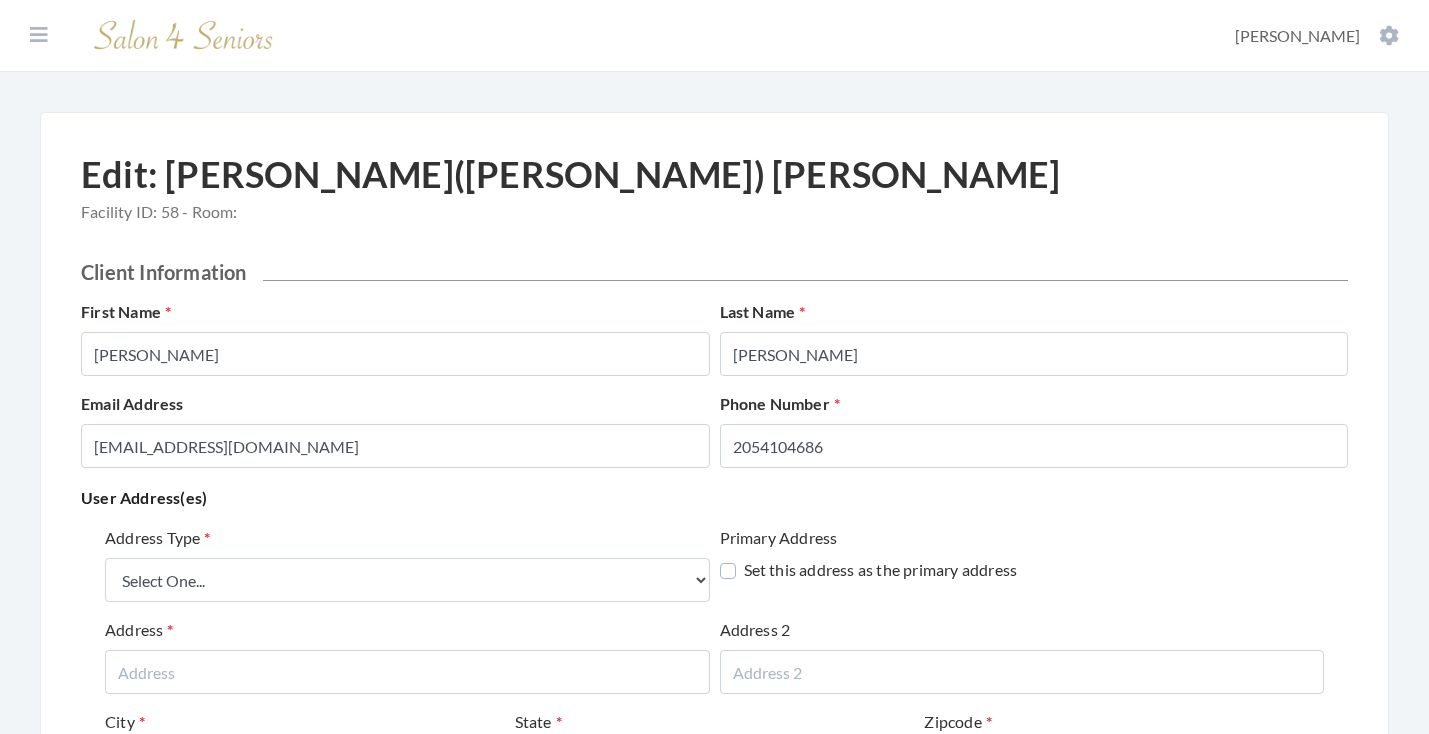 click on "User Address(es)" at bounding box center [714, 498] 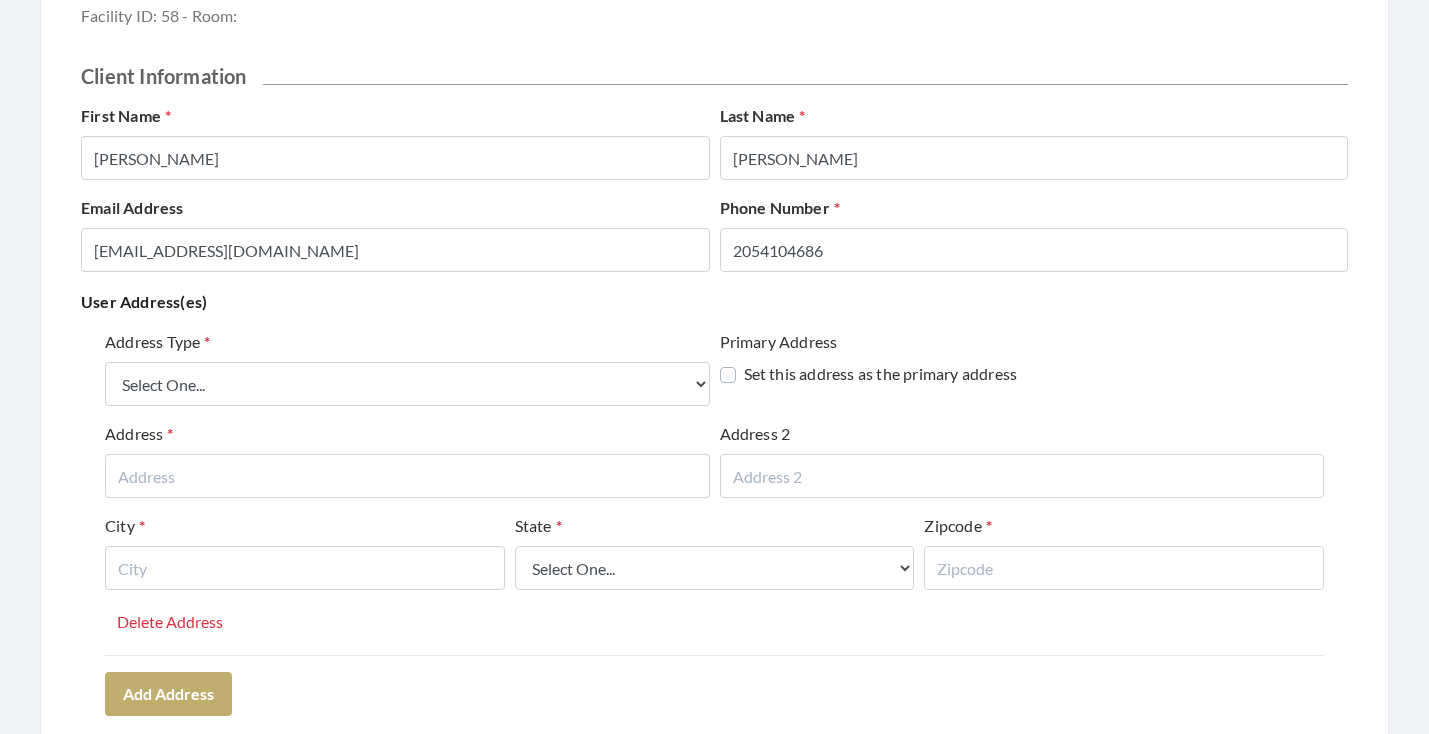 scroll, scrollTop: 221, scrollLeft: 0, axis: vertical 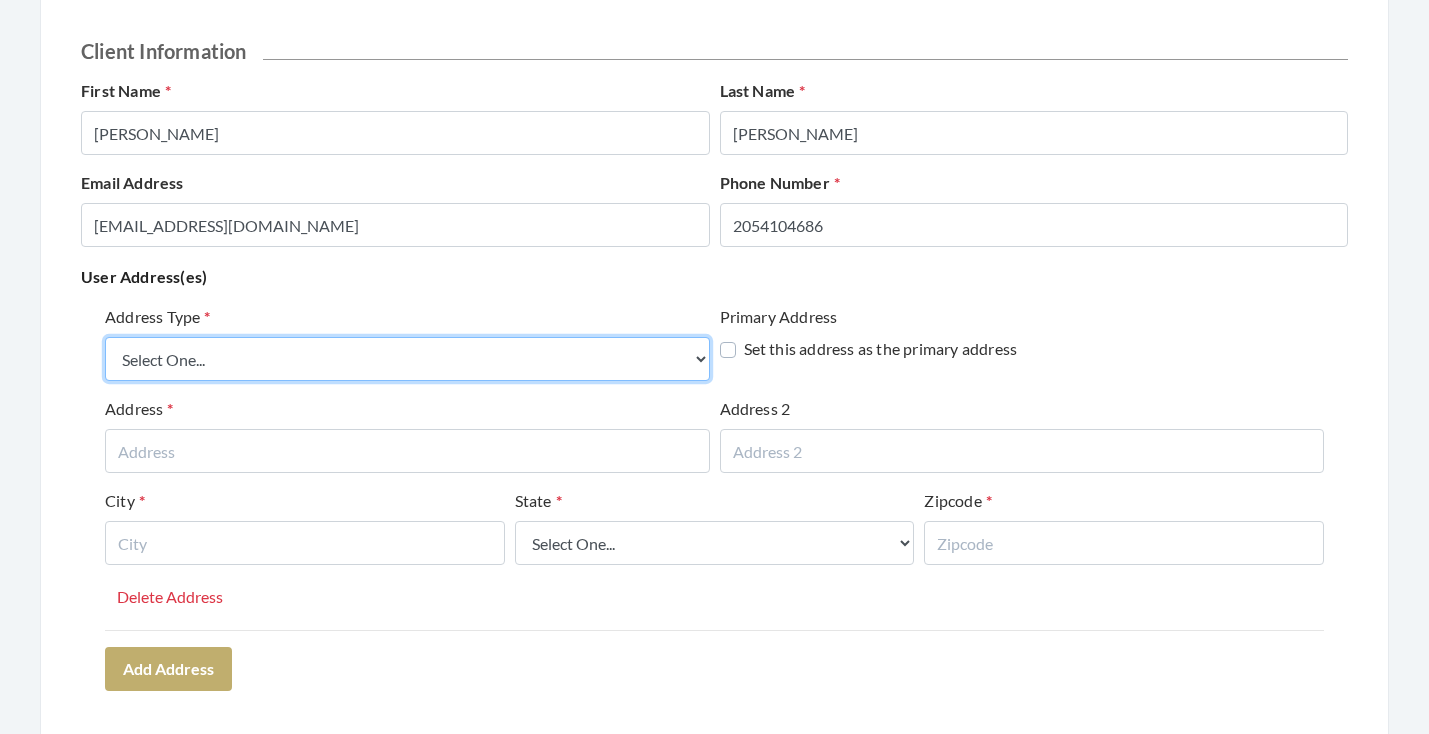 select on "billing" 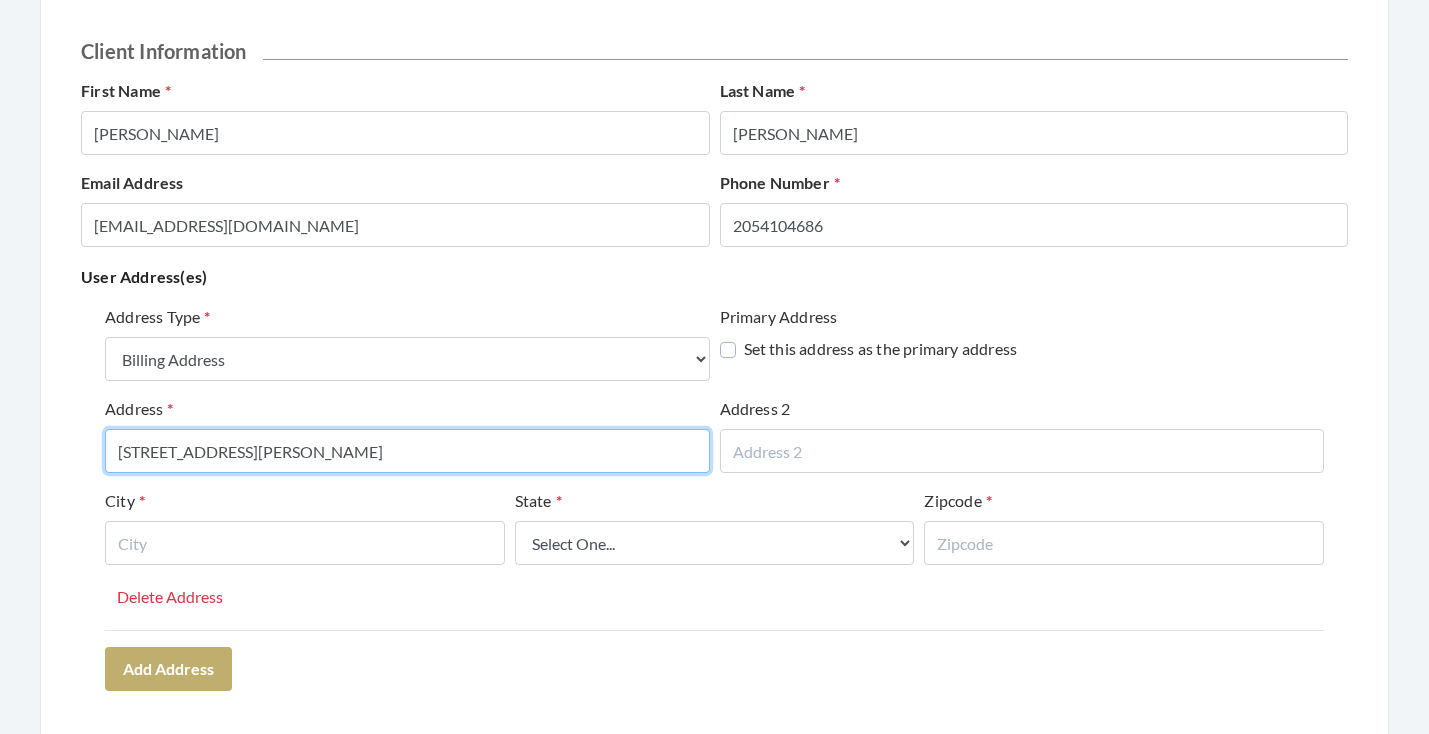 type on "[STREET_ADDRESS][PERSON_NAME]" 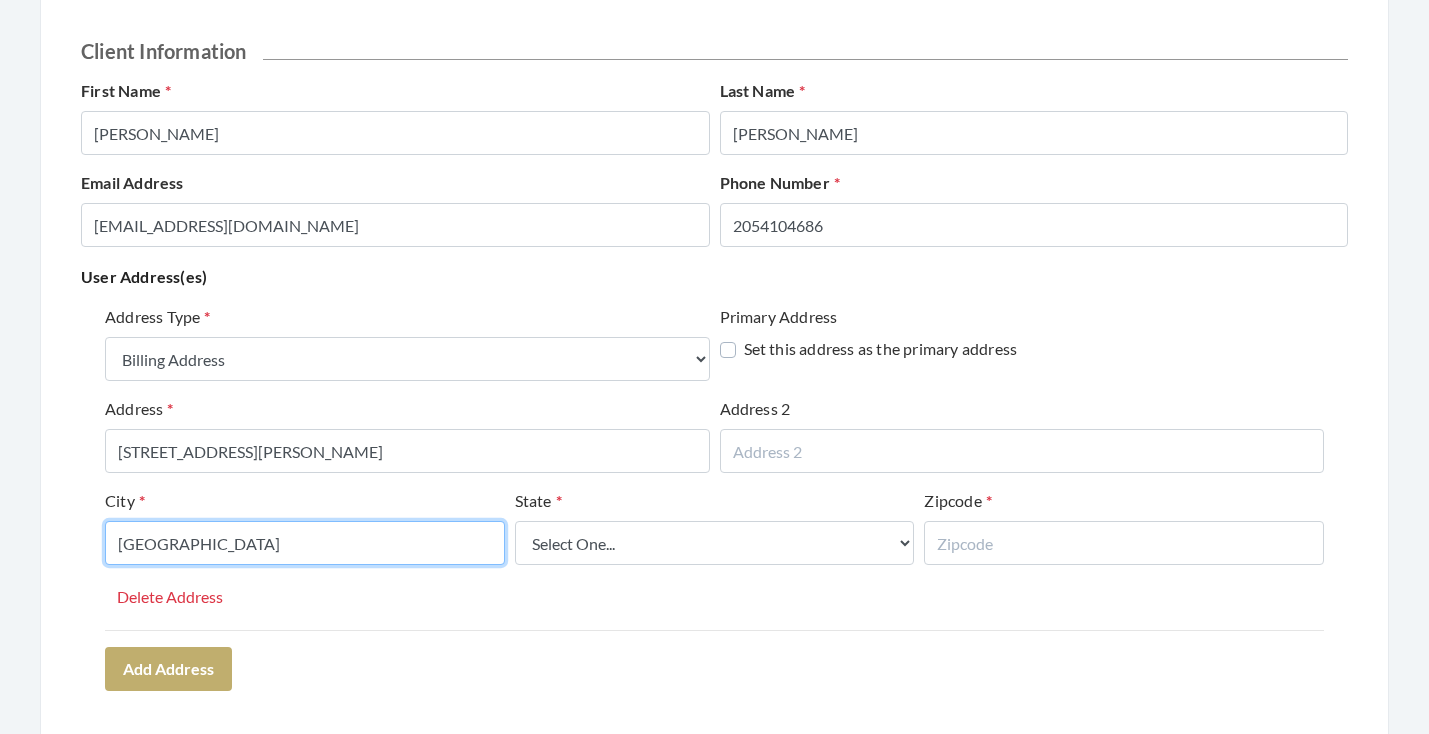 type on "BIRMINGHAM" 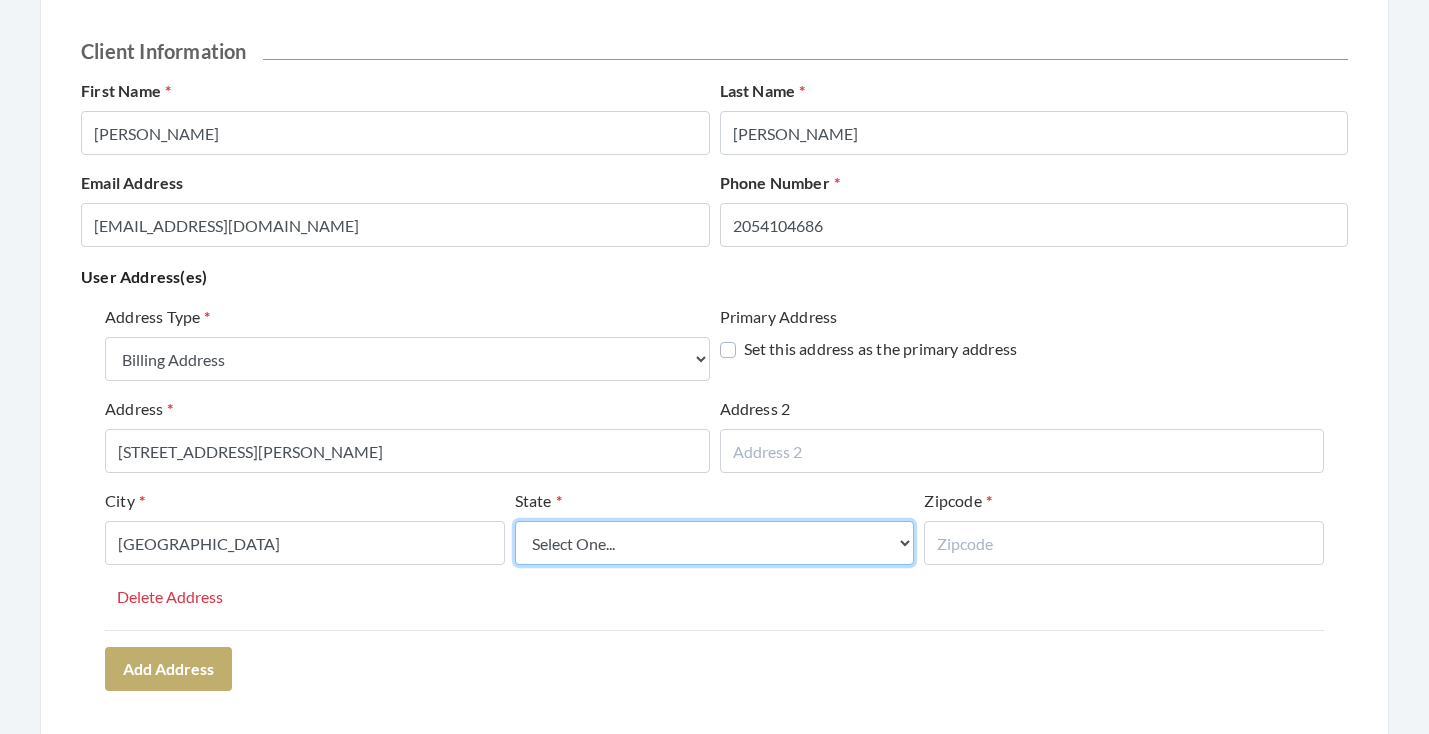 select on "al" 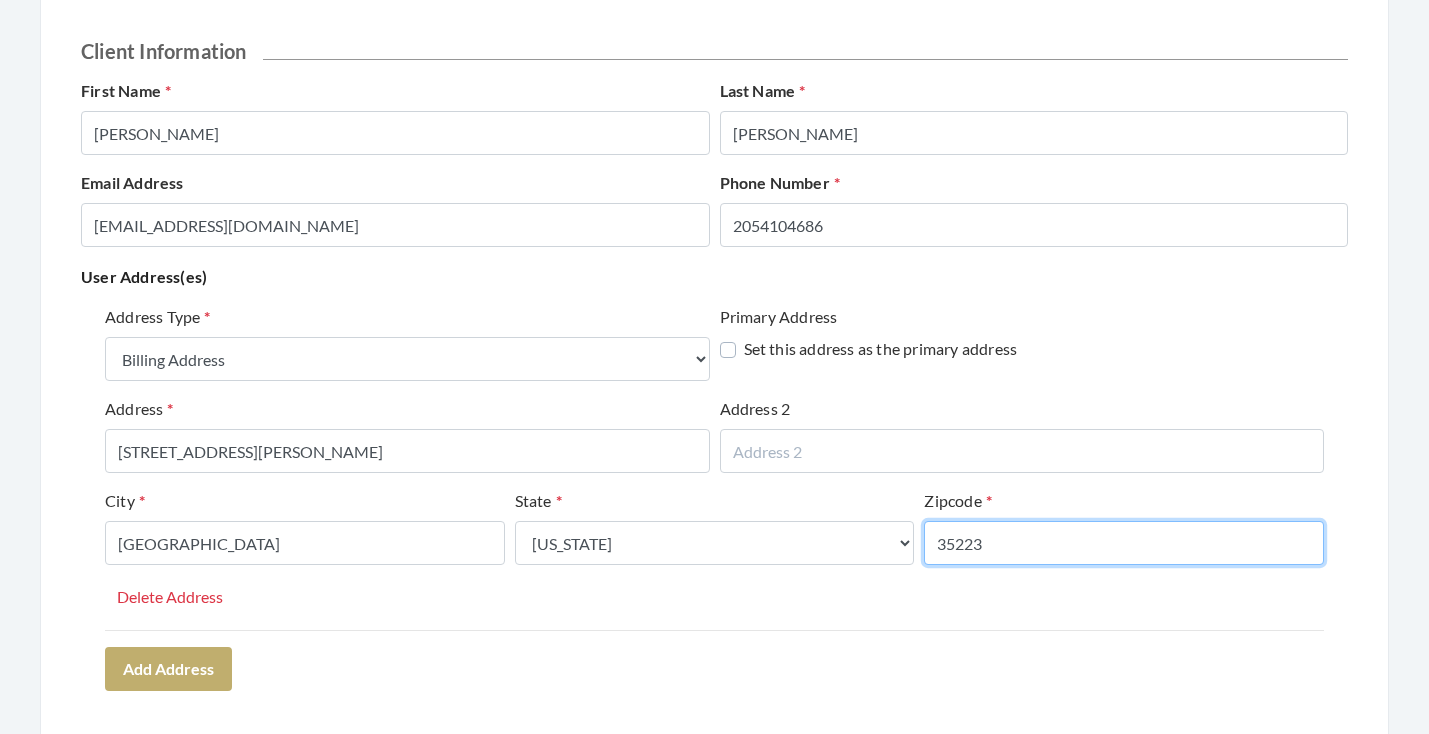 type on "35223" 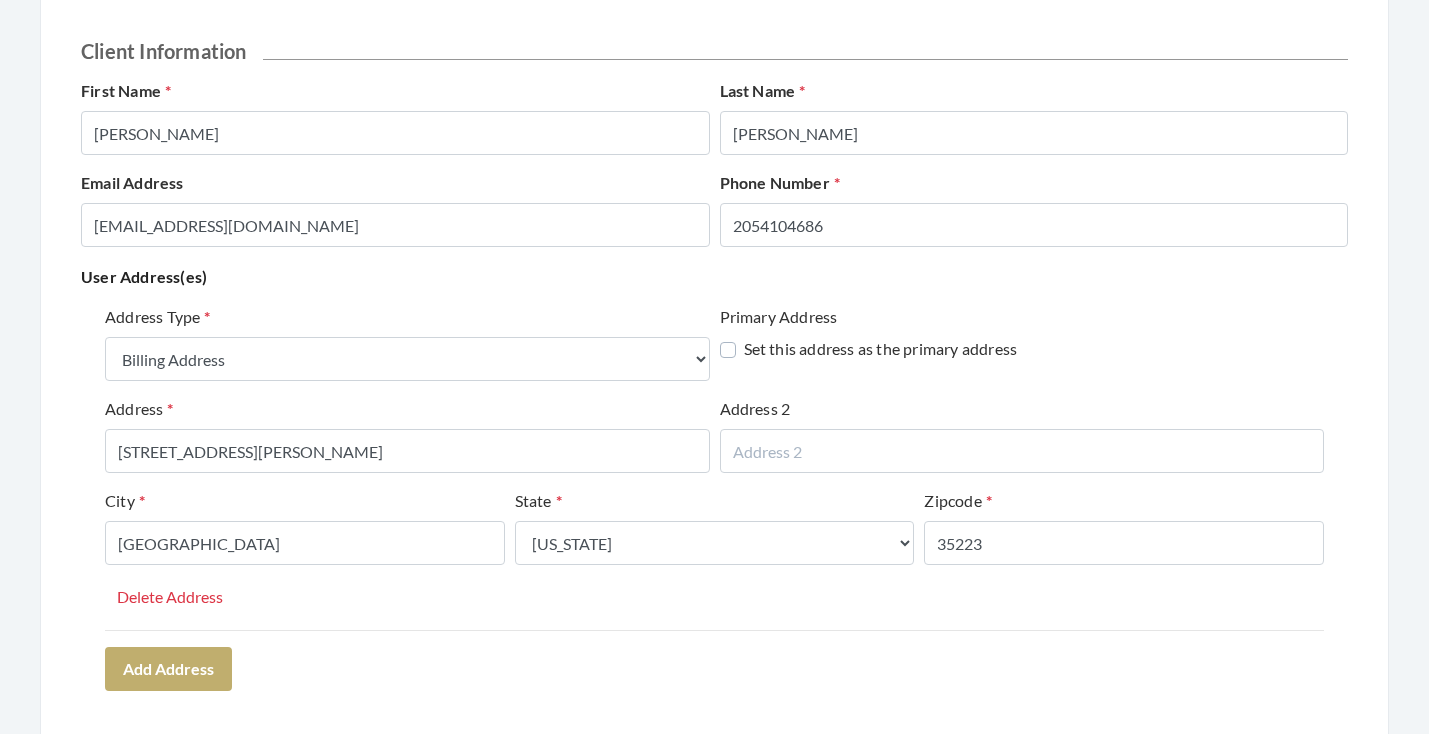 click on "Address Type   Select One...   Office Address   Home Address   Billing Address   Primary Address     Set this address as the primary address   Address   3532 BELLE MEADA LANE   Address 2     City   BIRMINGHAM   State   Select One...   Alabama   Alaska   American Samoa   Arizona   Arkansas   California   Colorado   Connecticut   Delaware   District Of Columbia   Federated States Of Micronesia   Florida   Georgia   Guam Gu   Hawaii   Idaho   Illinois   Indiana   Iowa   Kansas   Kentucky   Louisiana   Maine   Marshall Islands   Maryland   Massachusetts   Michigan   Minnesota   Mississippi   Missouri   Montana   Nebraska   Nevada   New Hampshire   New Jersey   New Mexico   New York   North Carolina   North Dakota   Northern Mariana Islands   Ohio   Oklahoma   Oregon   Palau   Pennsylvania   Puerto Rico   Rhode Island   South Carolina   South Dakota   Tennessee   Texas   Utah   Vermont   Virgin Islands   Virginia   Washington   West Virginia   Wisconsin   Wyoming   Zipcode   35223   Delete Address" at bounding box center [714, 467] 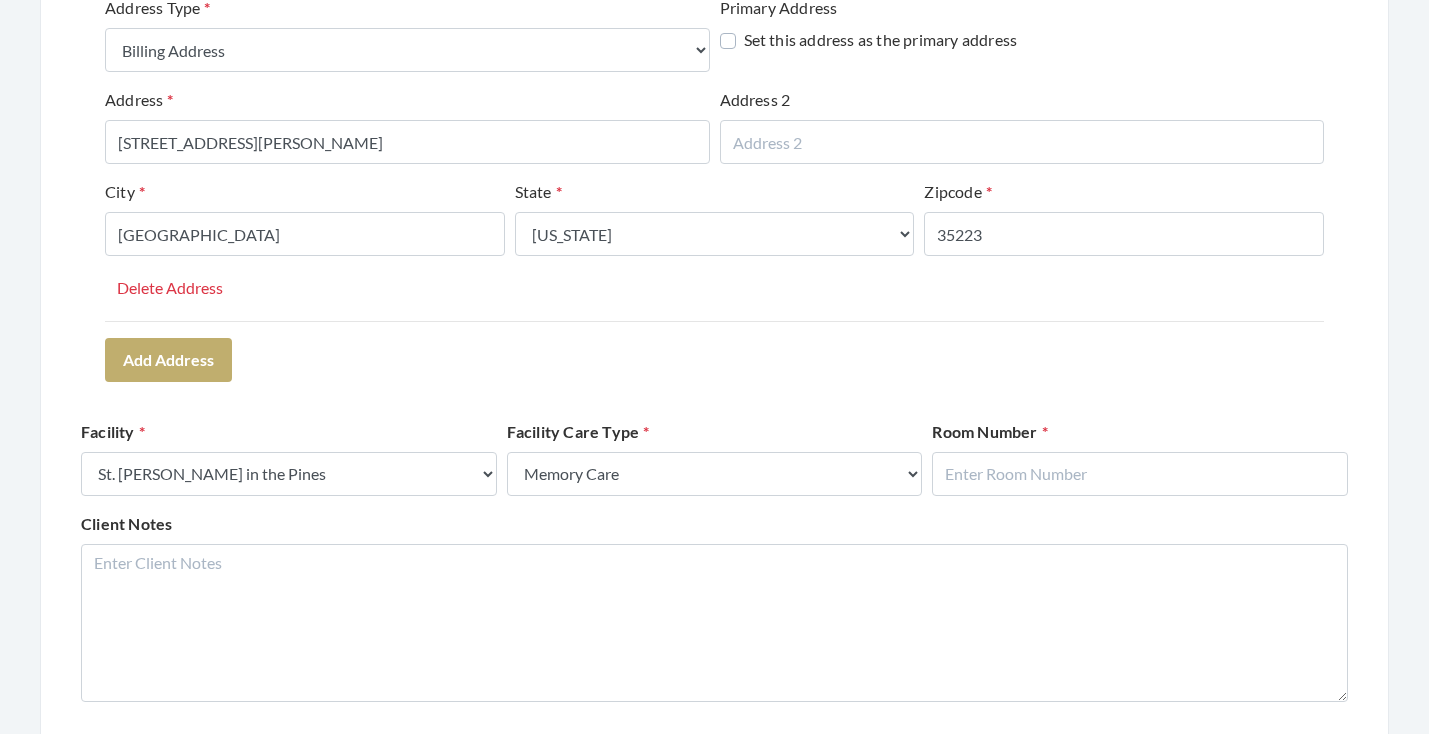 scroll, scrollTop: 680, scrollLeft: 0, axis: vertical 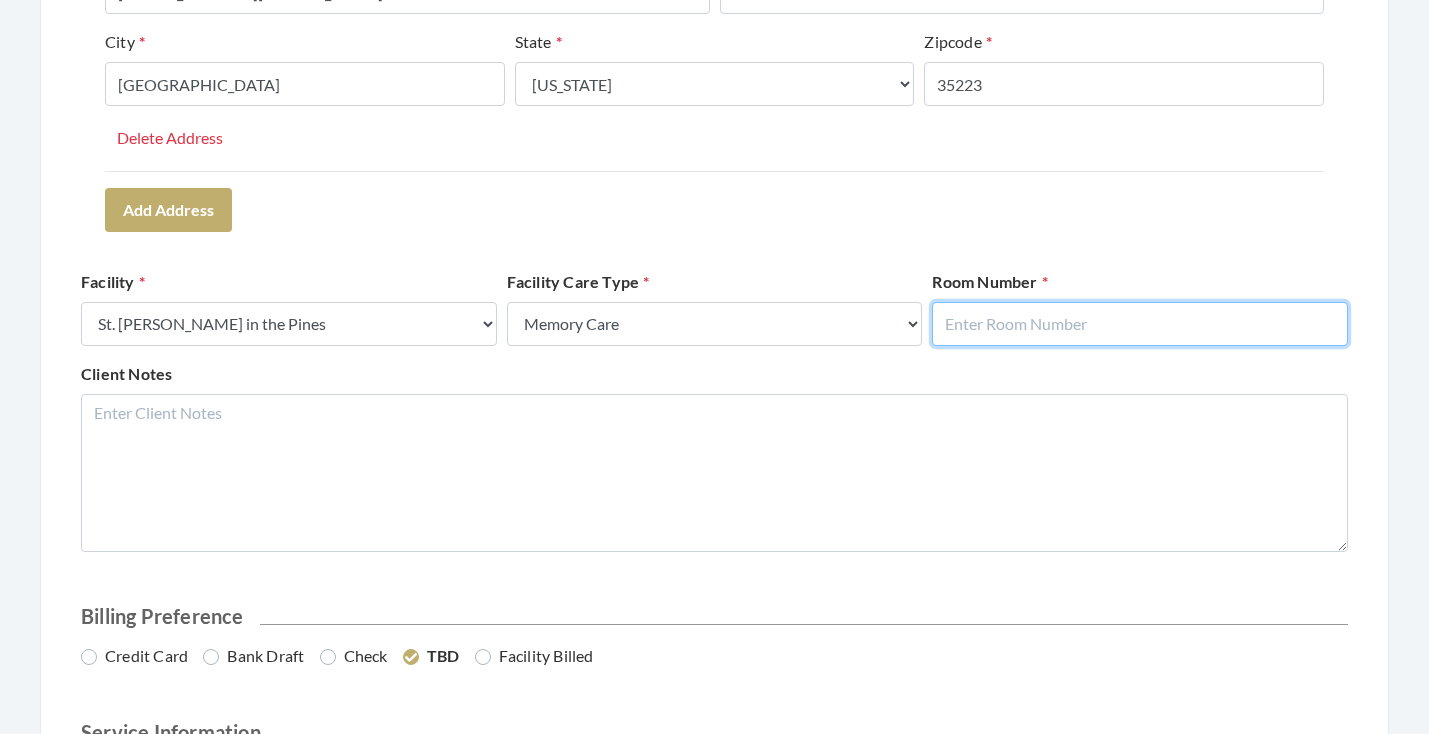click at bounding box center [1140, 324] 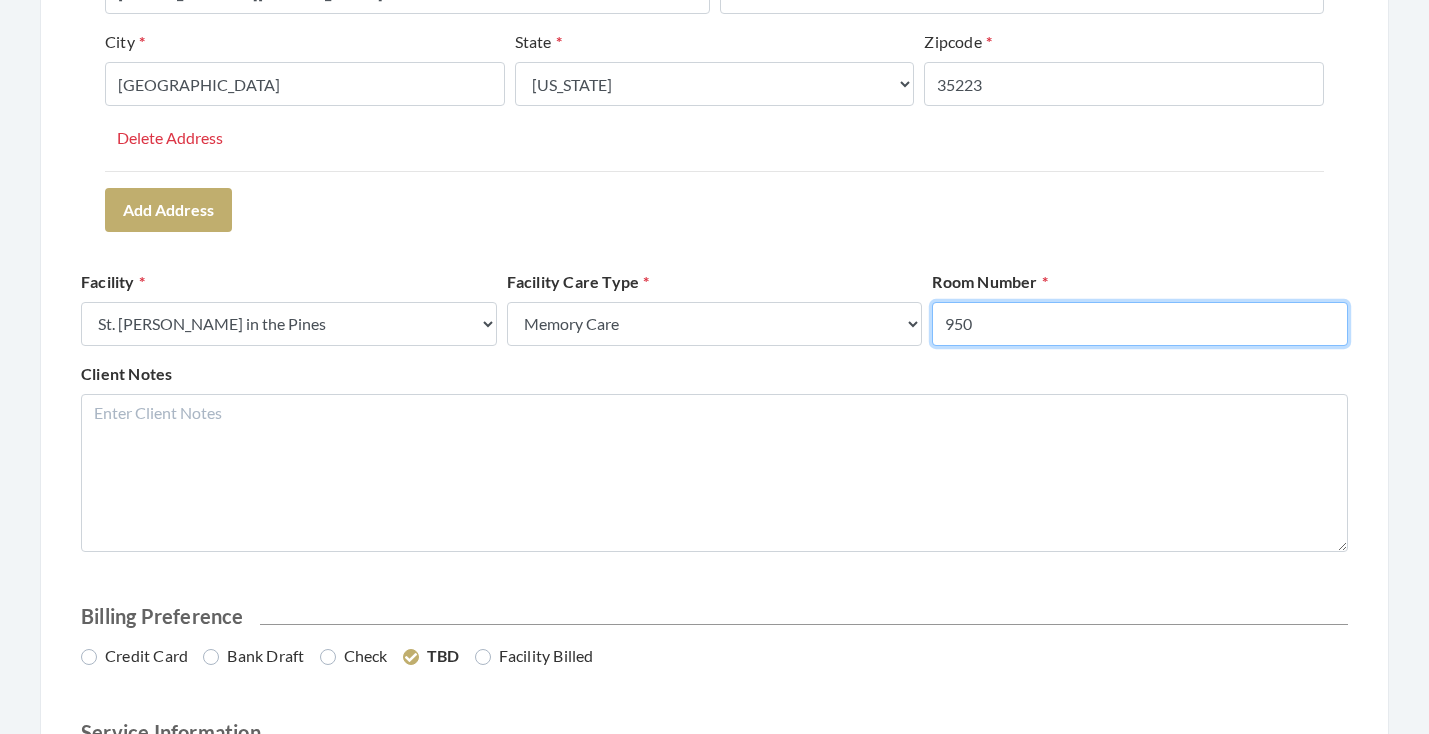 type on "950" 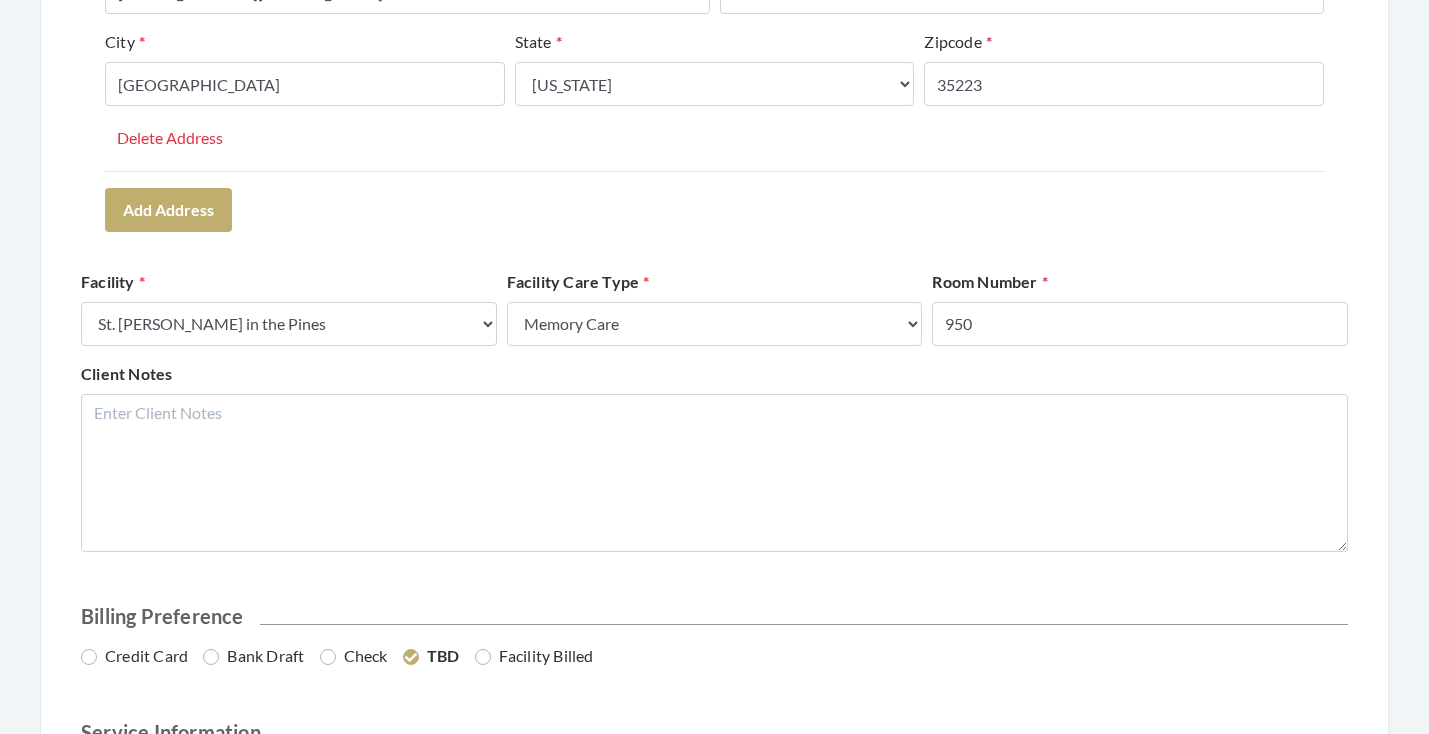 click on "Client Information     First Name   EDNA DEAN   Last Name   YARBROUGH   Email Address   YARFIVE@GMAIL.COM   Phone Number   2054104686   User Address(es)     Address Type   Select One...   Office Address   Home Address   Billing Address   Primary Address     Set this address as the primary address   Address   3532 BELLE MEADA LANE   Address 2     City   BIRMINGHAM   State   Select One...   Alabama   Alaska   American Samoa   Arizona   Arkansas   California   Colorado   Connecticut   Delaware   District Of Columbia   Federated States Of Micronesia   Florida   Georgia   Guam Gu   Hawaii   Idaho   Illinois   Indiana   Iowa   Kansas   Kentucky   Louisiana   Maine   Marshall Islands   Maryland   Massachusetts   Michigan   Minnesota   Mississippi   Missouri   Montana   Nebraska   Nevada   New Hampshire   New Jersey   New Mexico   New York   North Carolina   North Dakota   Northern Mariana Islands   Ohio   Oklahoma   Oregon   Palau   Pennsylvania   Puerto Rico   Rhode Island   South Carolina   South Dakota" at bounding box center [714, 2277] 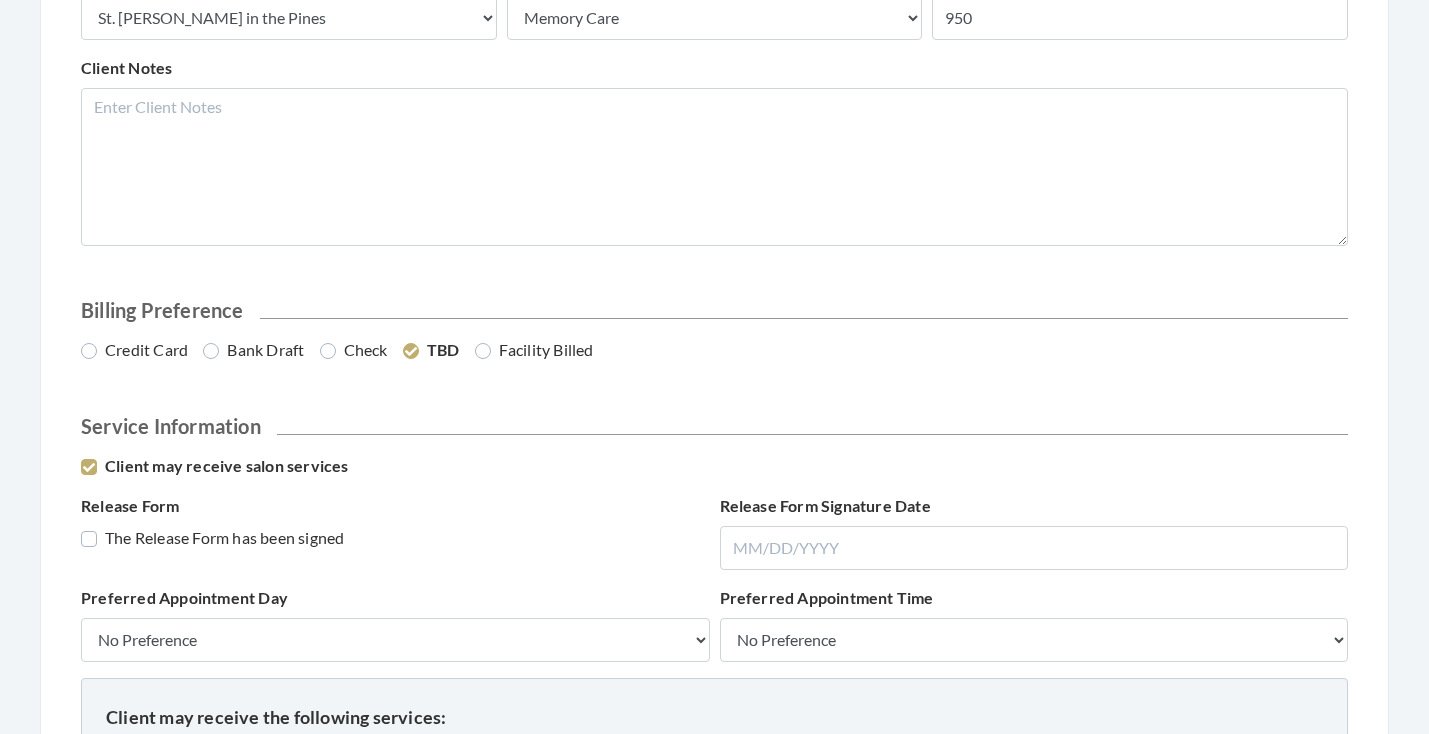 scroll, scrollTop: 1020, scrollLeft: 0, axis: vertical 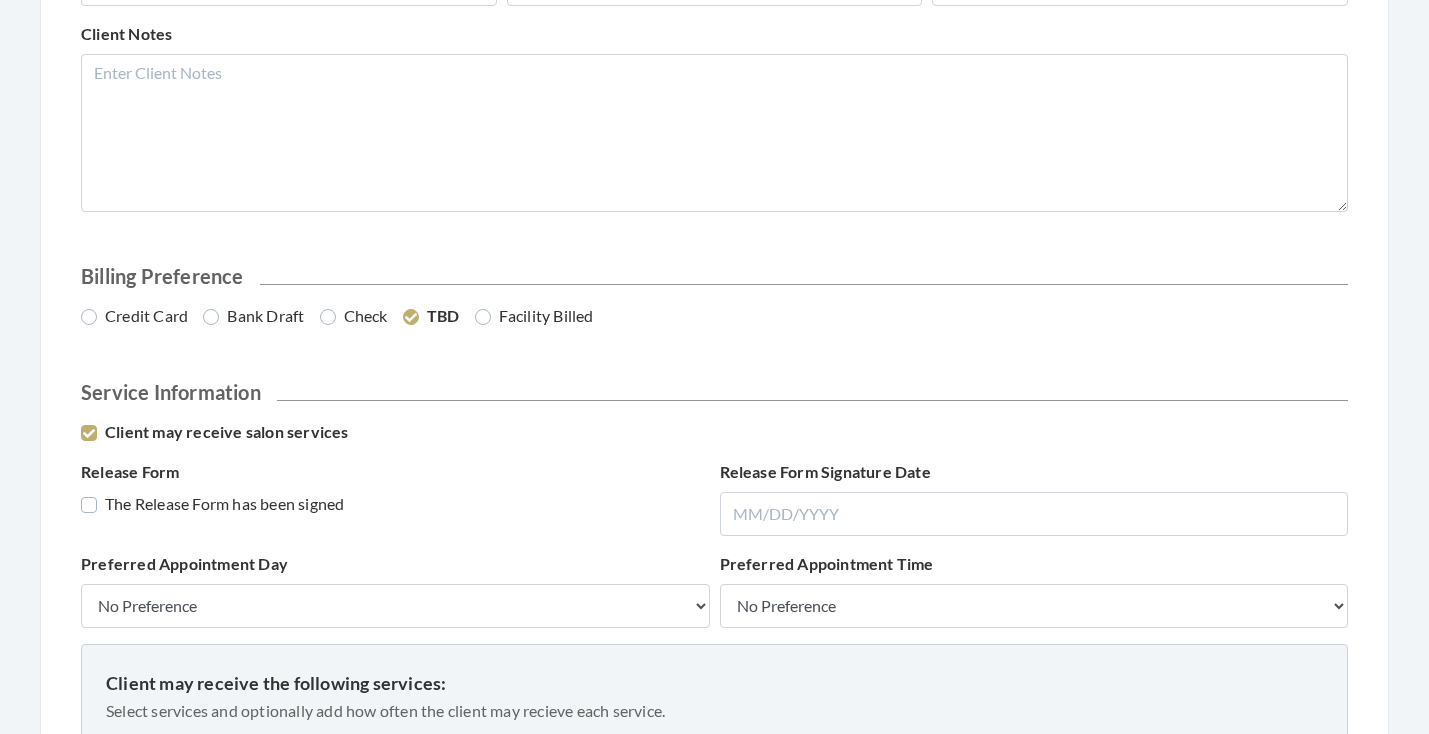 click on "Credit Card" at bounding box center (134, 316) 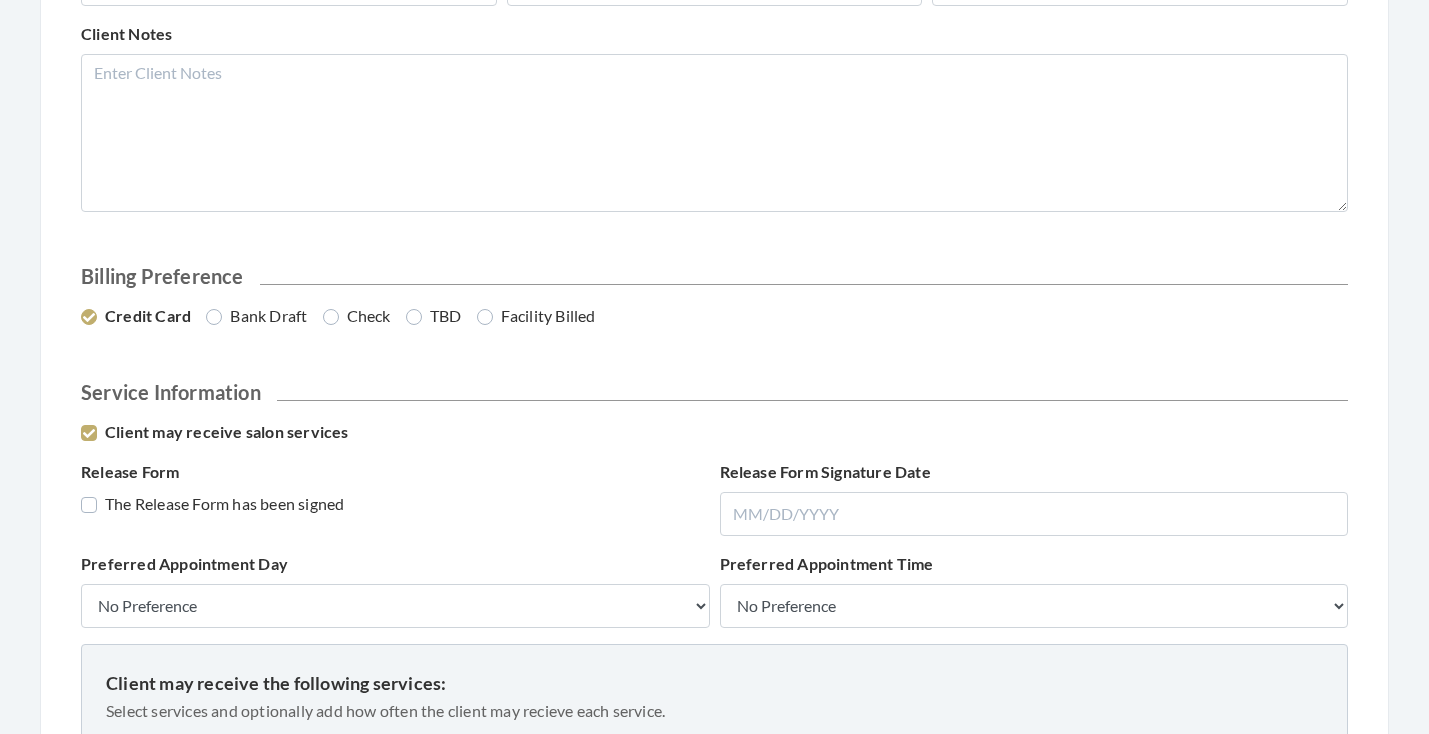 click on "The Release Form has been signed" at bounding box center (212, 504) 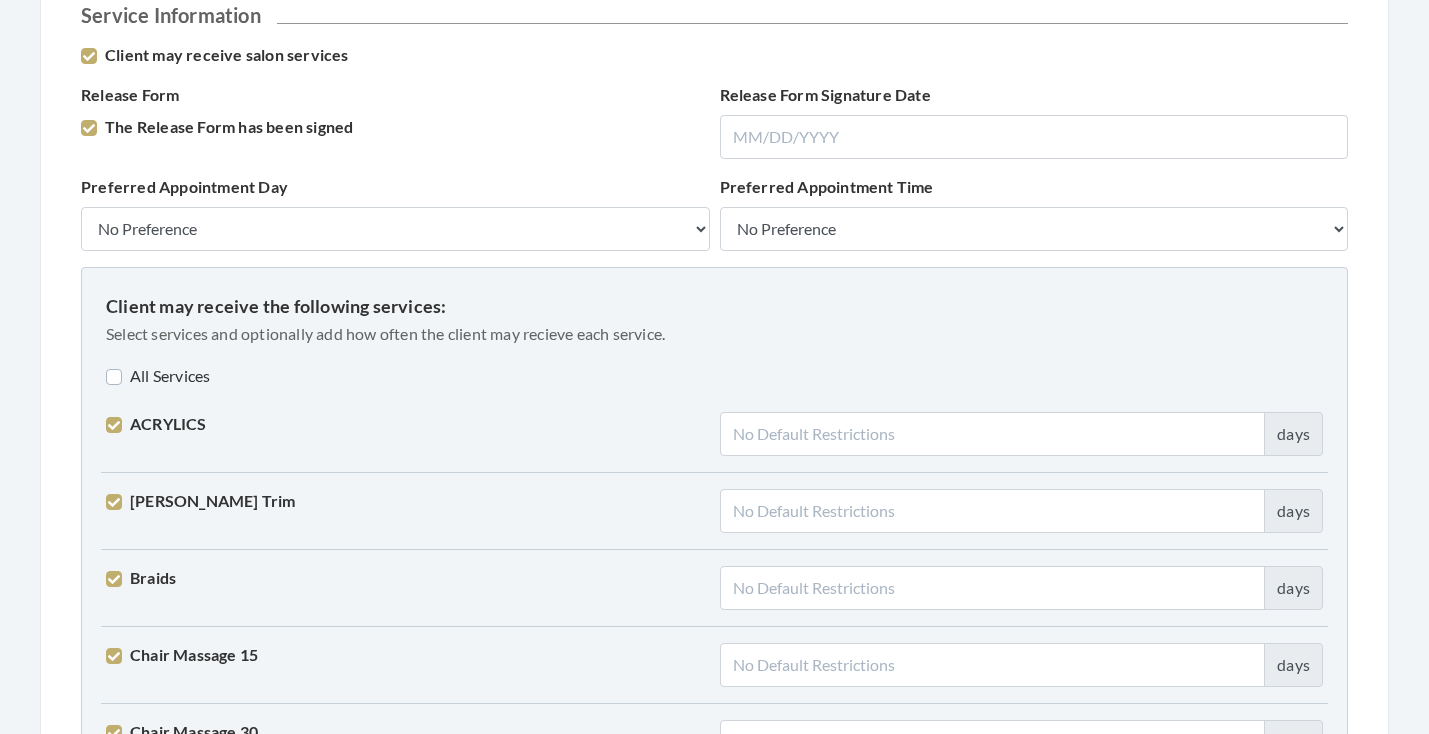 scroll, scrollTop: 1482, scrollLeft: 0, axis: vertical 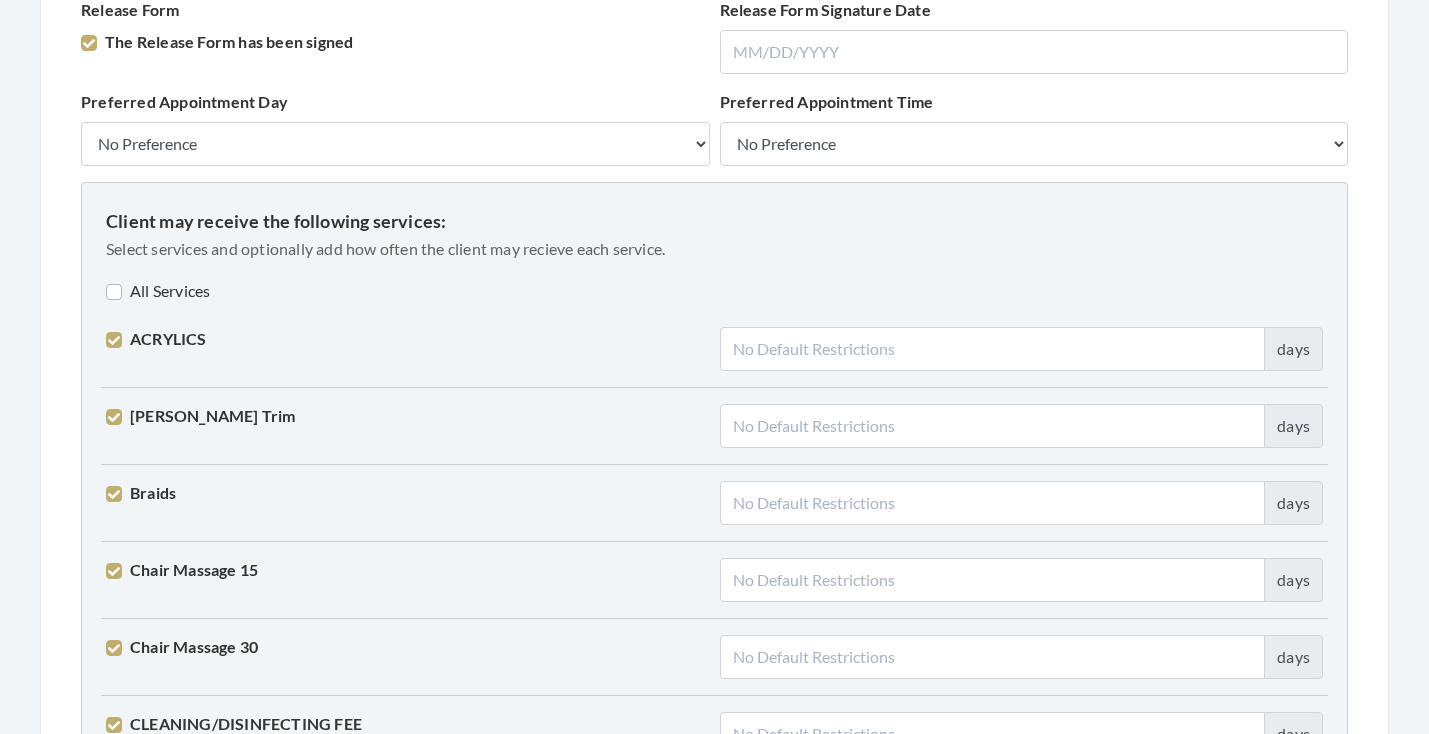 click on "Client may receive the following services:   Select services and optionally add how often the client may recieve each service.     All Services     ACRYLICS     days     Beard Trim     days     Braids     days     Chair Massage 15     days     Chair Massage 30     days     CLEANING/DISINFECTING FEE     days     Color     days     Color & Highlights     days     Color No HC     days     Color Rinse     days     Comb Out     days     Conditioner     days     Credit Card Merchant Fee     days     Ear Hair Trim     days     Eye Brow Tint     days     Eyebrow Trim     days     Finger Nail Clip     days     Gel Polish     days     Gel Polish Removal     days     Highlights     days     Late Fee/No Show     days     Manicure     days     MASSAGE 30     days     MASSAGE 60     days     Medical Pedicure     days     Medicated Shampoo     days     Mens Hair Cut     days     Mustache trim     days     Pedicure     days     Perm     days     Perm No HC     days     Polish Change     days     Press and Curl     days" at bounding box center [714, 2114] 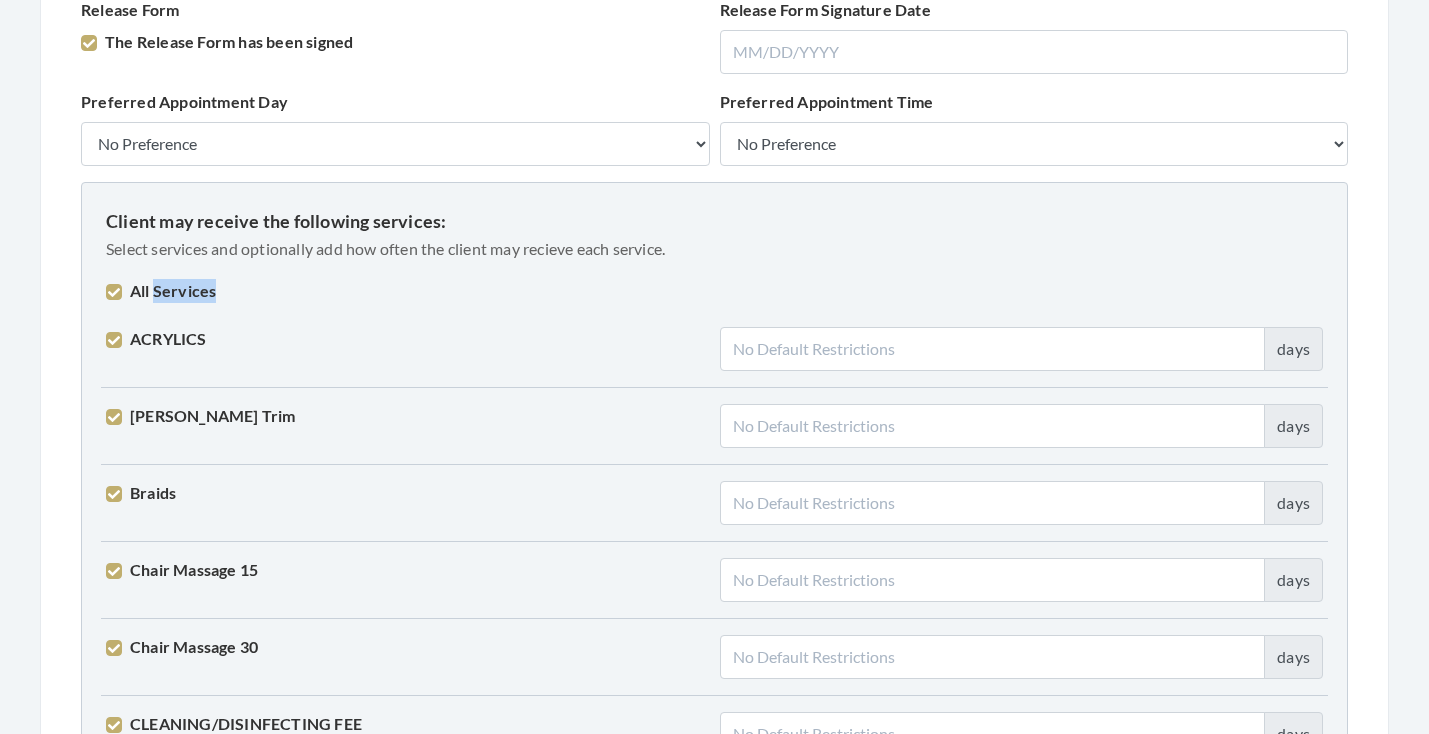 click on "All Services" at bounding box center [161, 291] 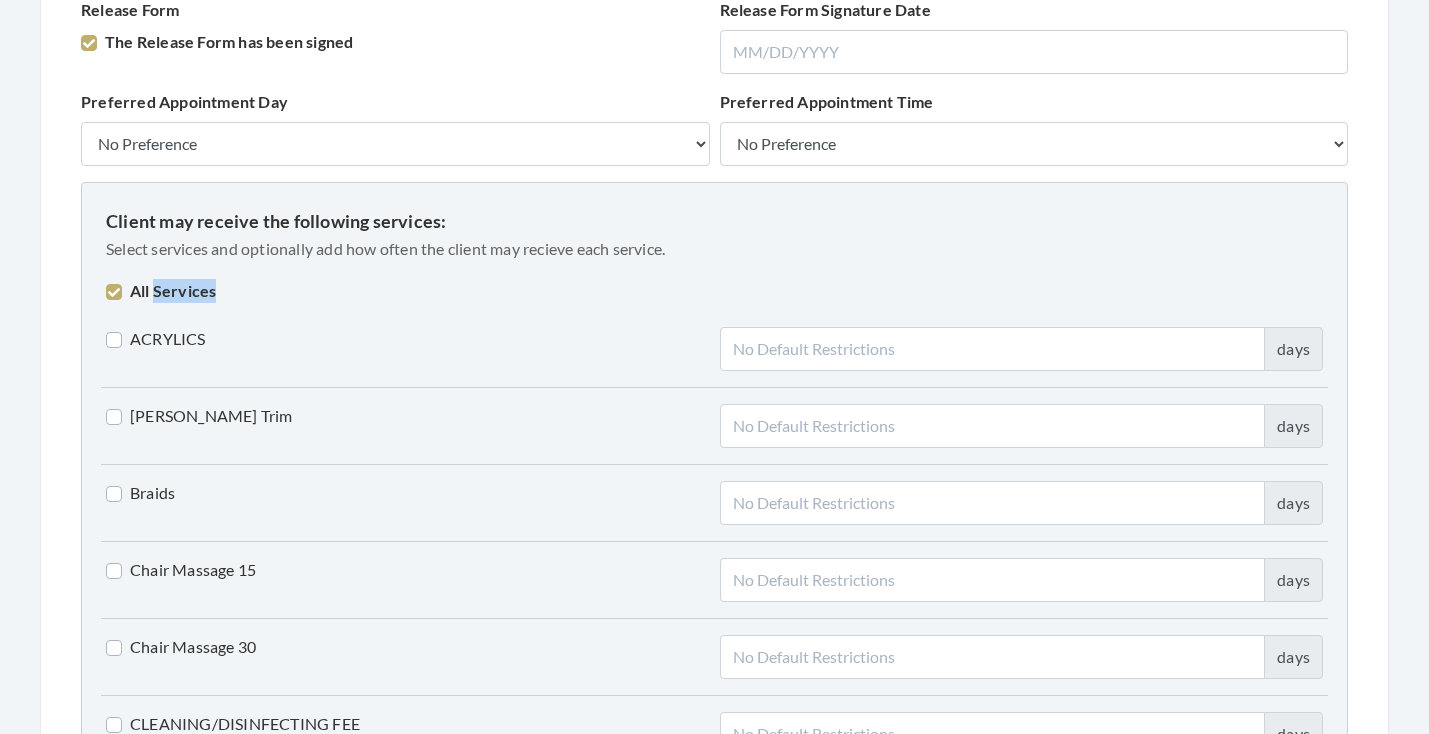 checkbox on "false" 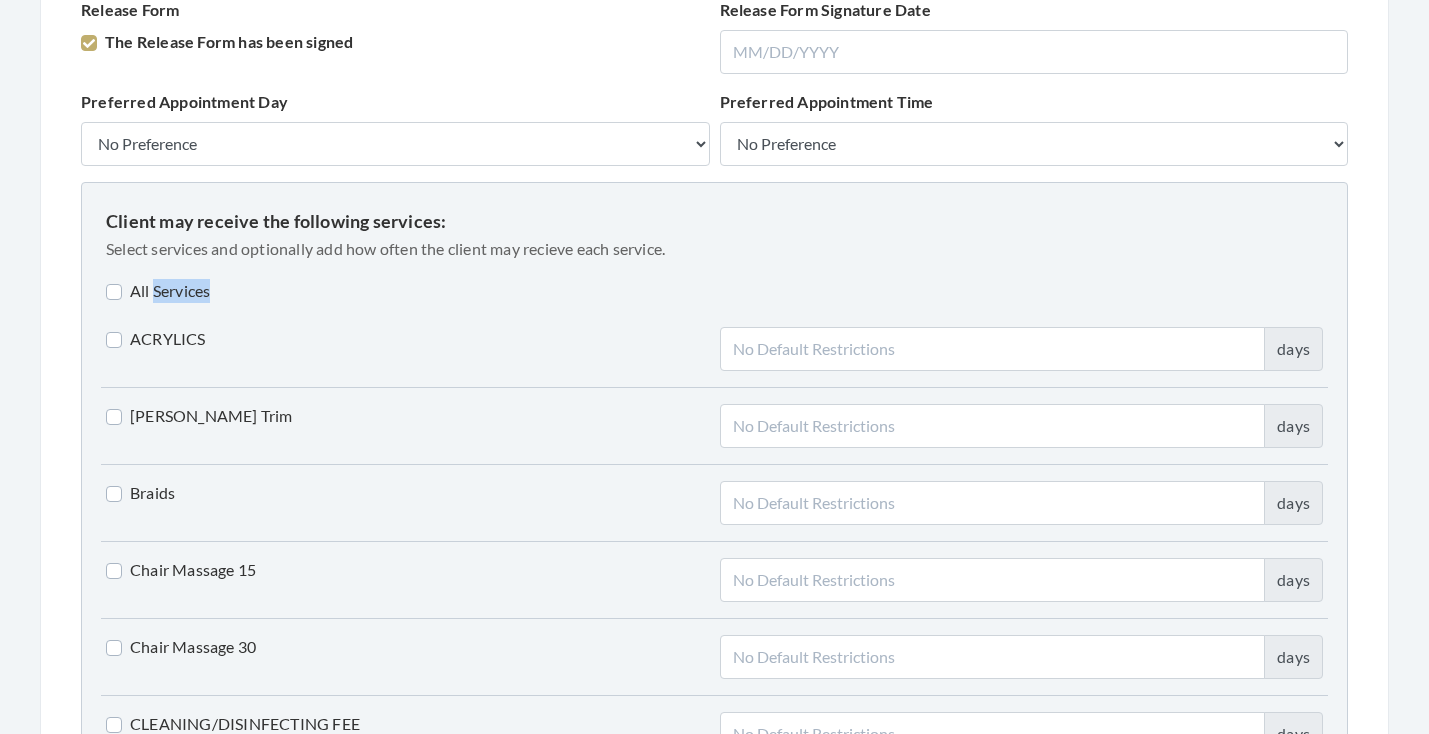 checkbox on "false" 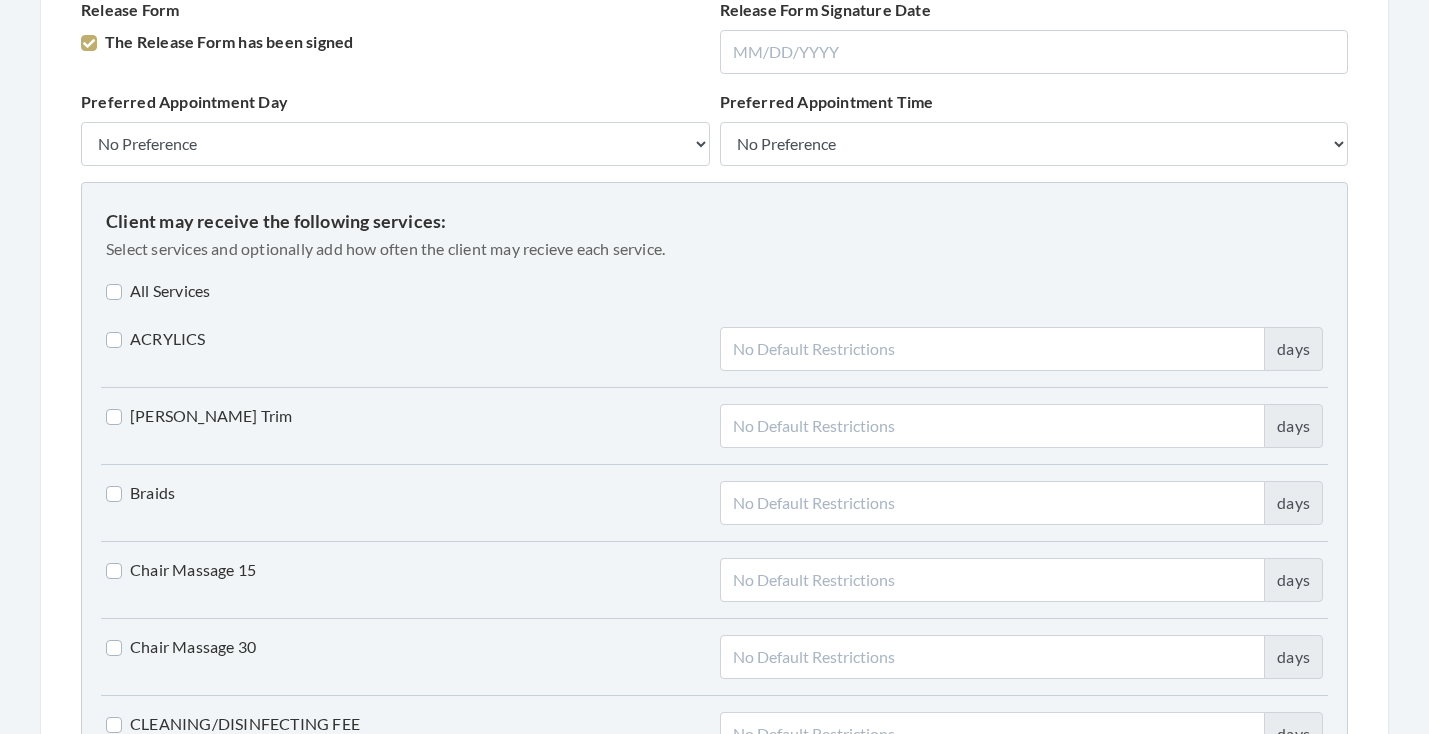 click on "All Services" at bounding box center [714, 291] 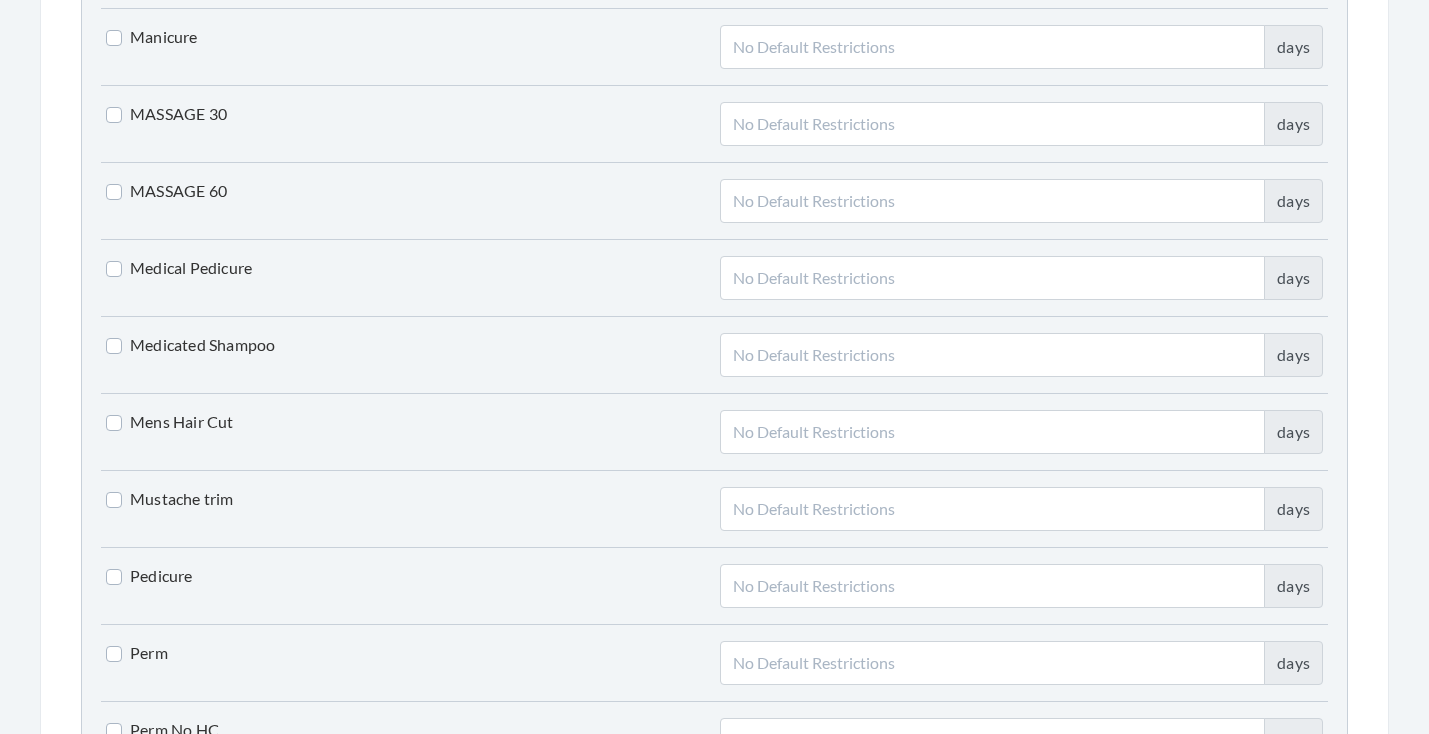 scroll, scrollTop: 3402, scrollLeft: 0, axis: vertical 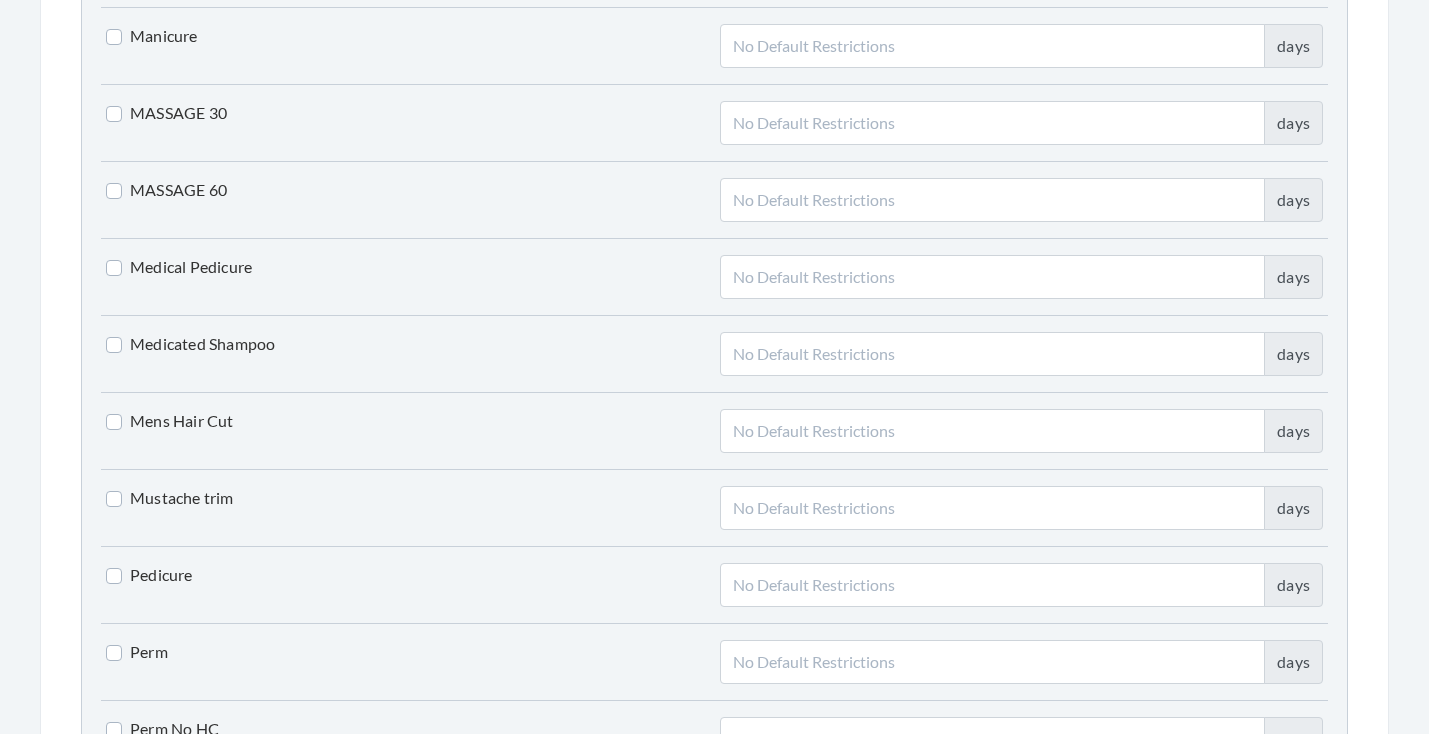 click on "Manicure" at bounding box center (152, 36) 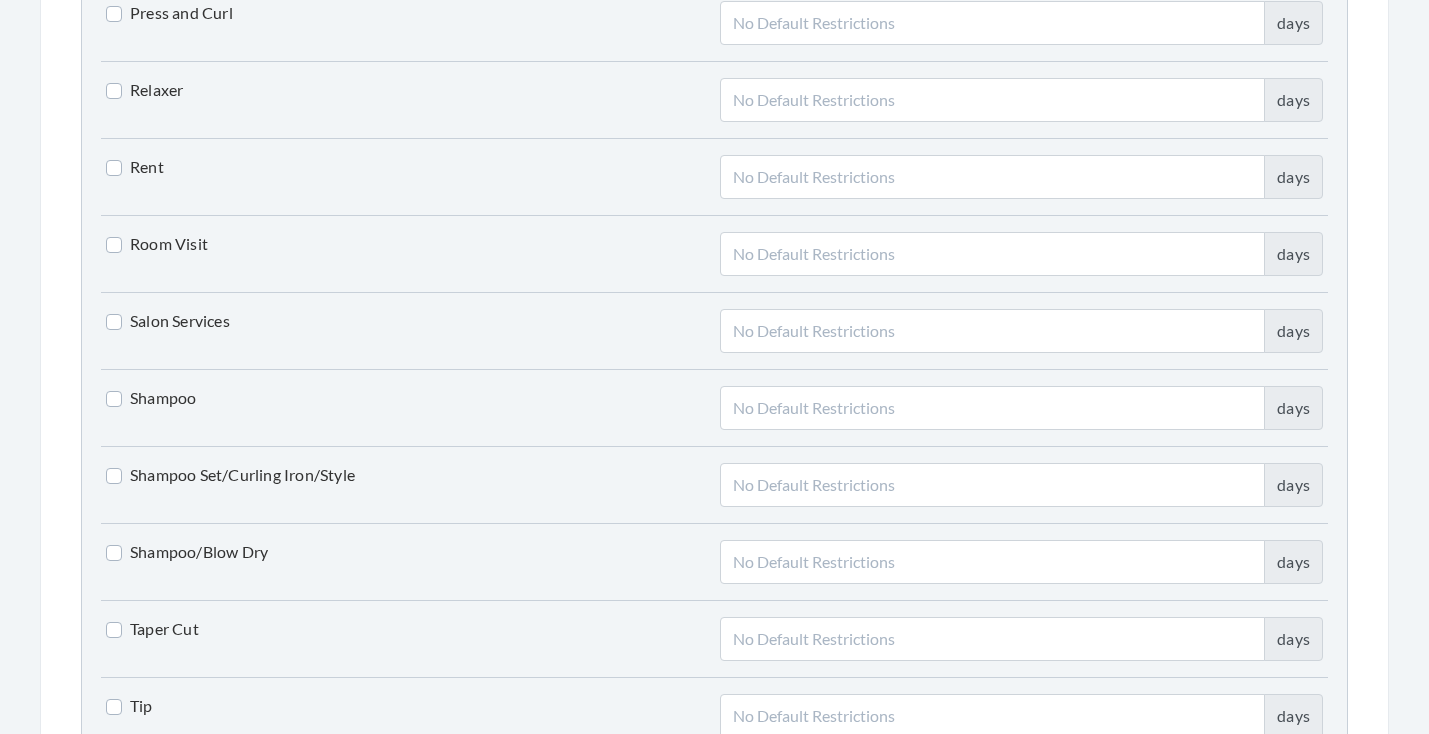 scroll, scrollTop: 4283, scrollLeft: 0, axis: vertical 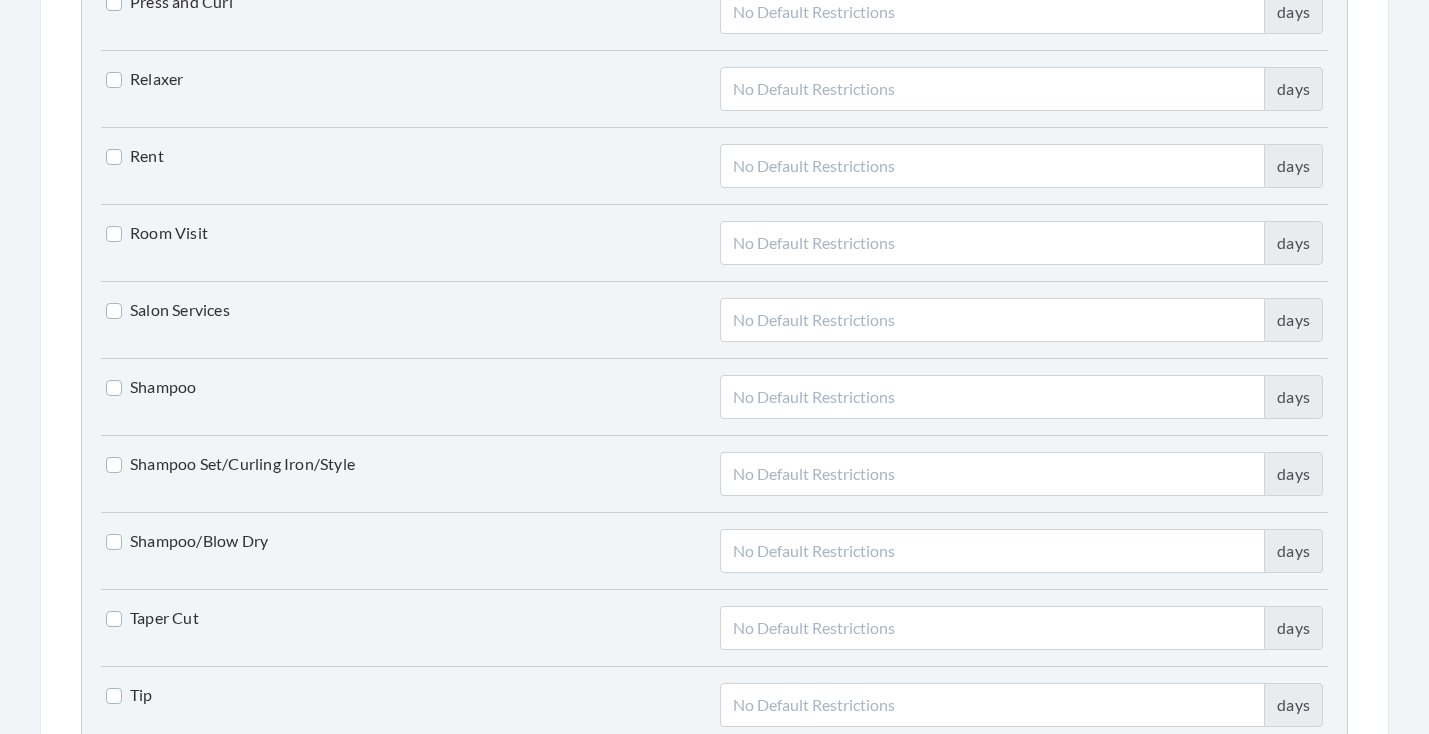 click on "Shampoo Set/Curling Iron/Style" at bounding box center [230, 464] 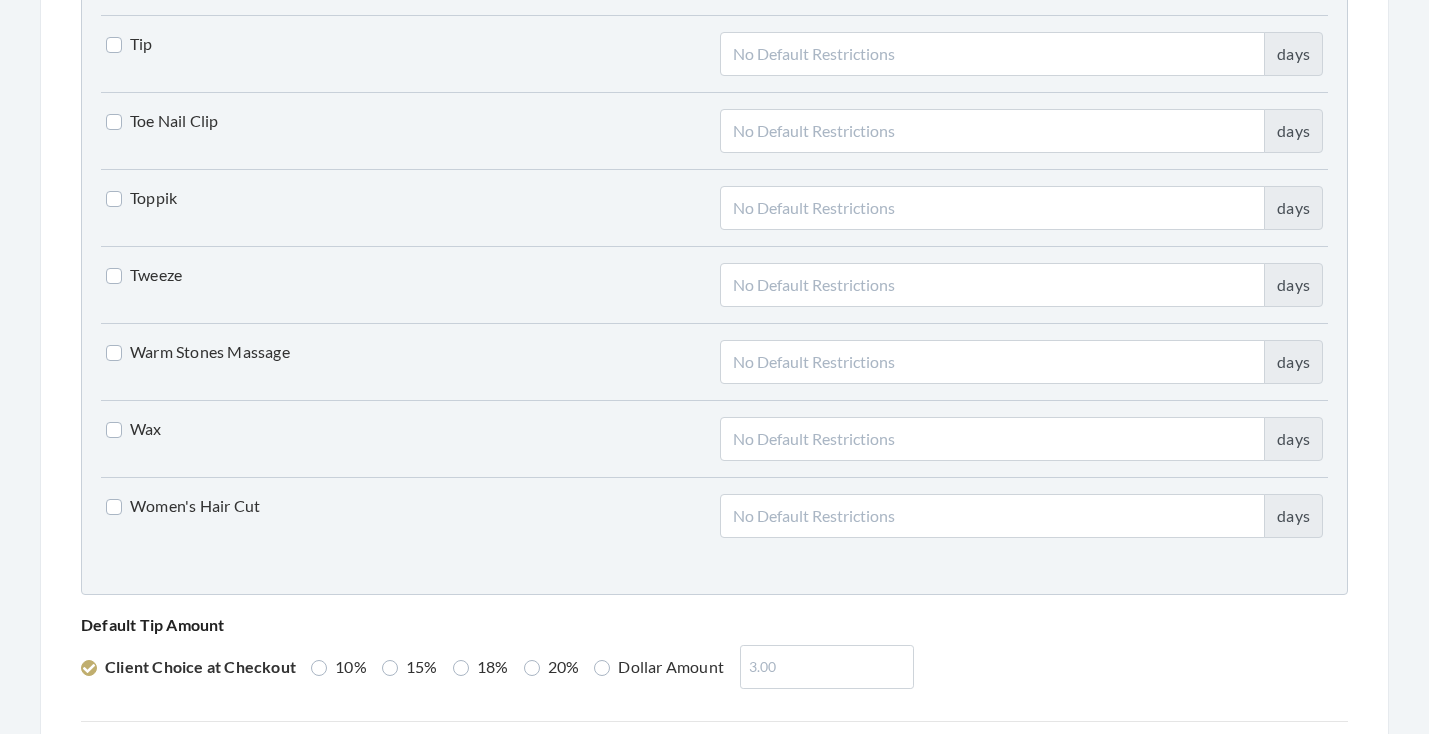 scroll, scrollTop: 4865, scrollLeft: 0, axis: vertical 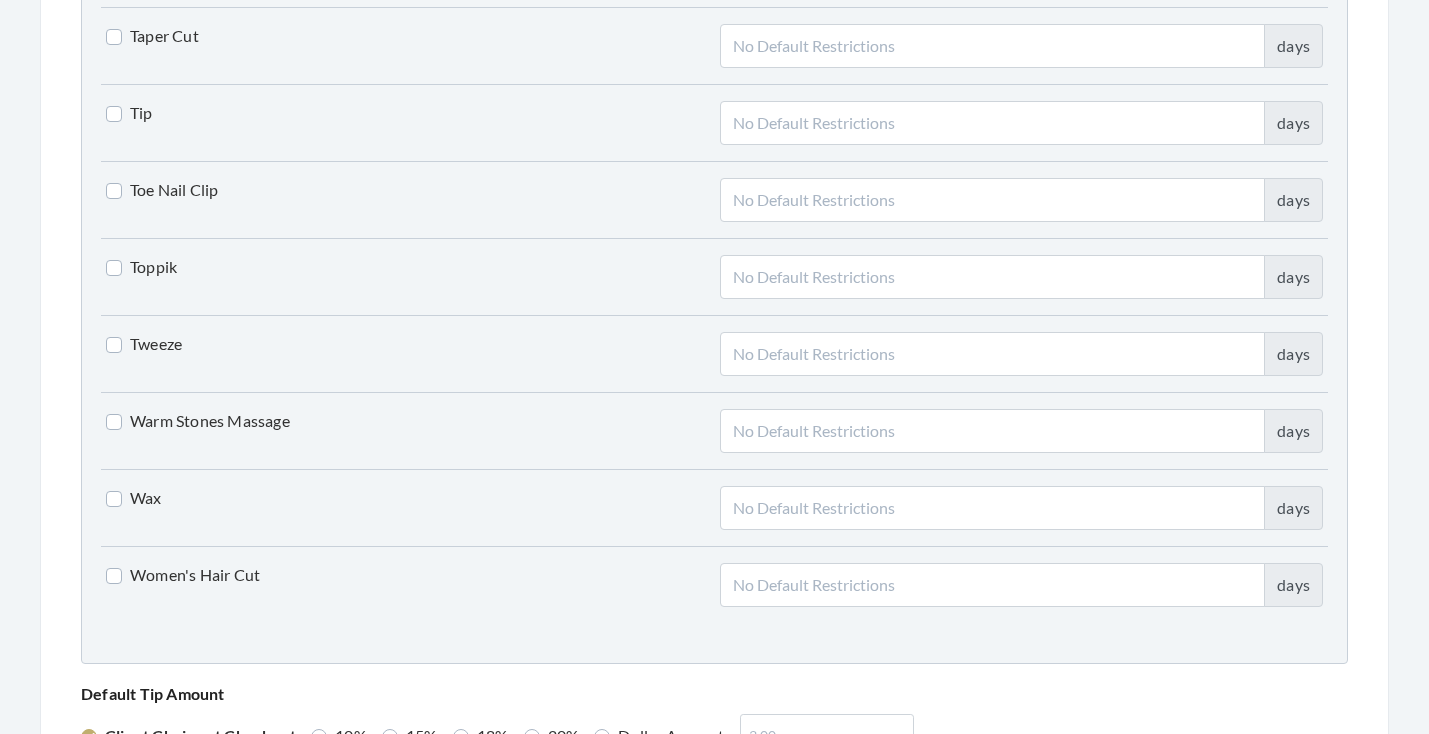 click on "Toe Nail Clip" at bounding box center [162, 190] 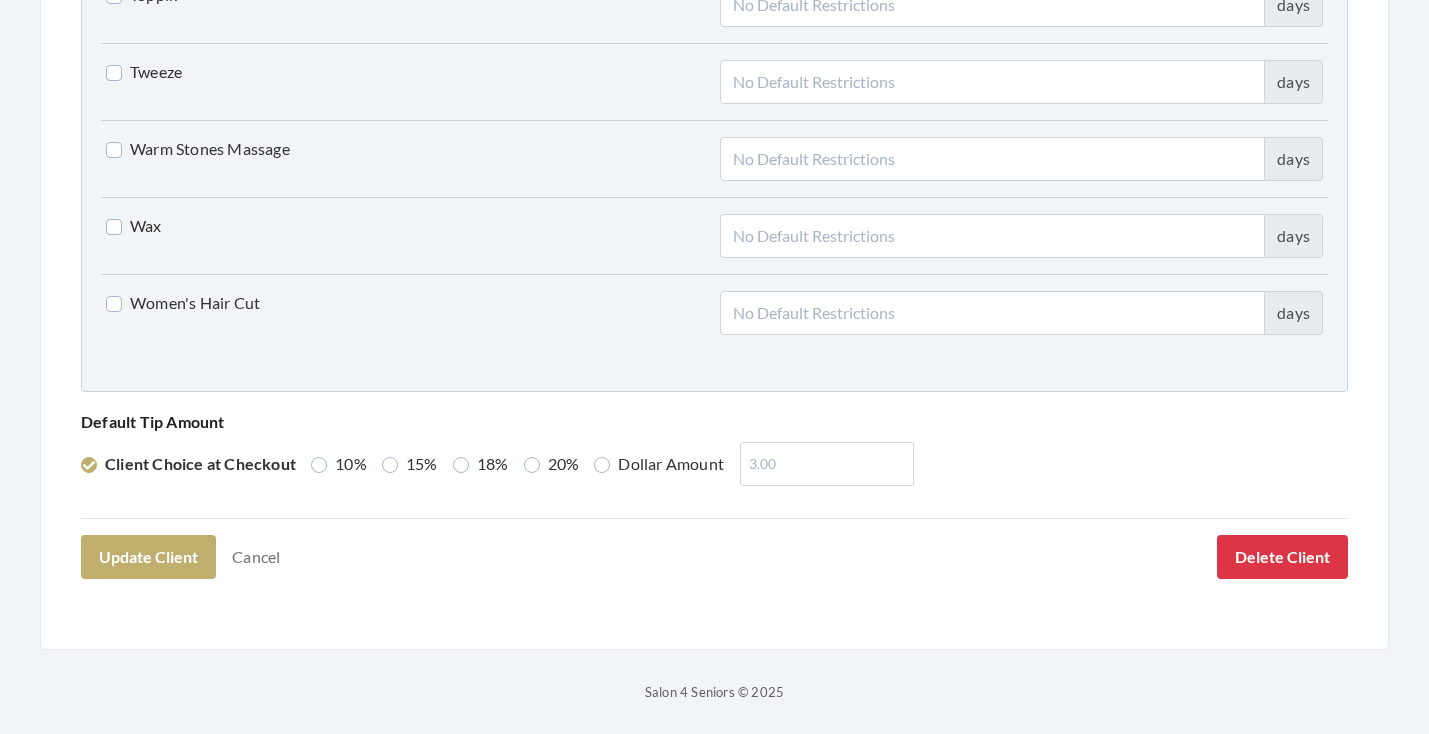 scroll, scrollTop: 5136, scrollLeft: 0, axis: vertical 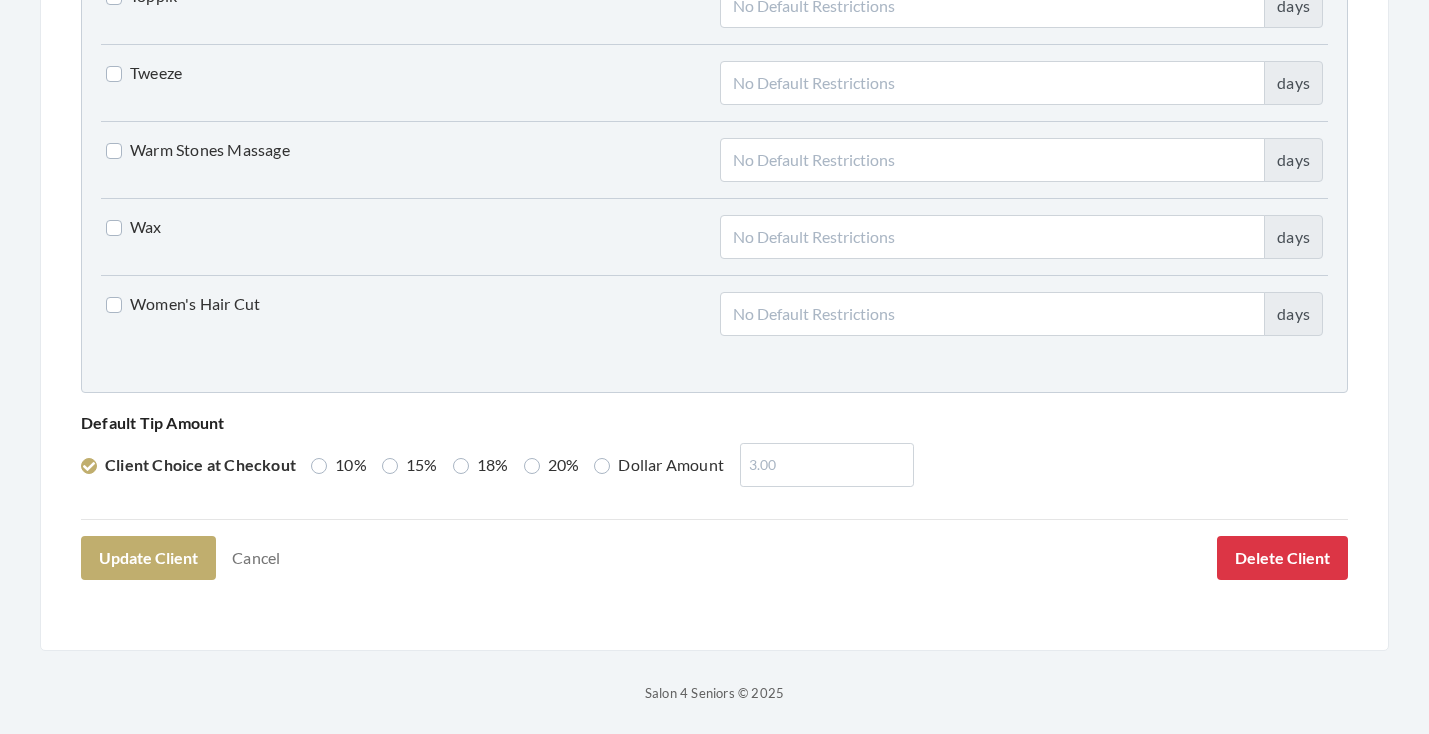 click on "15%" at bounding box center (410, 465) 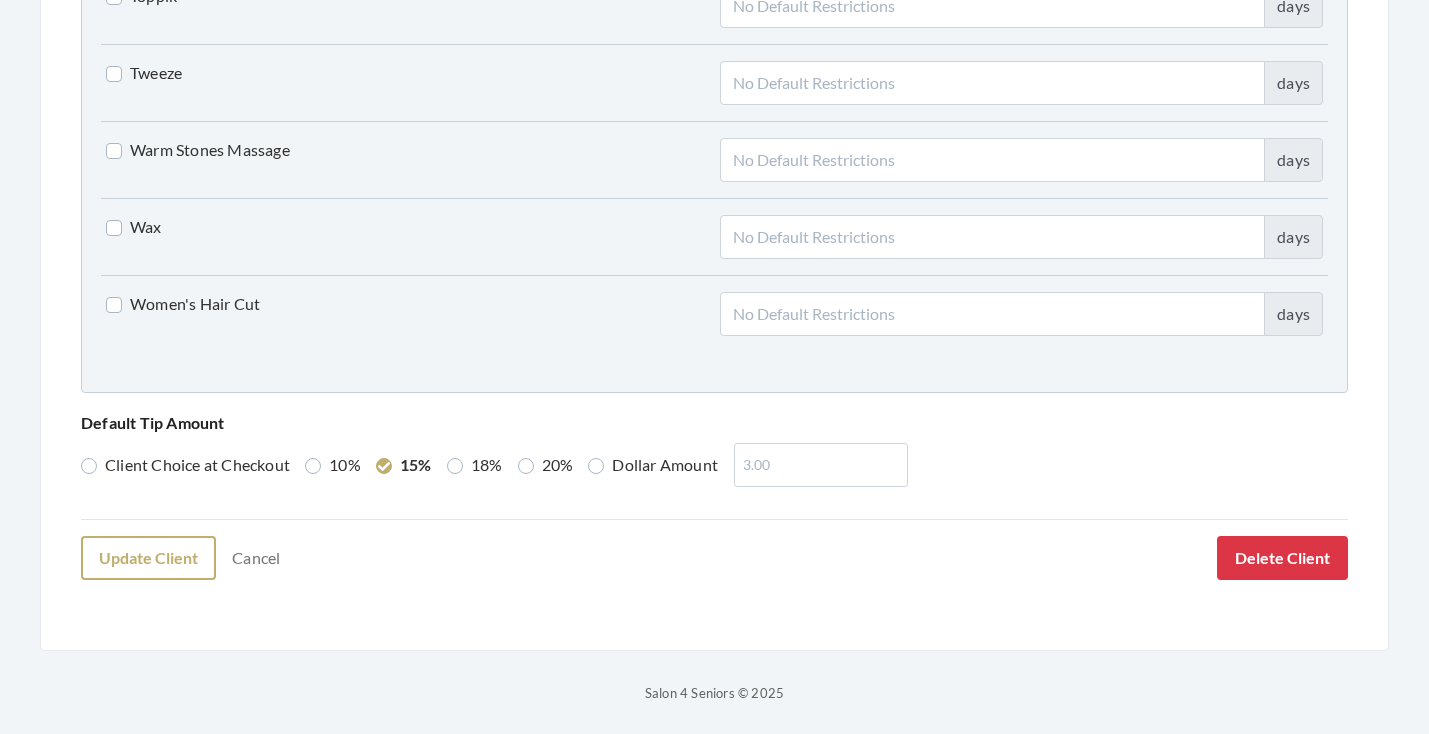 click on "Update Client" at bounding box center (148, 558) 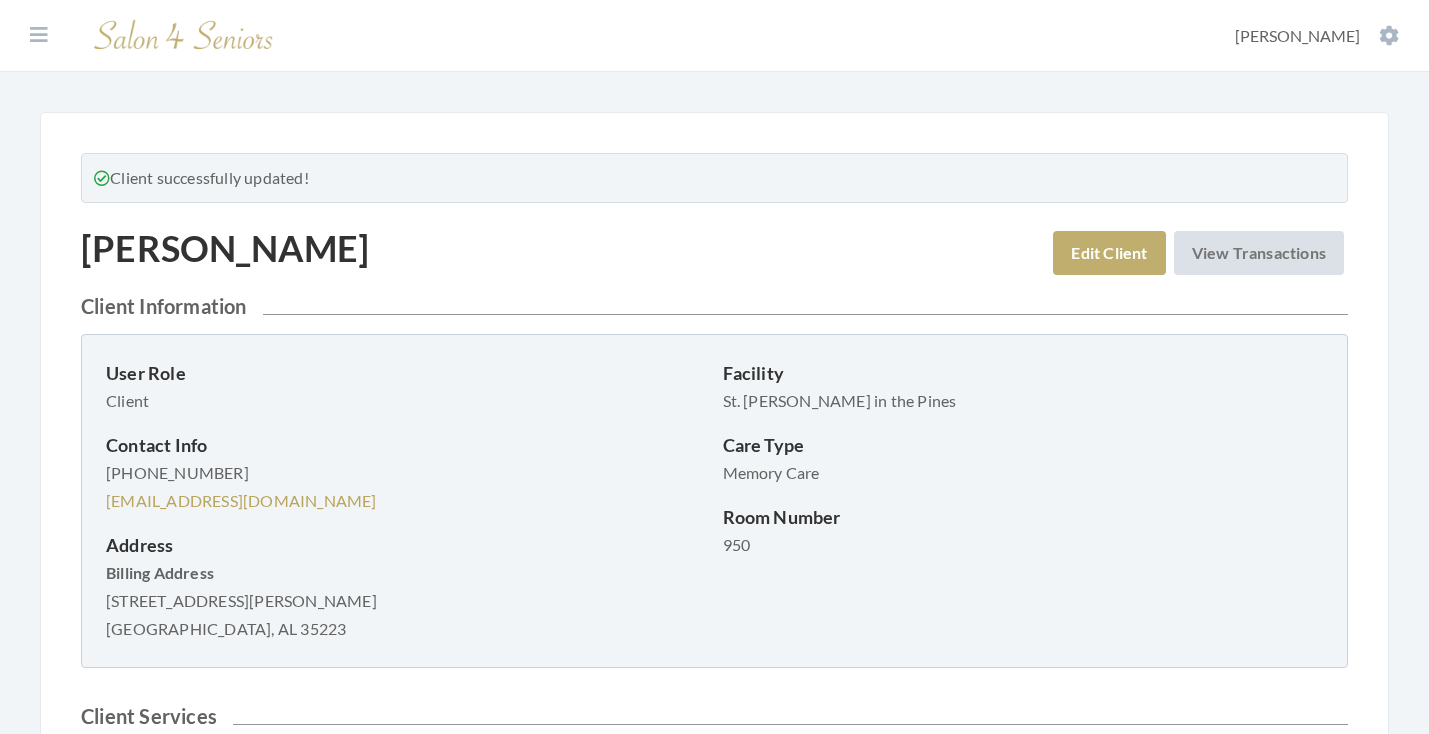 scroll, scrollTop: 0, scrollLeft: 0, axis: both 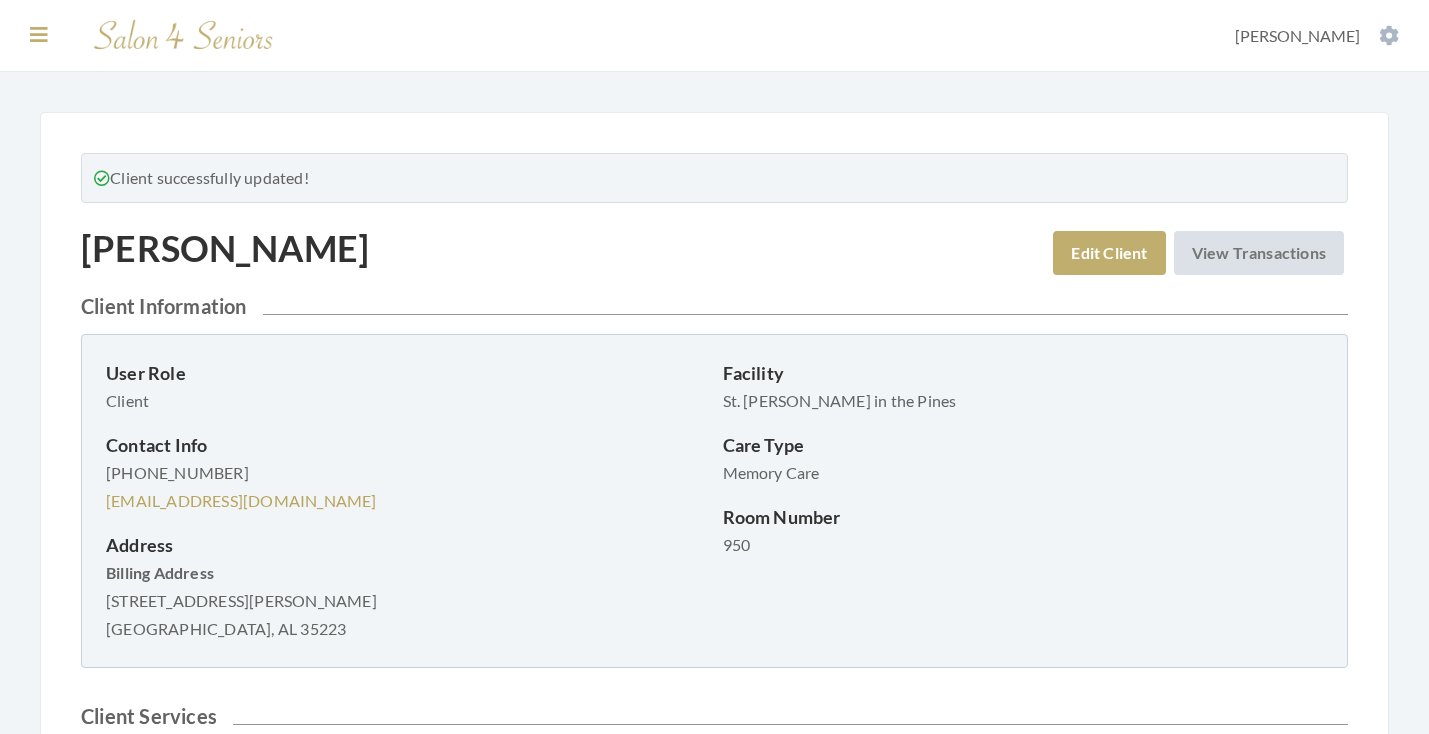 click at bounding box center (39, 35) 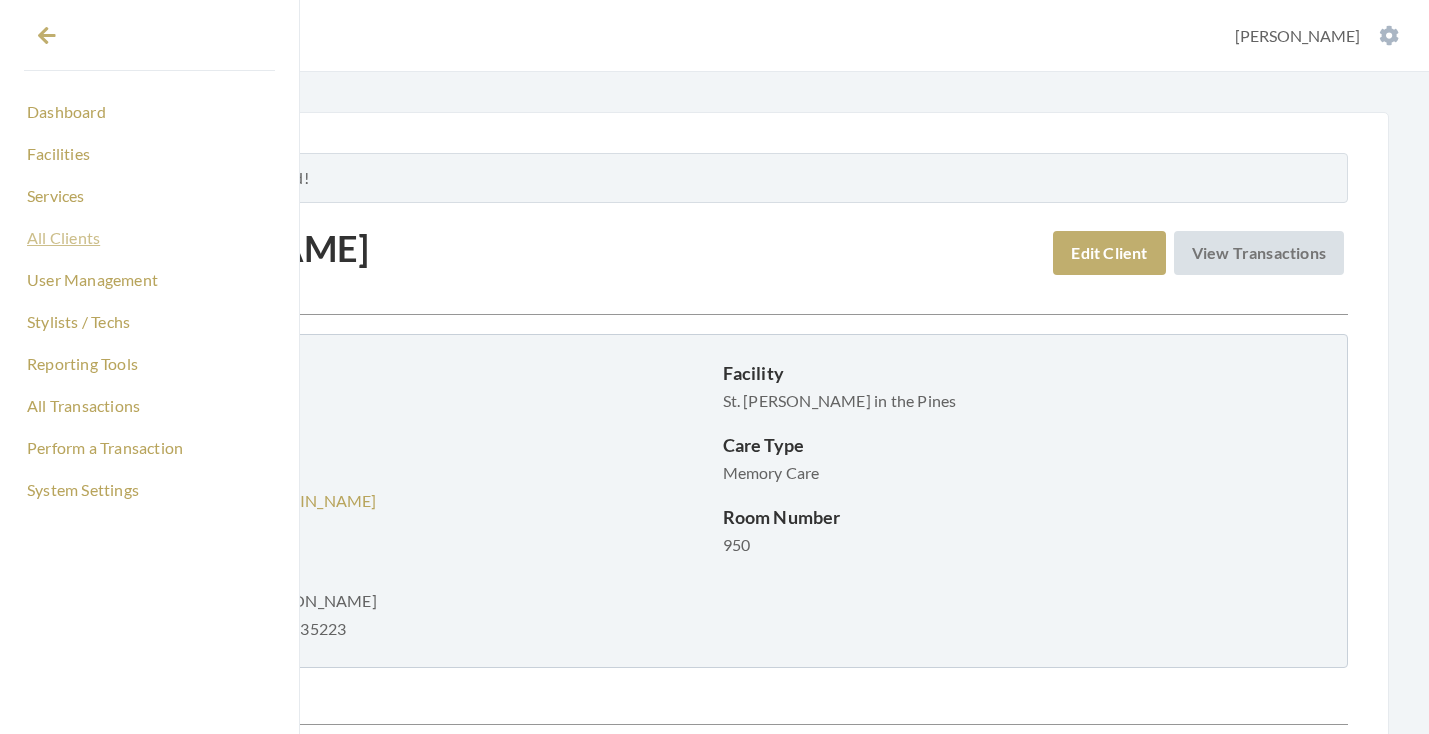 click on "All Clients" at bounding box center [149, 238] 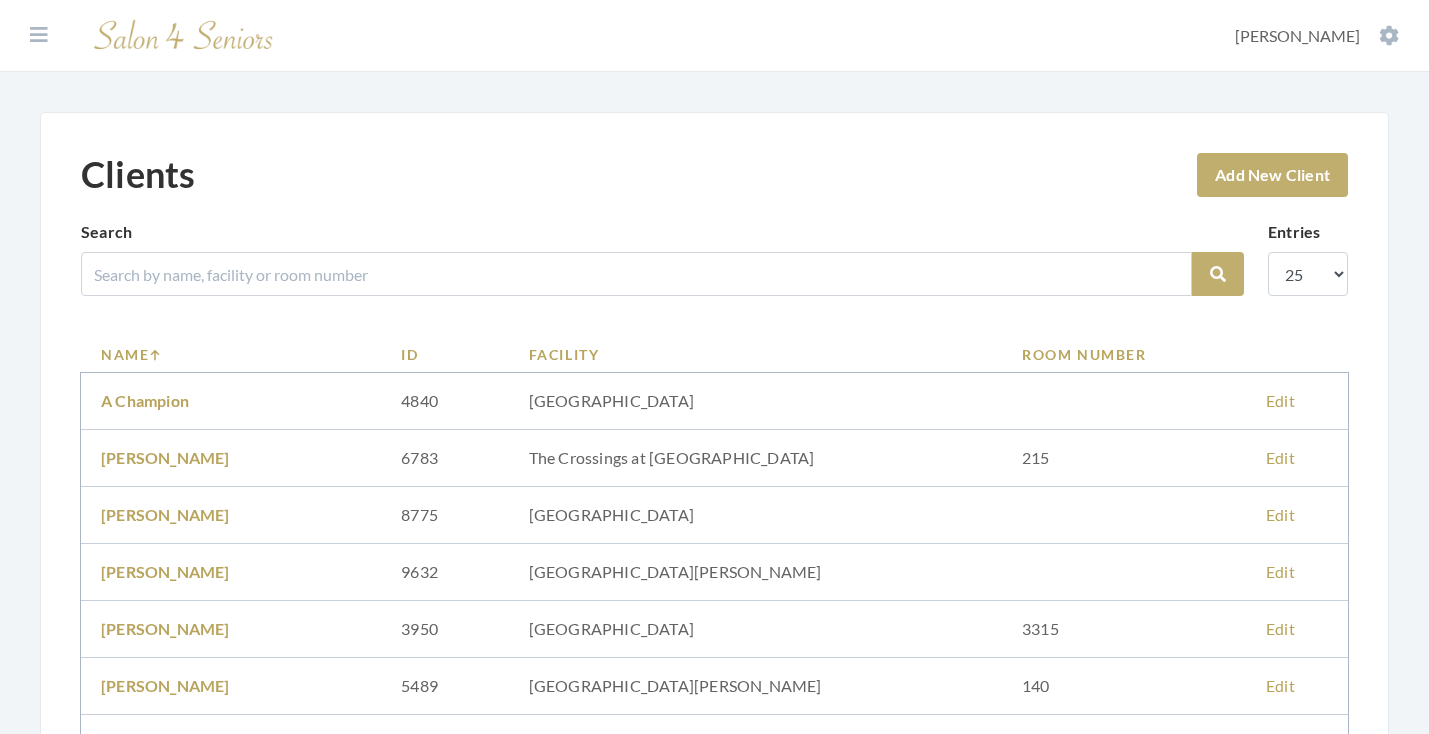 scroll, scrollTop: 0, scrollLeft: 0, axis: both 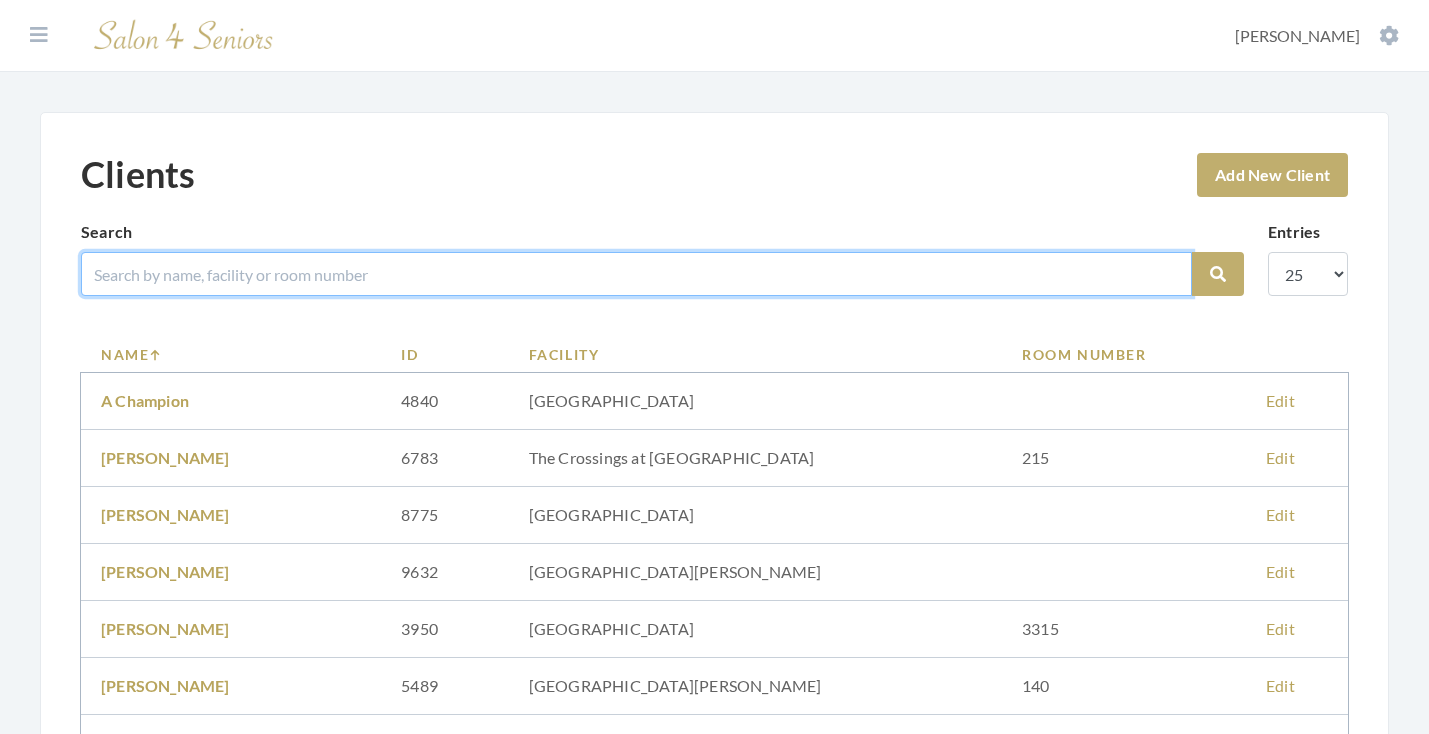 click at bounding box center (636, 274) 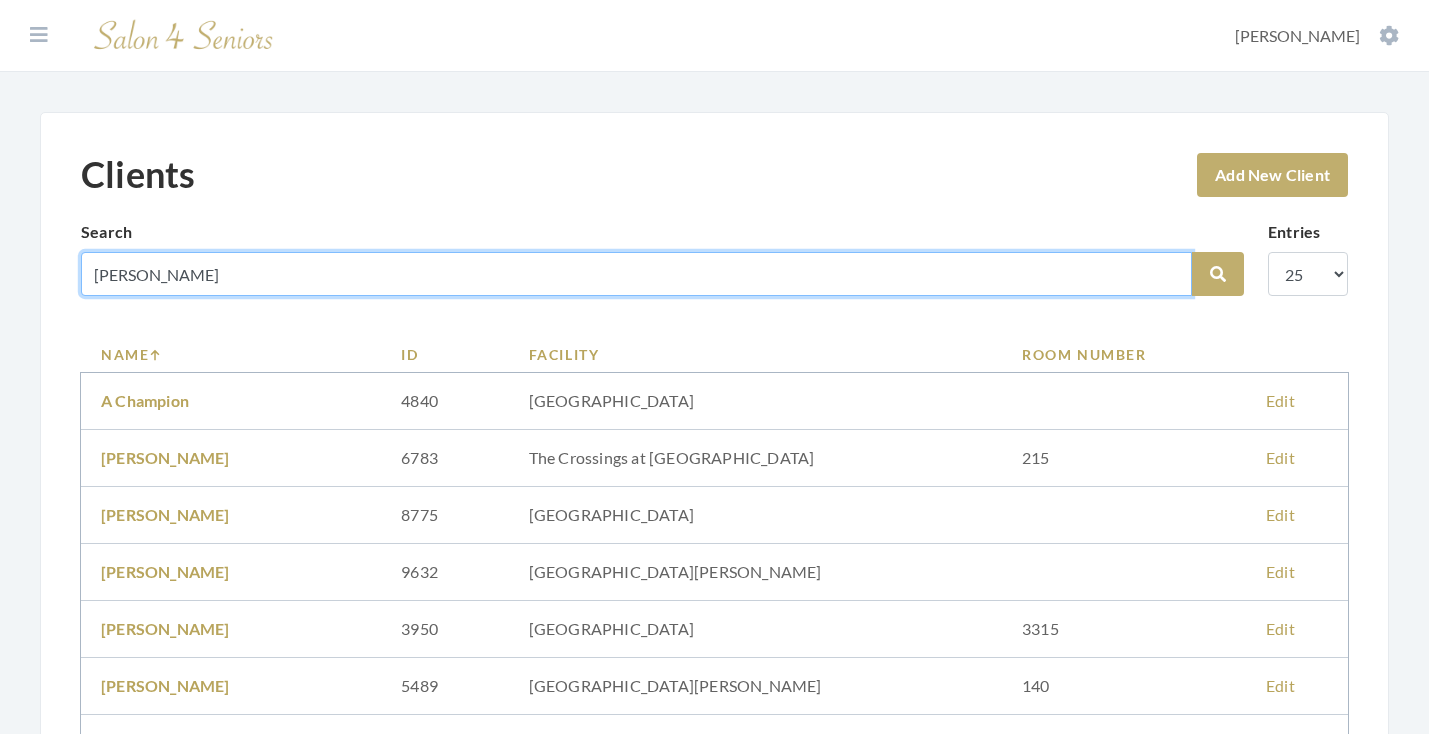 type on "[PERSON_NAME]" 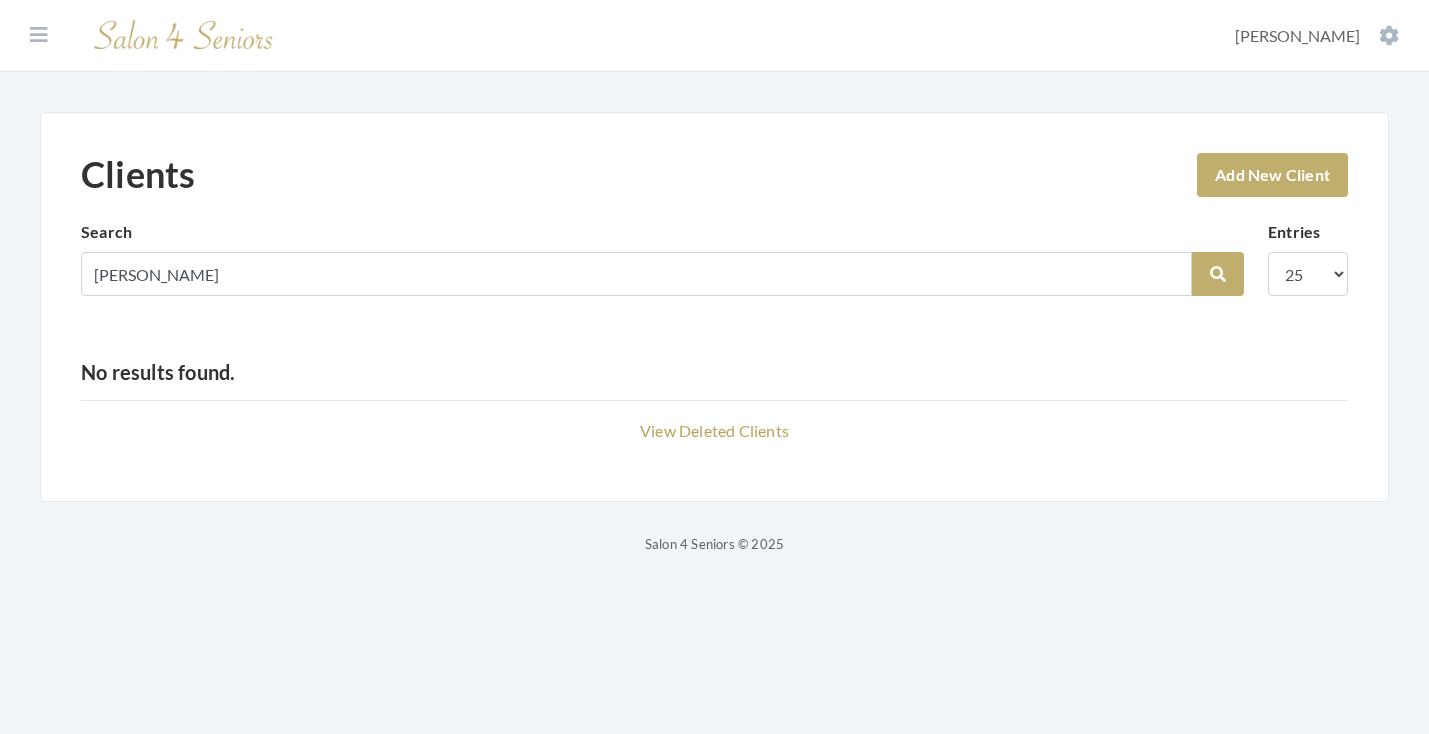 scroll, scrollTop: 0, scrollLeft: 0, axis: both 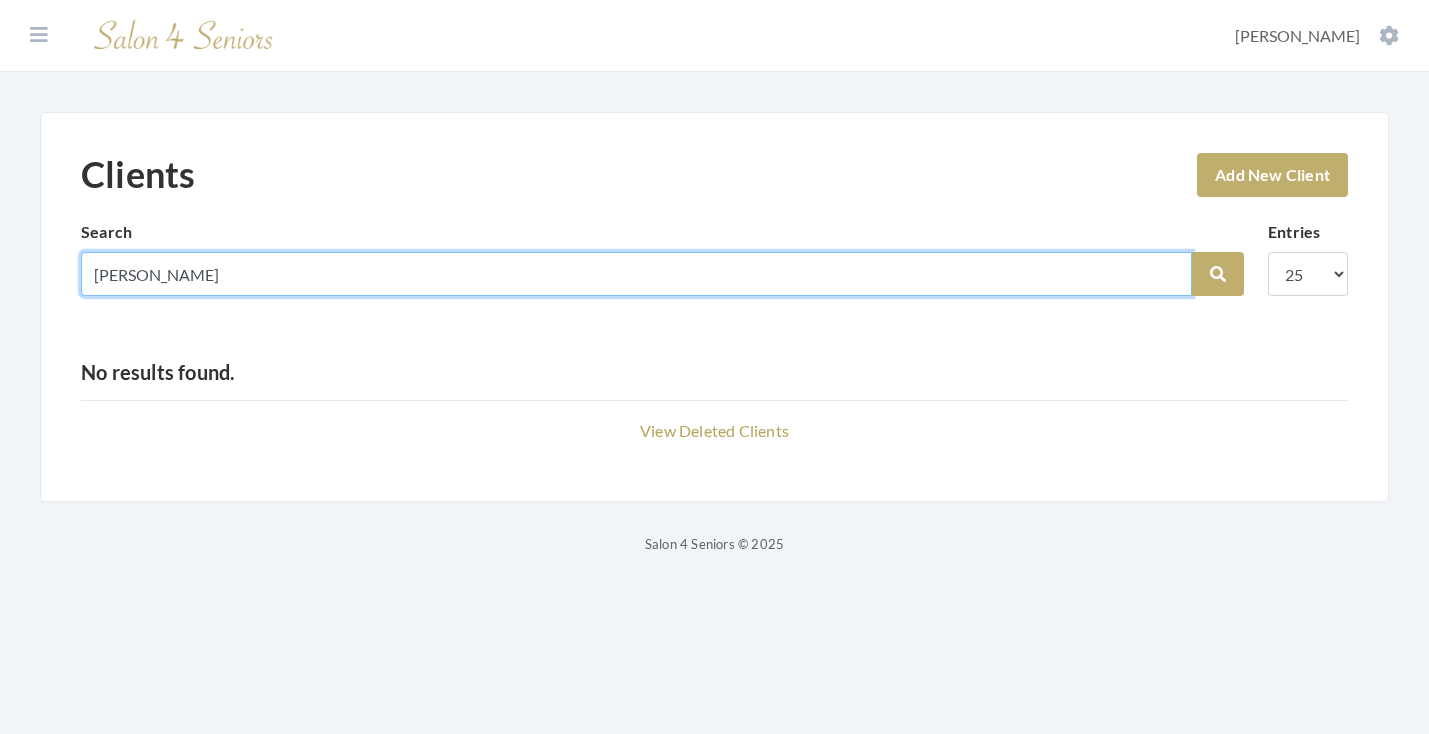 click on "RIDENOUR" at bounding box center (636, 274) 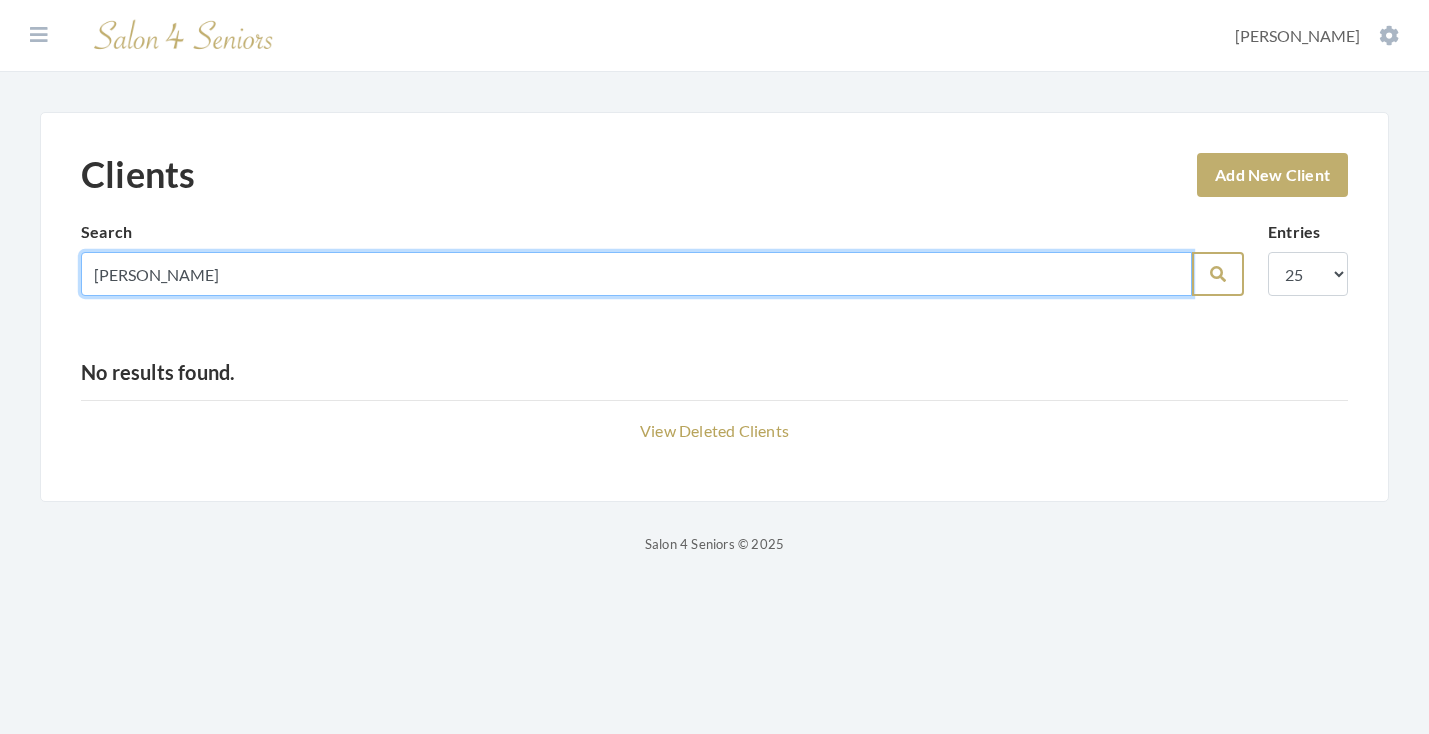 type on "[PERSON_NAME]" 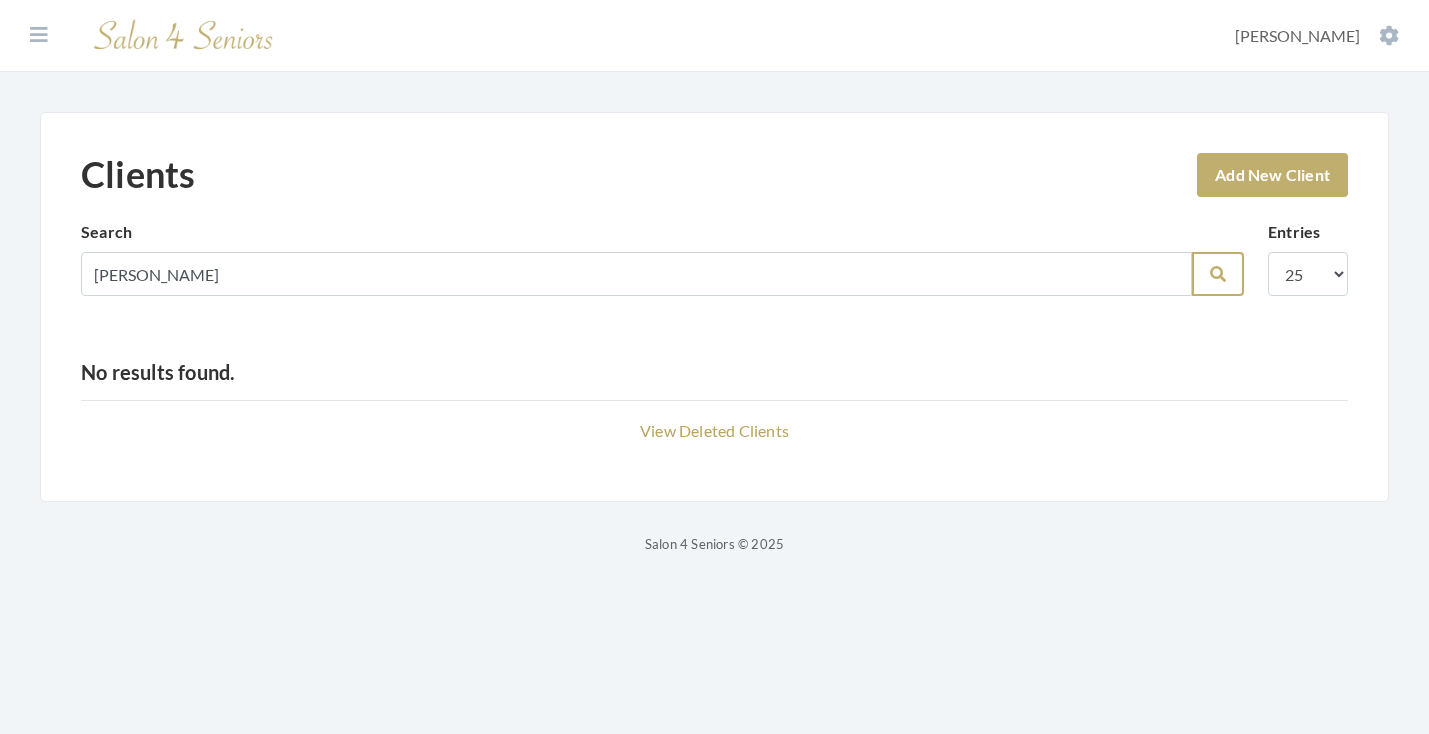 click on "Search" at bounding box center [1218, 274] 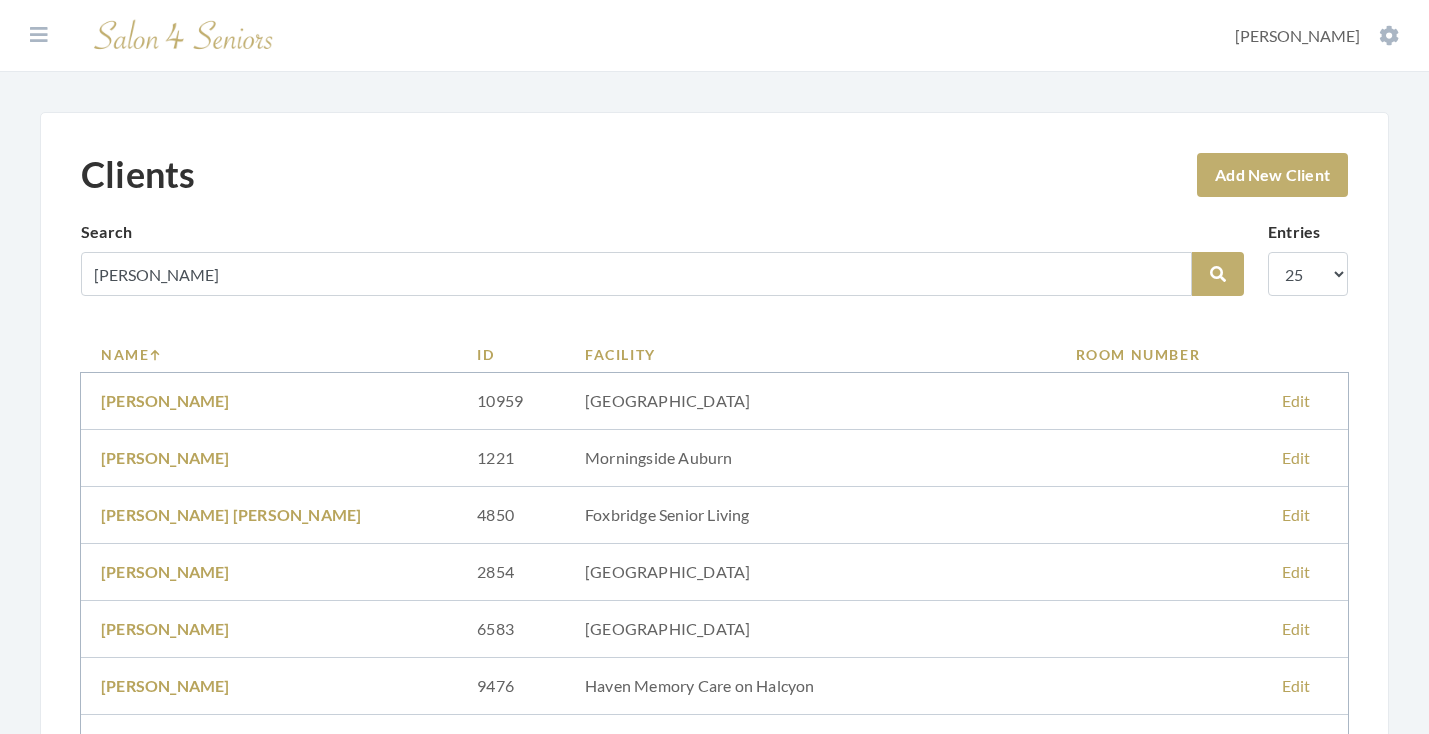 scroll, scrollTop: 0, scrollLeft: 0, axis: both 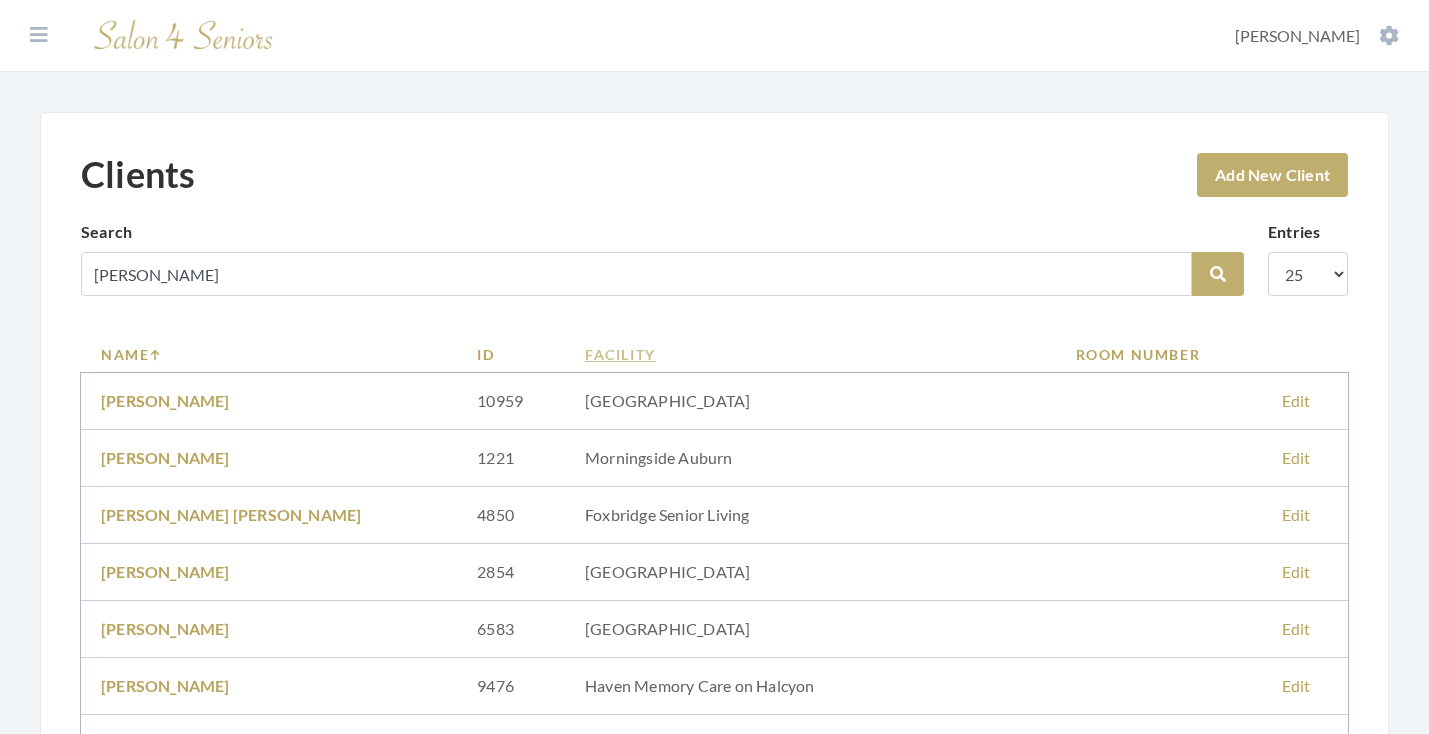 click on "Facility" at bounding box center (810, 354) 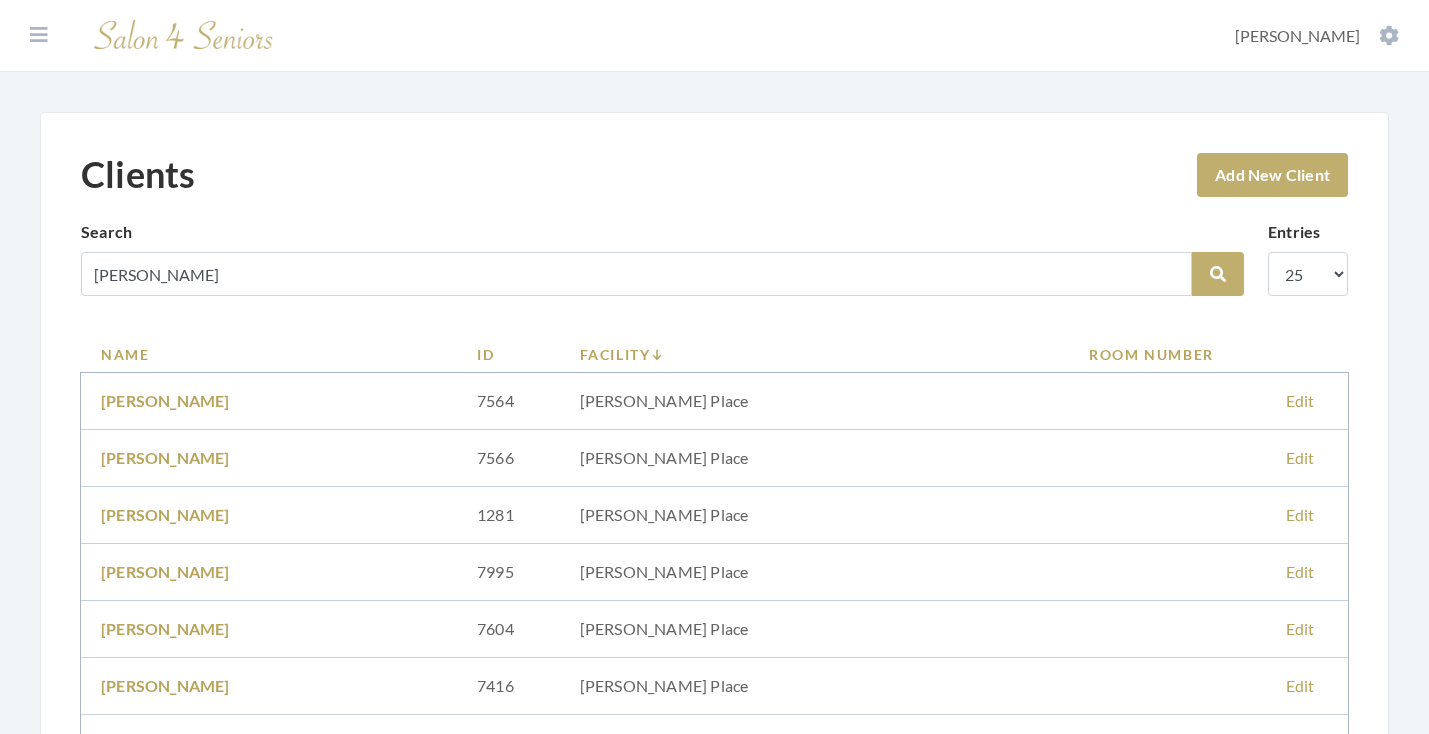 scroll, scrollTop: 0, scrollLeft: 0, axis: both 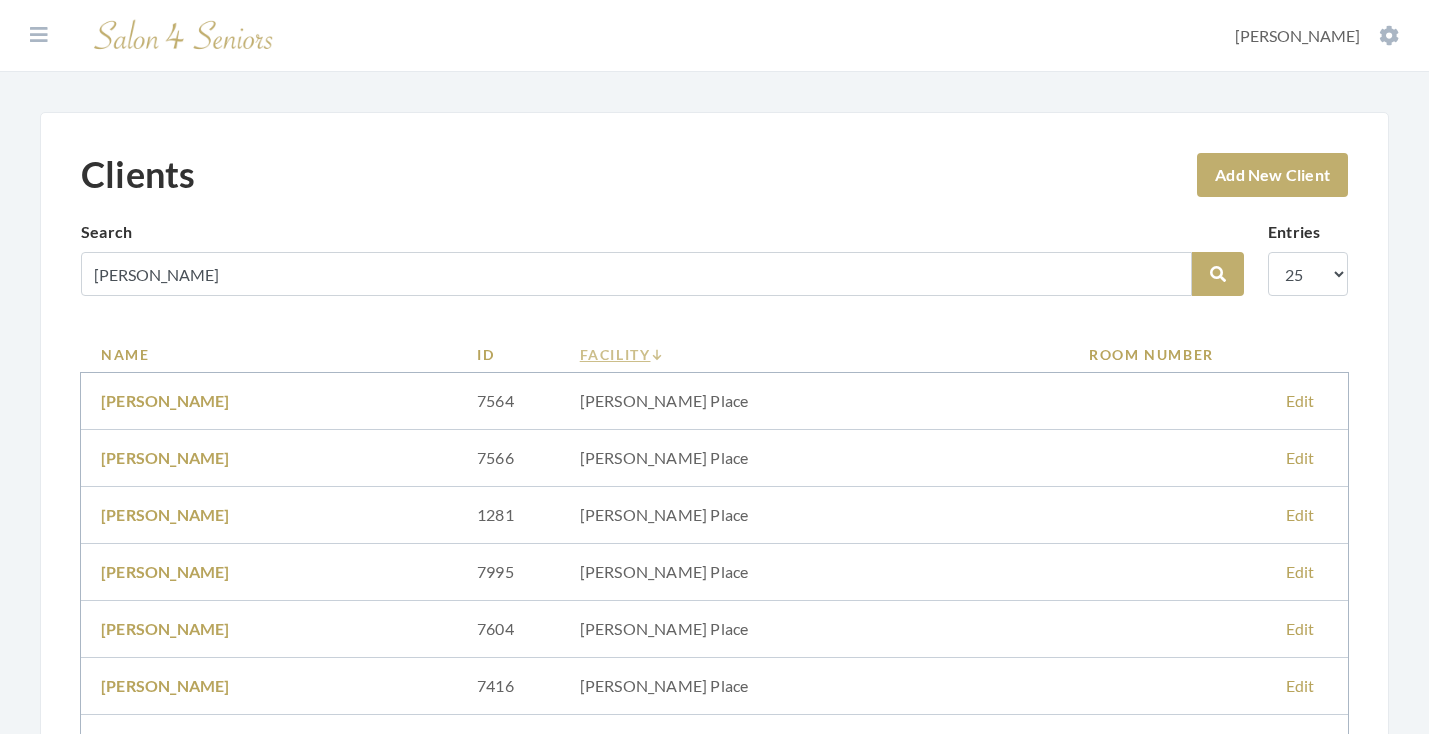 click on "Facility" at bounding box center [815, 354] 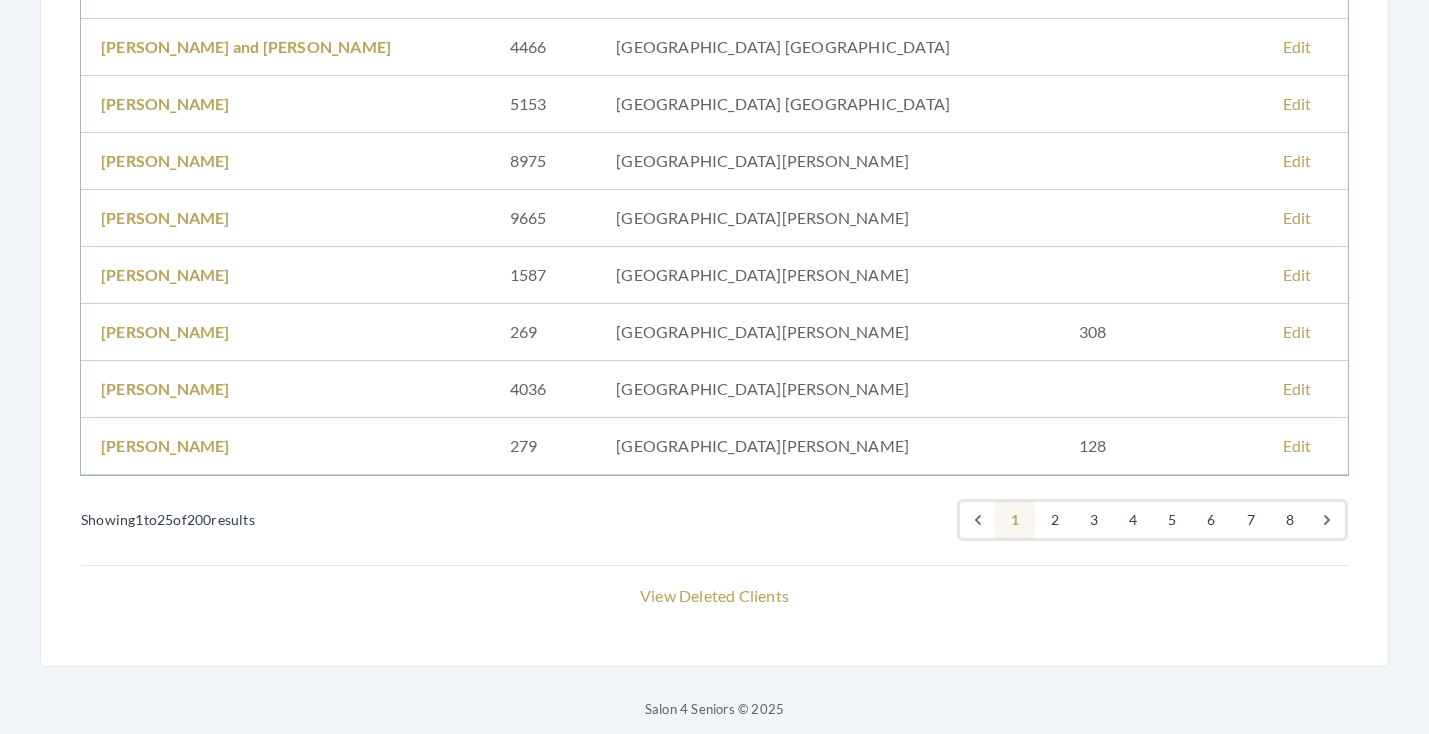 scroll, scrollTop: 1311, scrollLeft: 0, axis: vertical 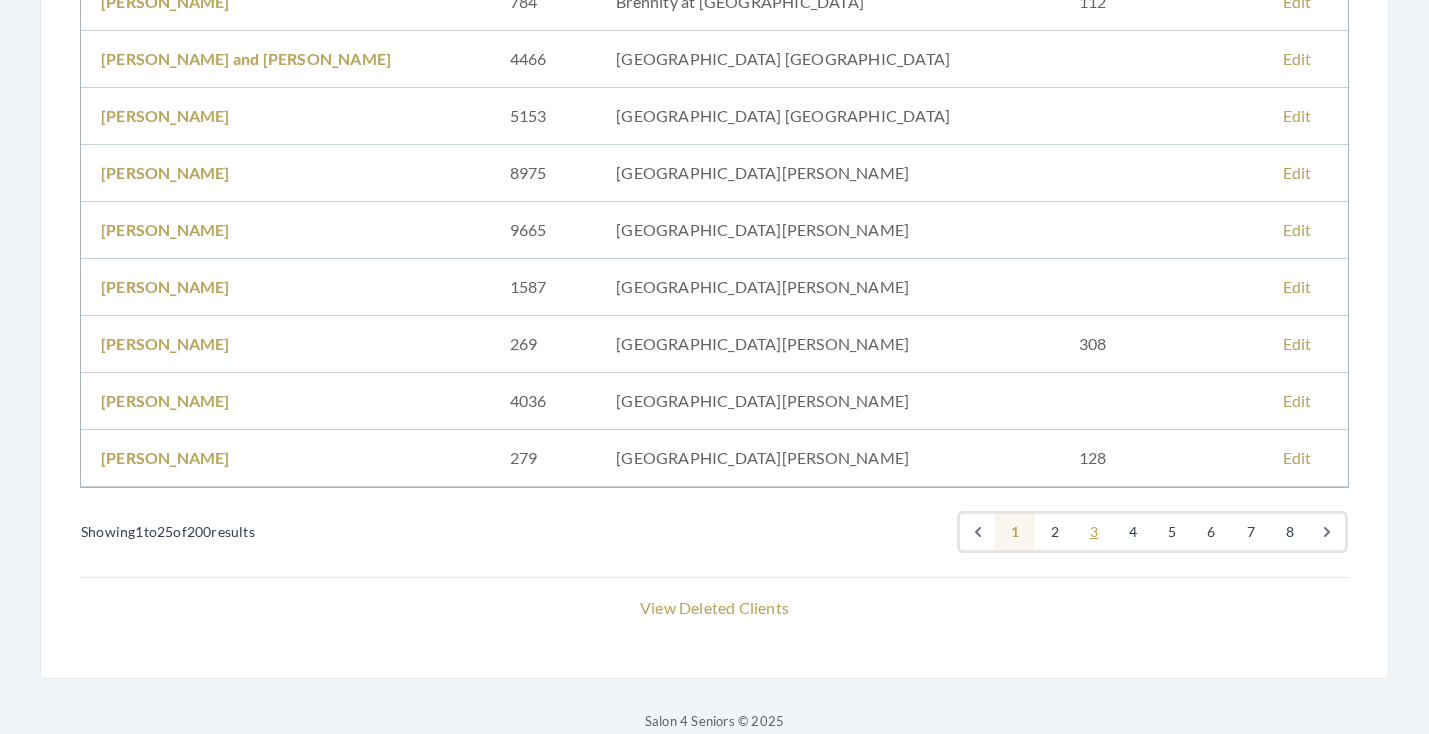 click on "3" at bounding box center (1094, 532) 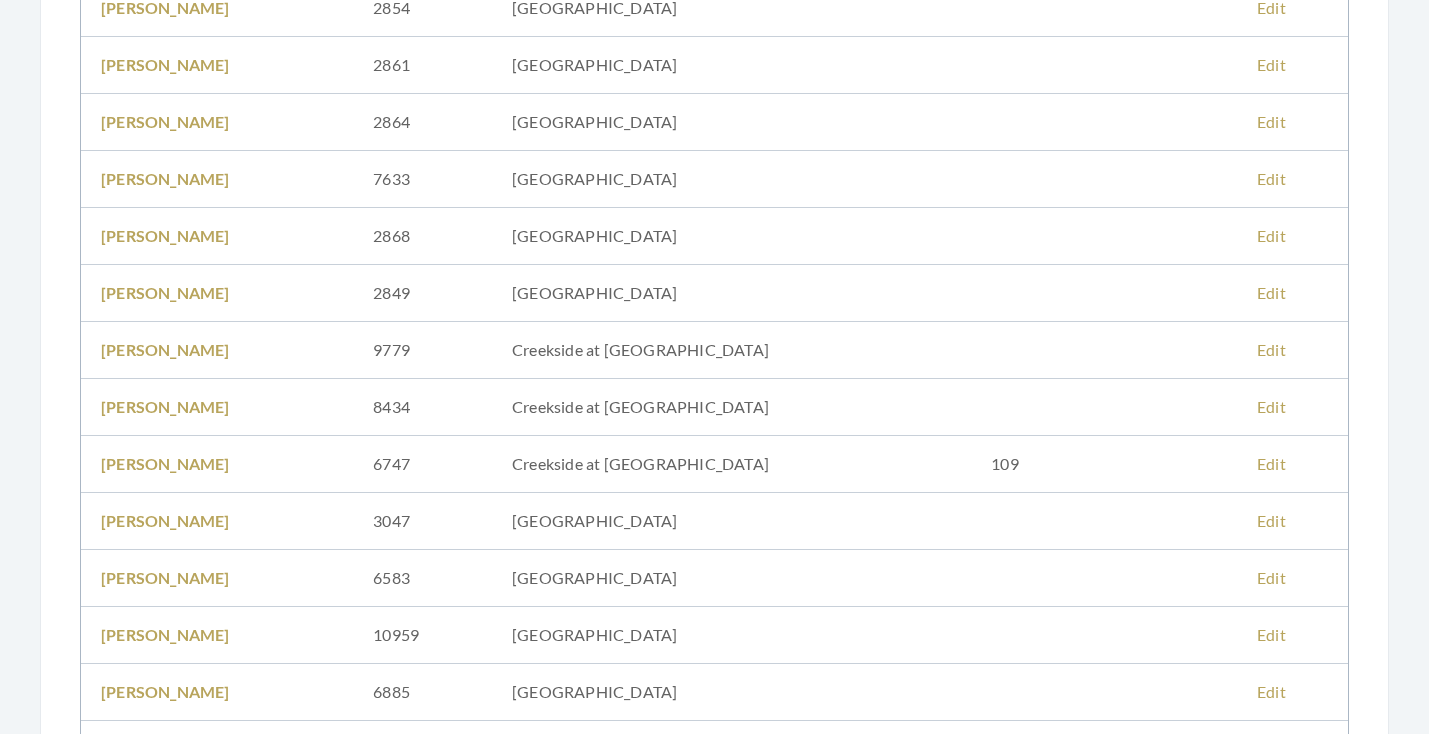 scroll, scrollTop: 1313, scrollLeft: 0, axis: vertical 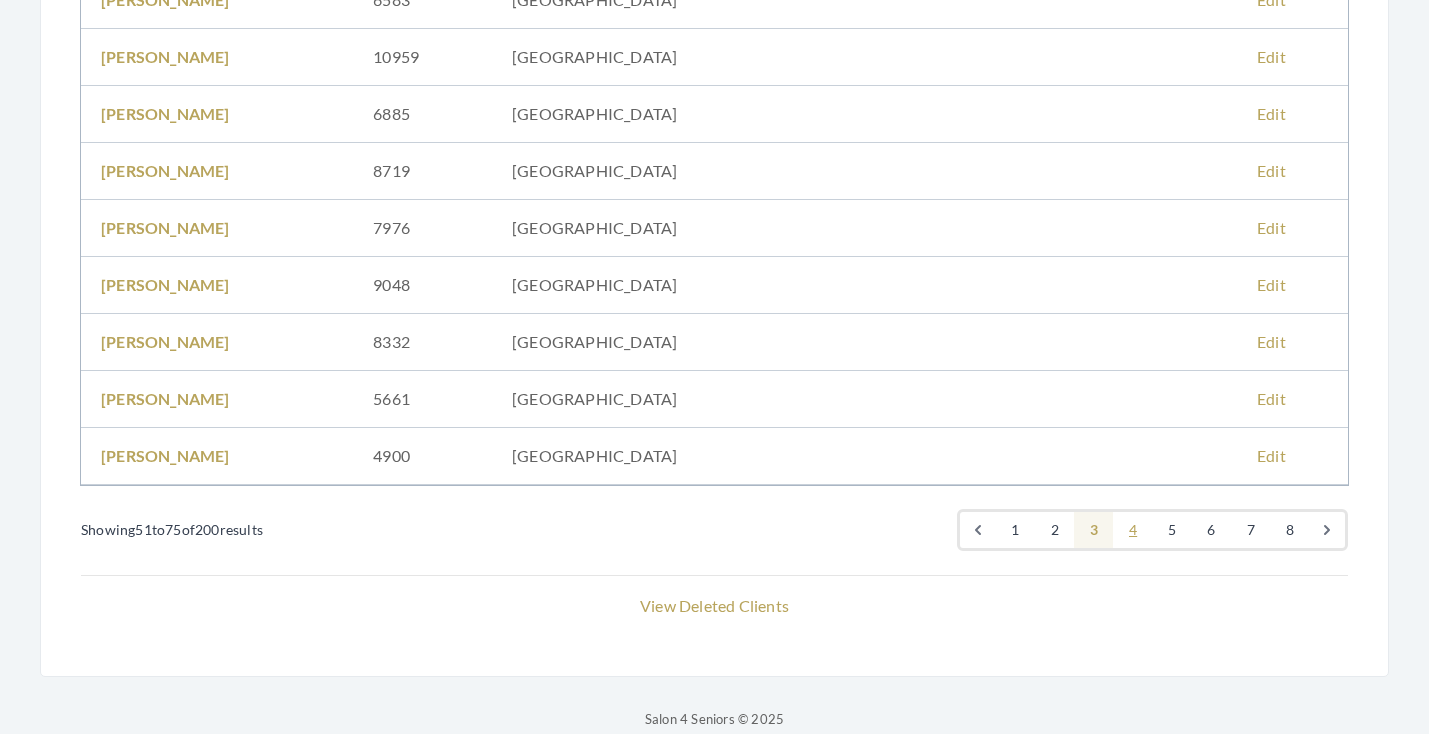 click on "4" at bounding box center [1133, 530] 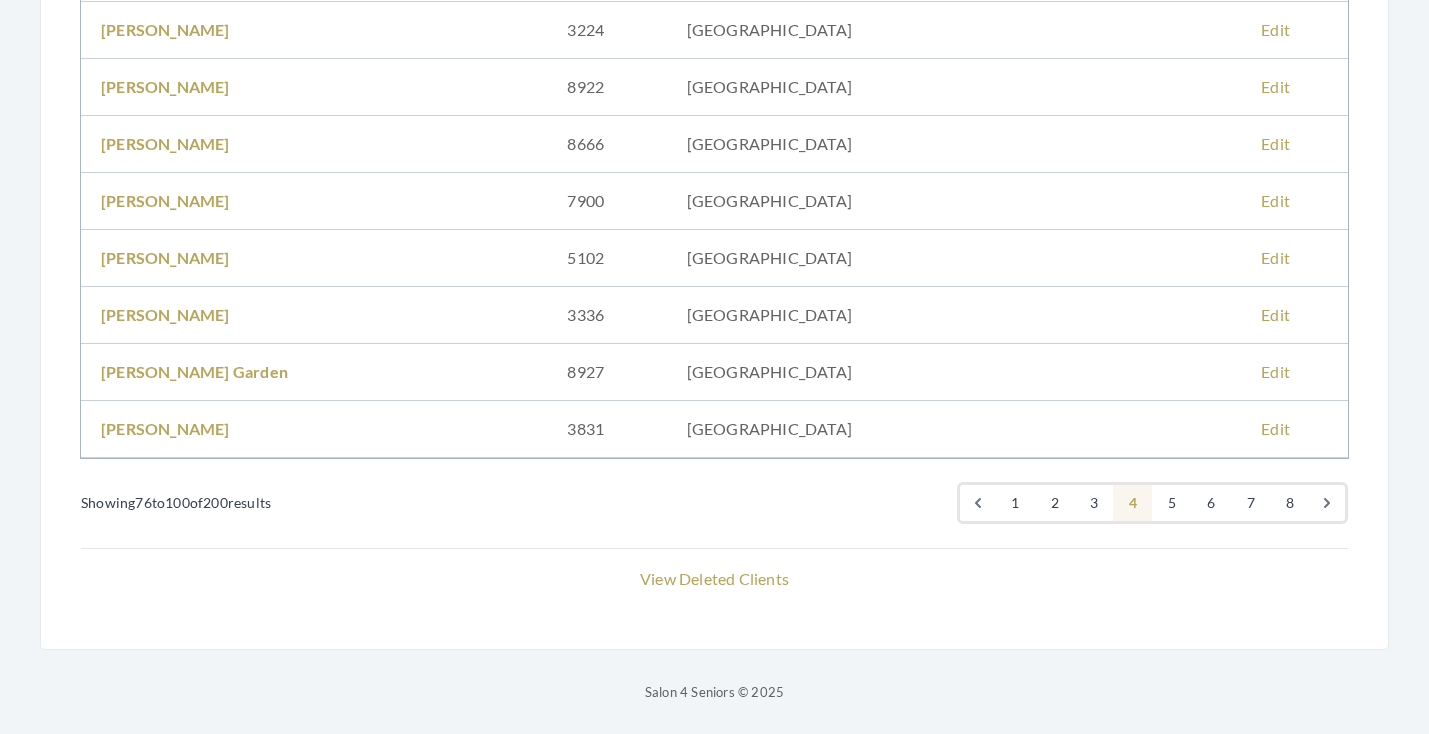 scroll, scrollTop: 1340, scrollLeft: 0, axis: vertical 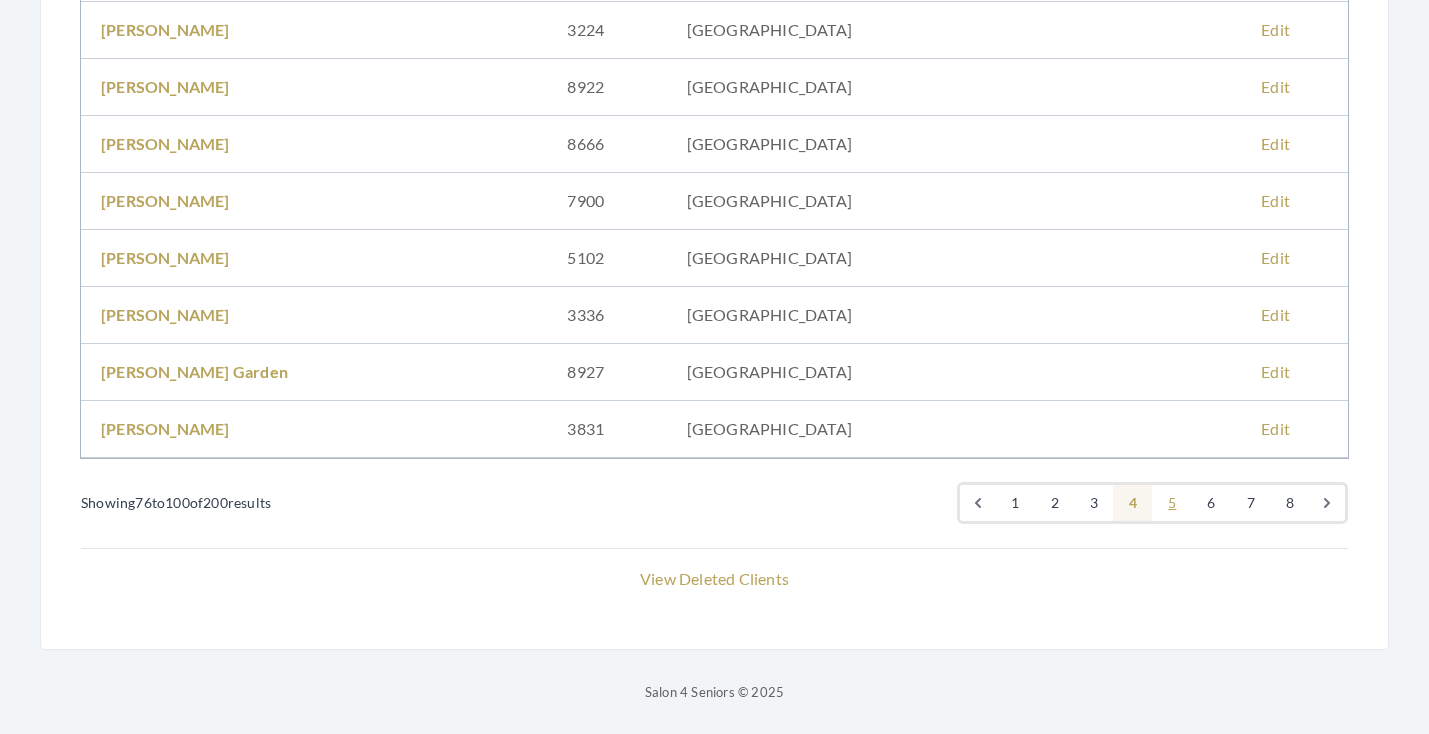 click on "5" at bounding box center [1172, 503] 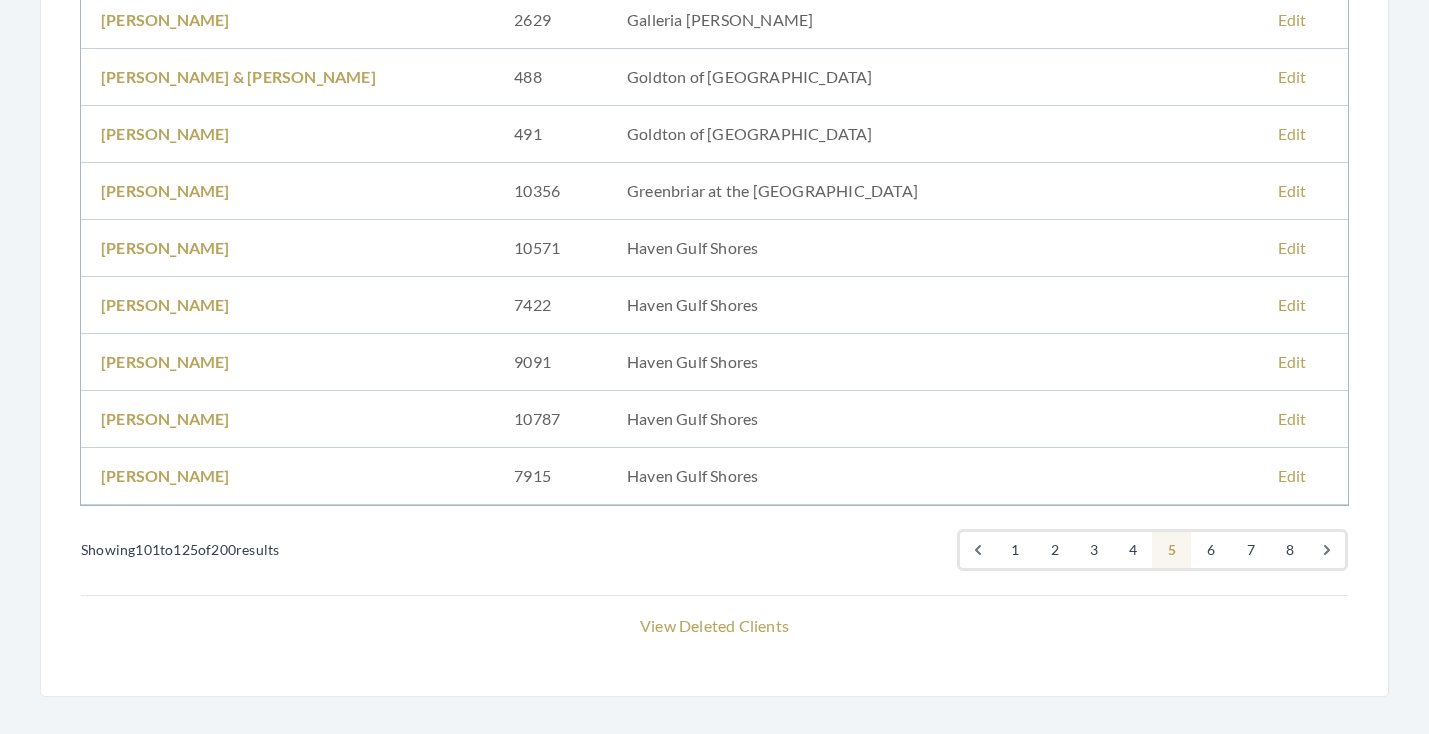scroll, scrollTop: 1289, scrollLeft: 0, axis: vertical 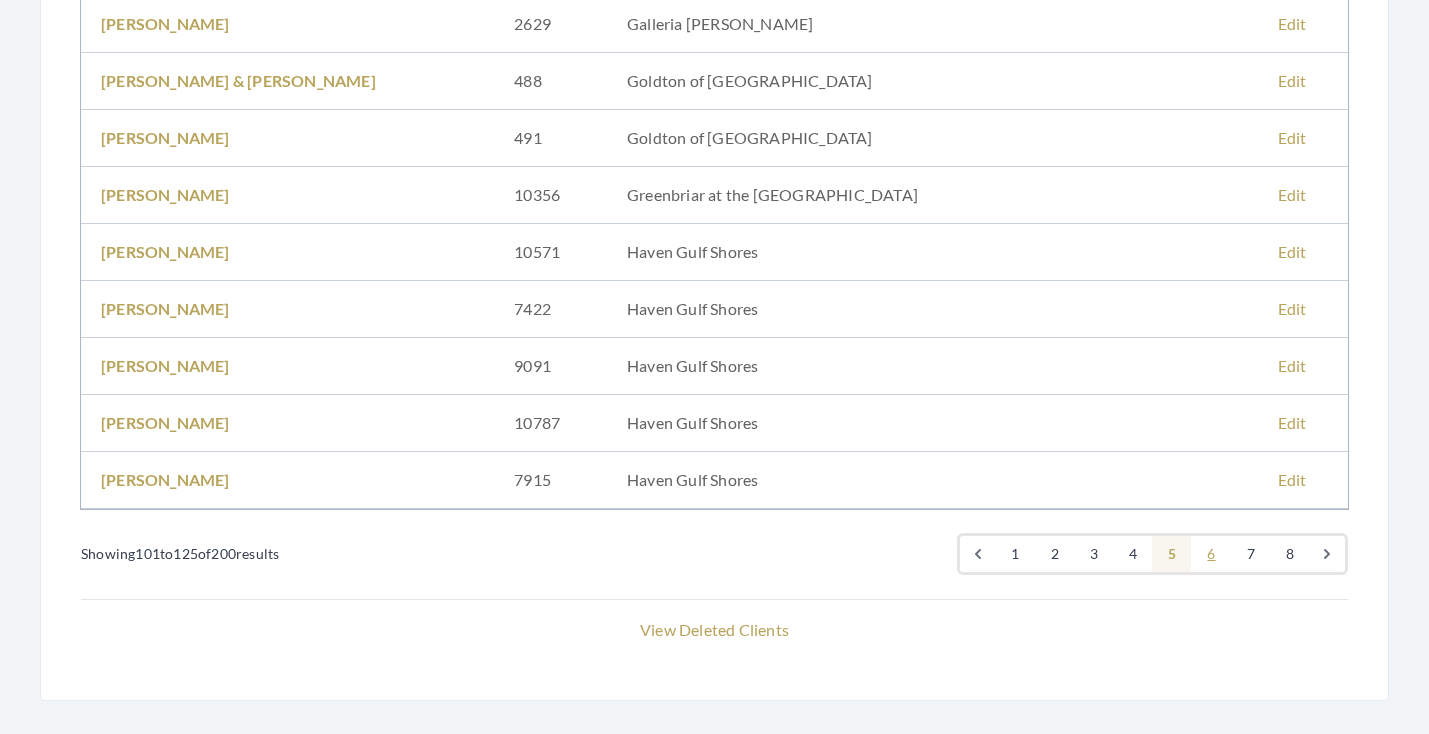 click on "6" at bounding box center (1211, 554) 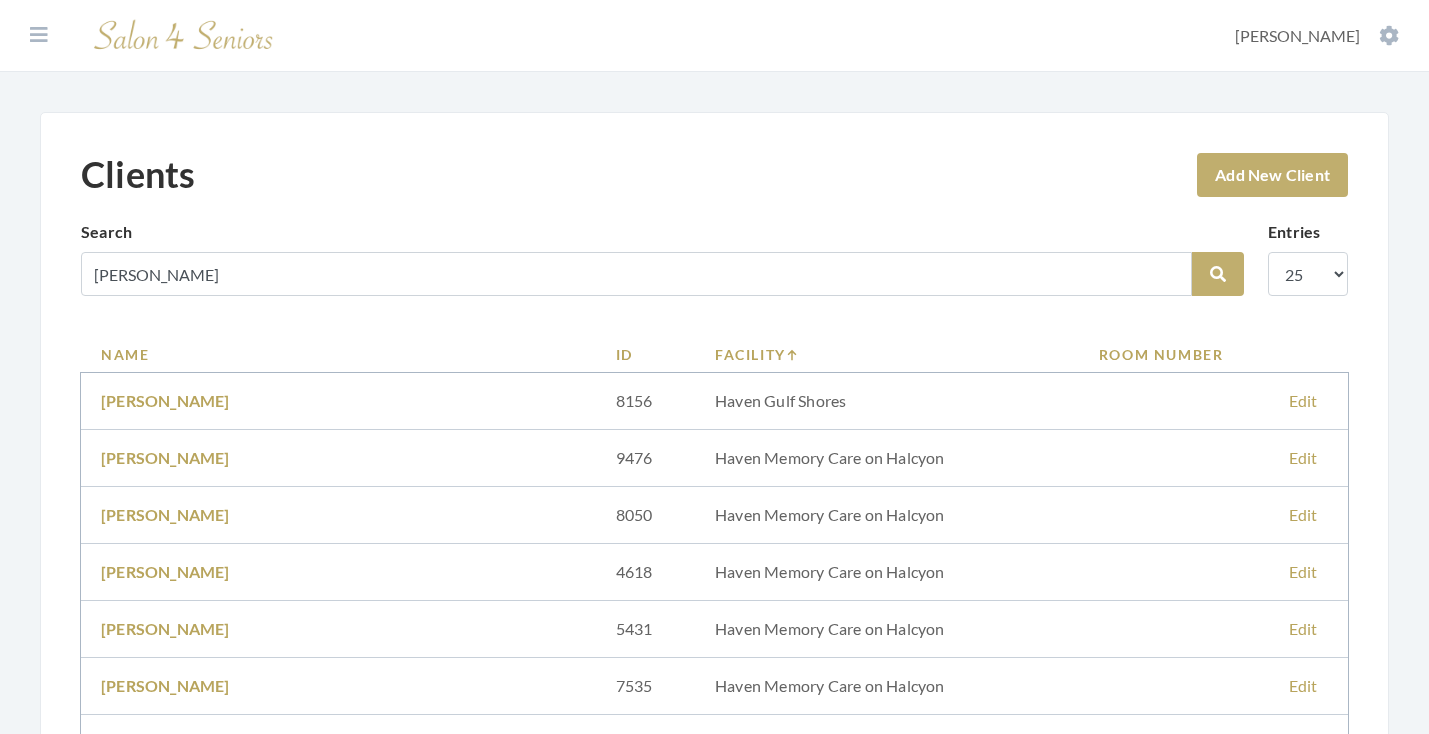 scroll, scrollTop: 0, scrollLeft: 0, axis: both 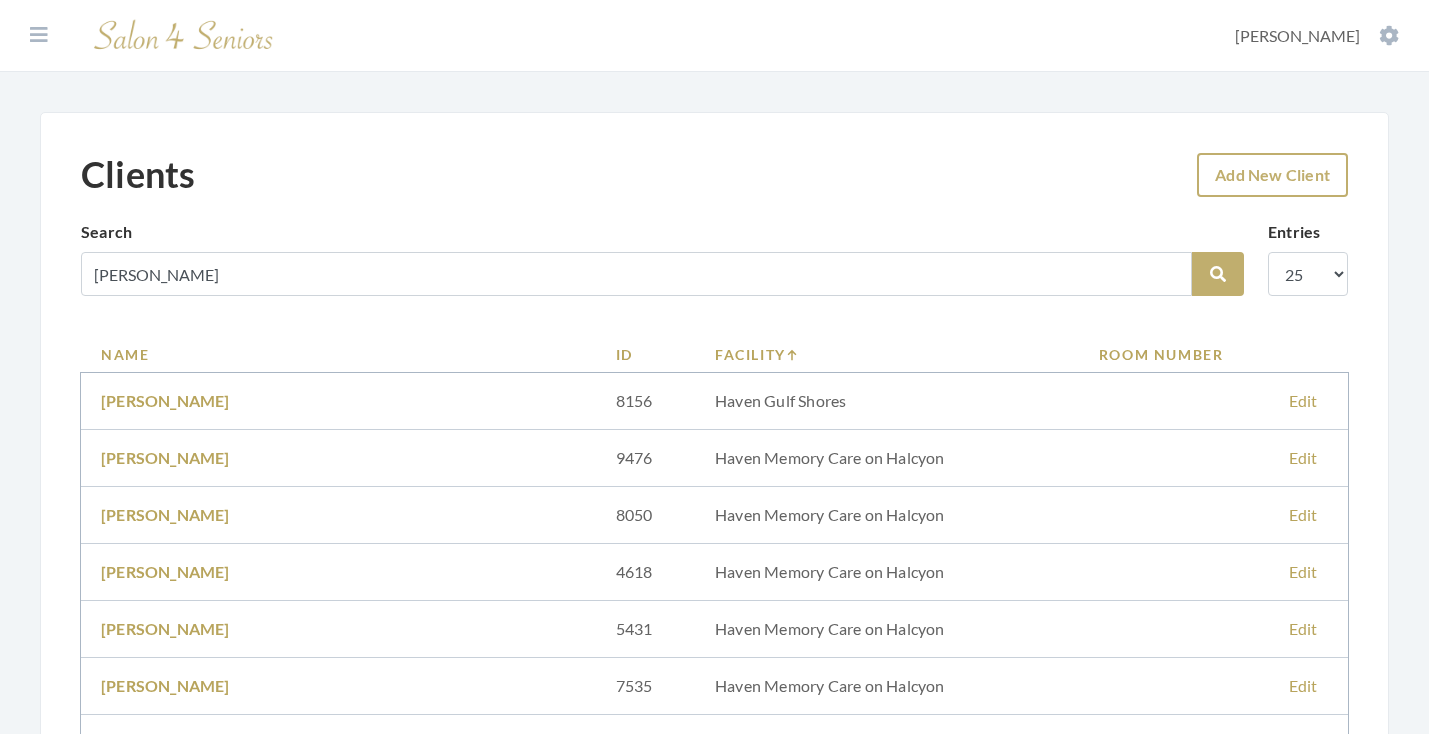 click on "Add New Client" at bounding box center (1272, 175) 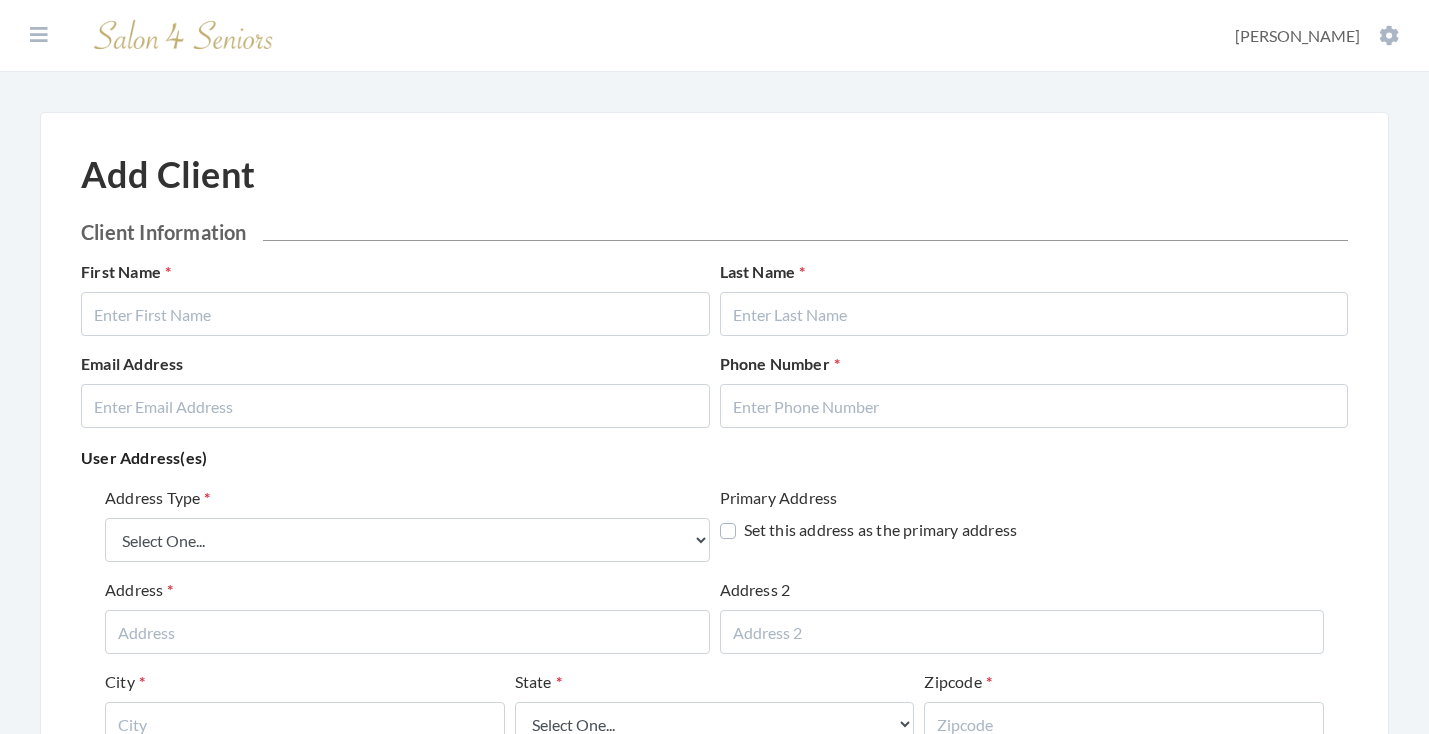 scroll, scrollTop: 0, scrollLeft: 0, axis: both 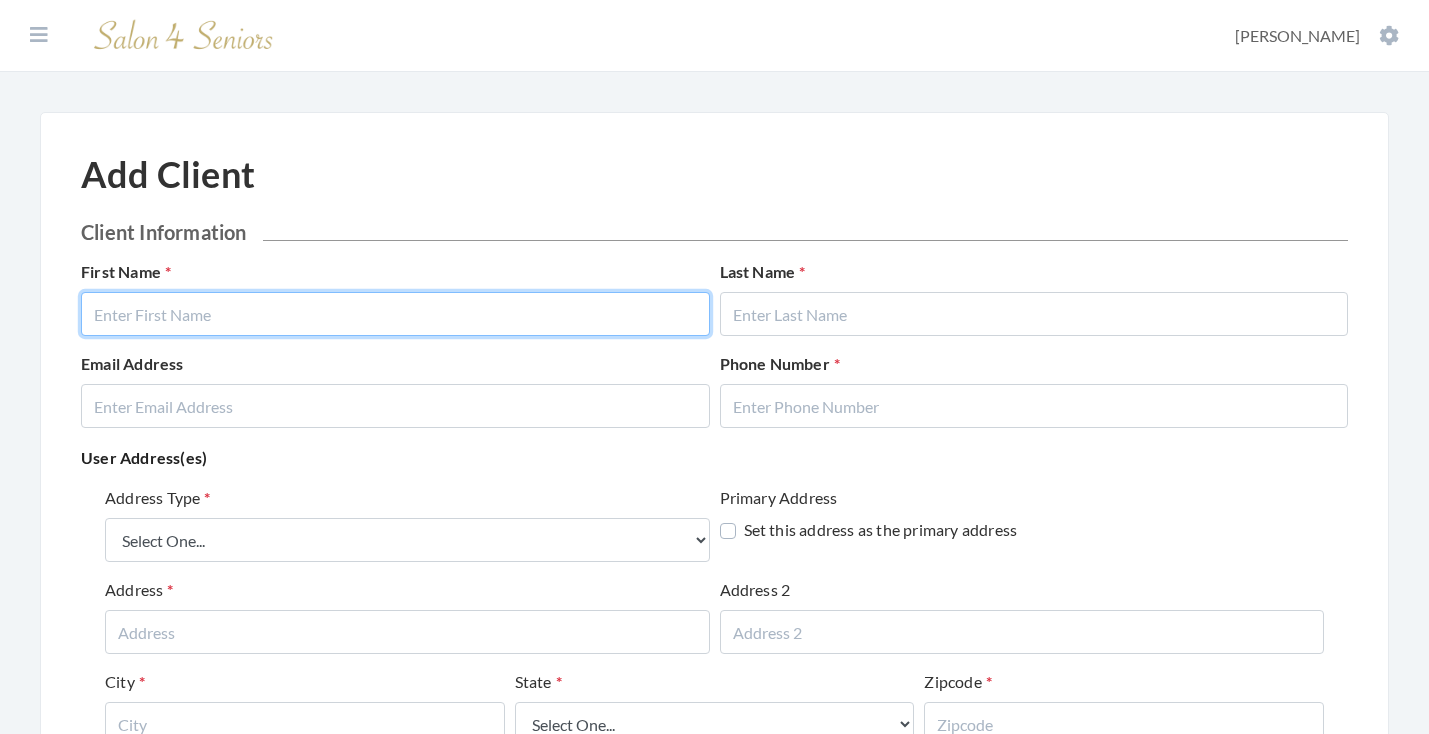type on "V" 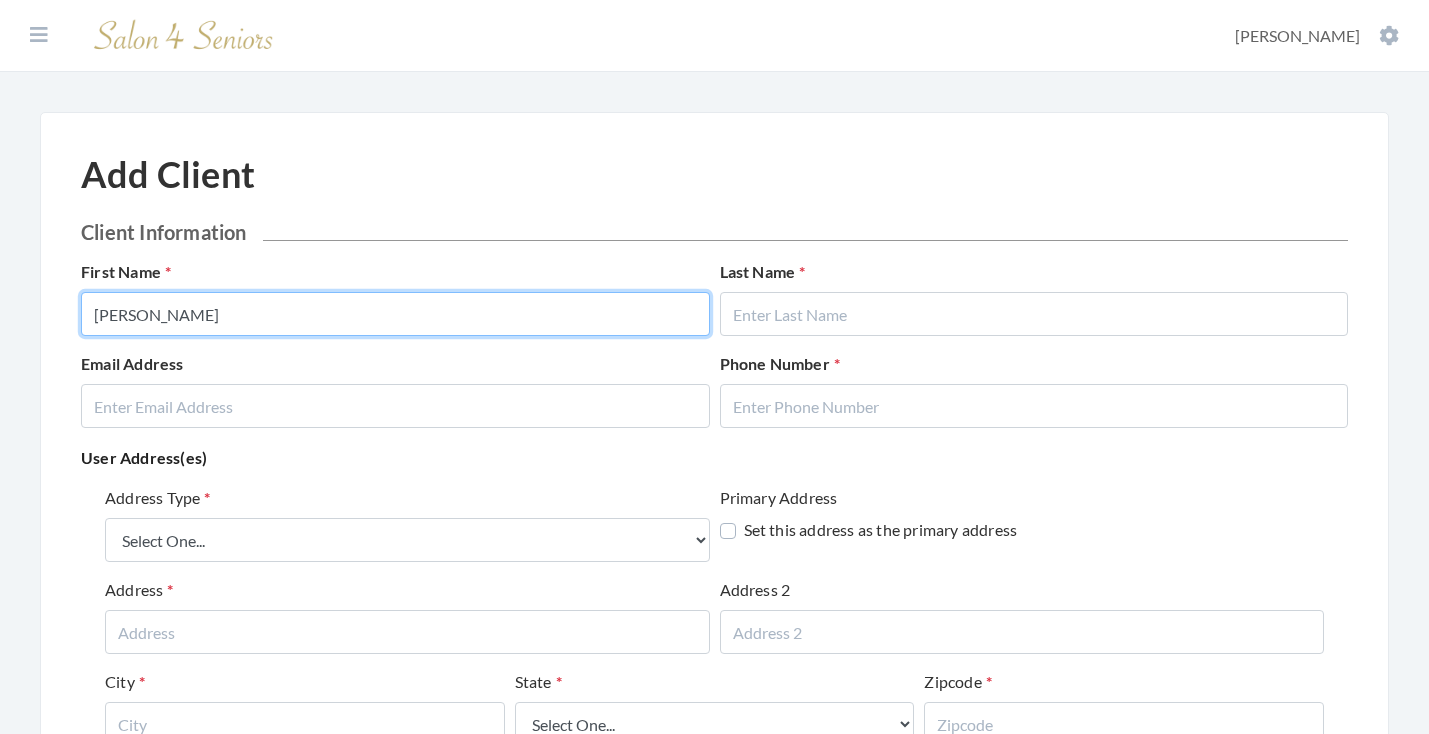type on "BETTY" 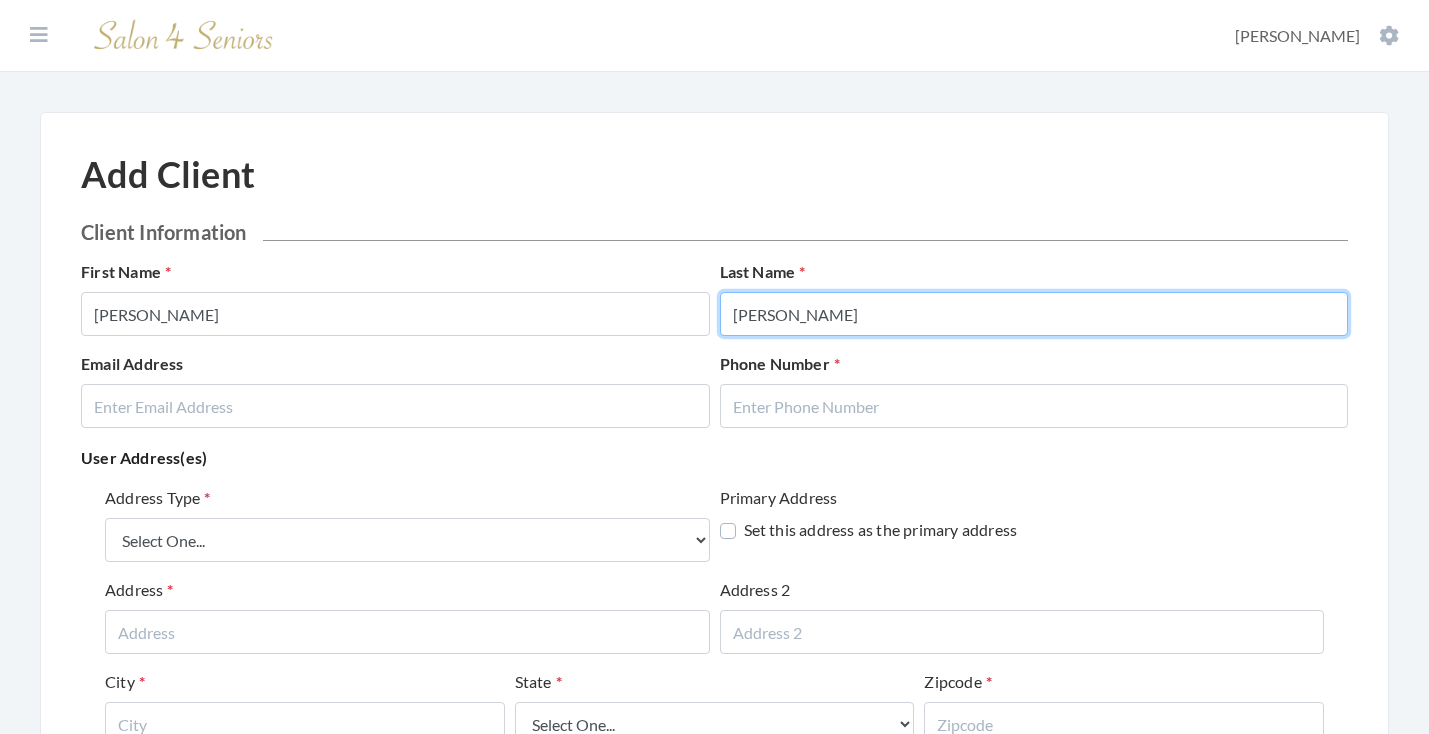 type on "[PERSON_NAME]" 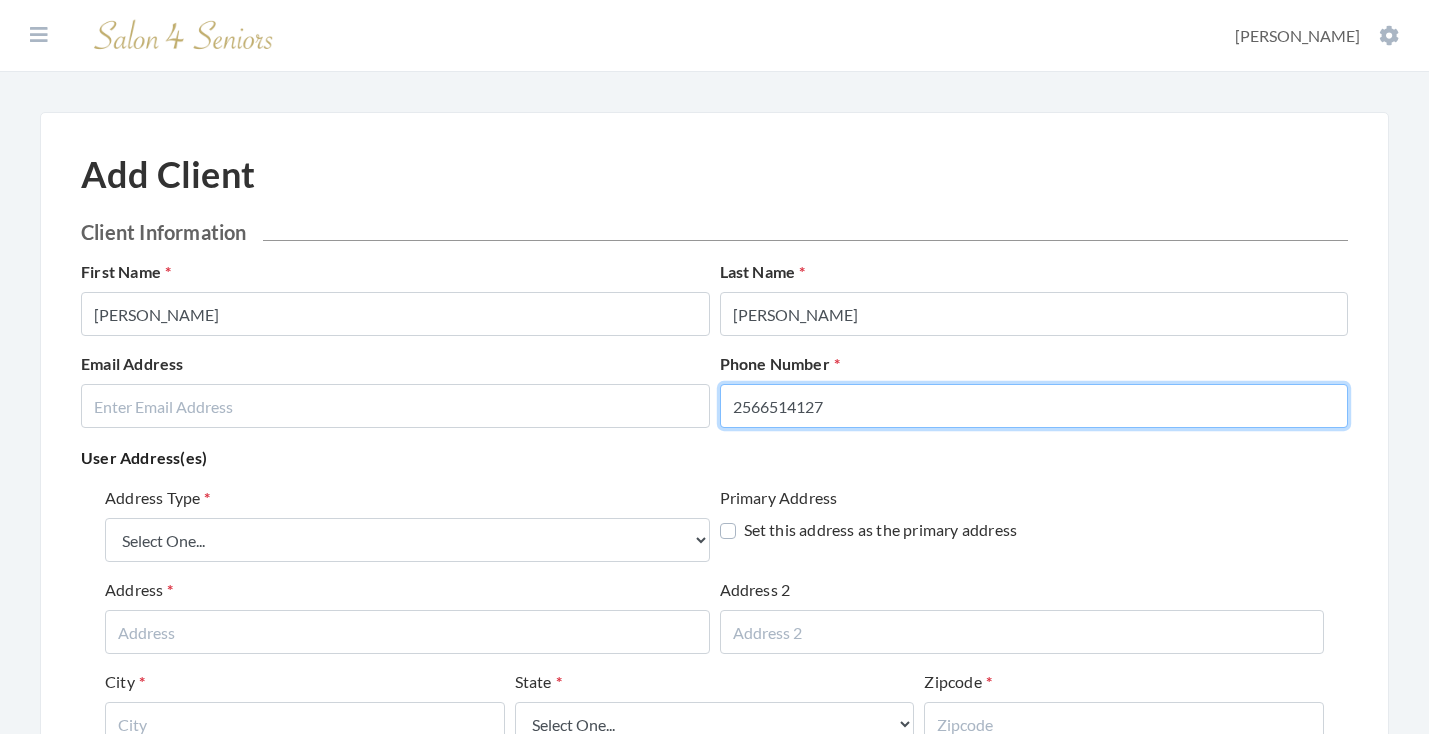 type on "2566514127" 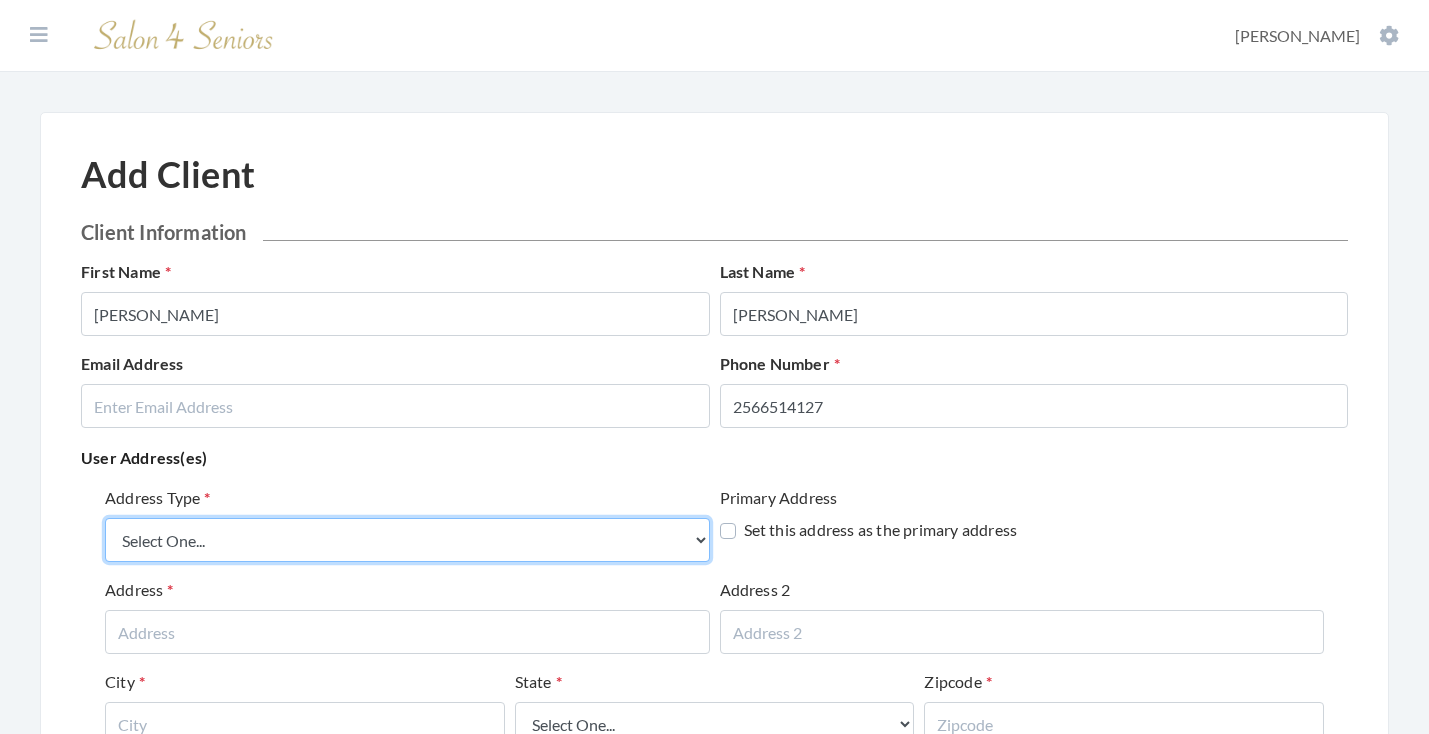 select on "billing" 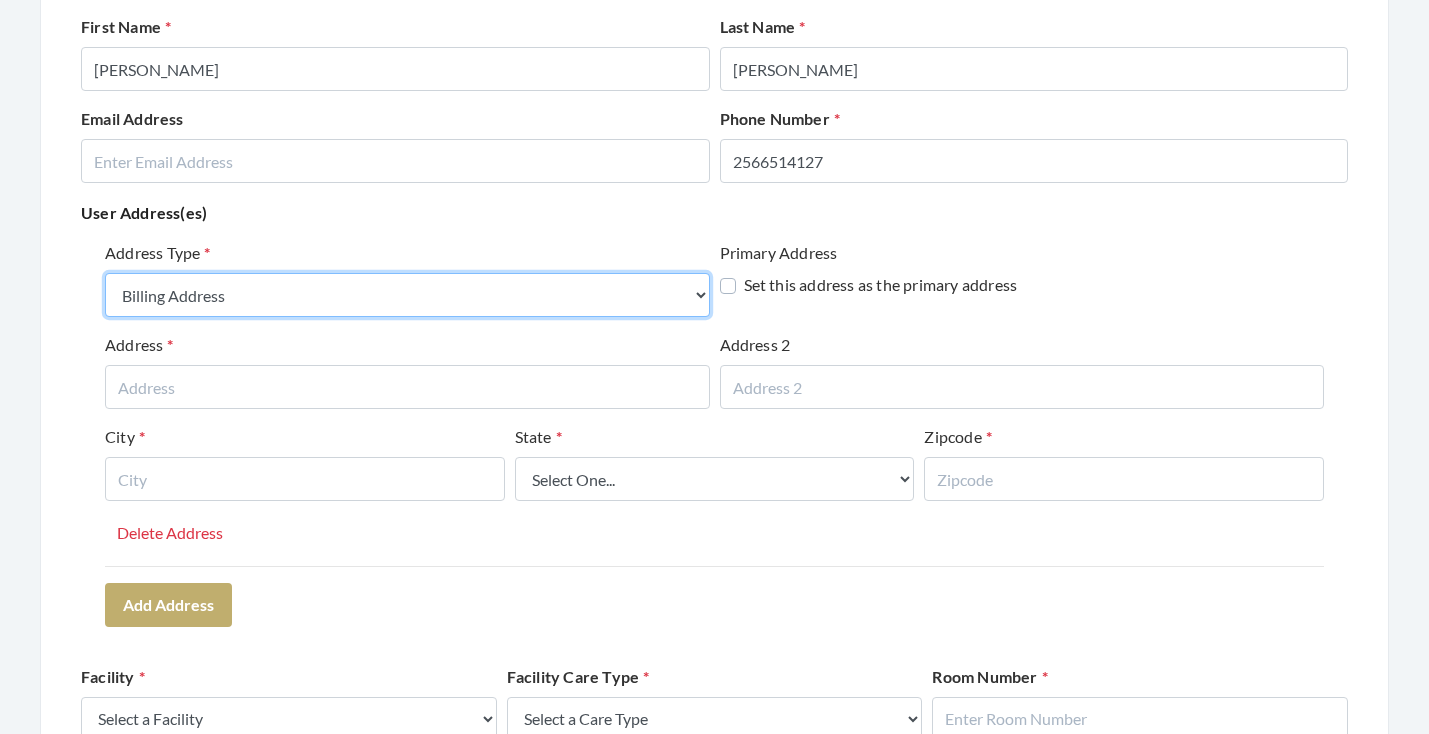 scroll, scrollTop: 273, scrollLeft: 0, axis: vertical 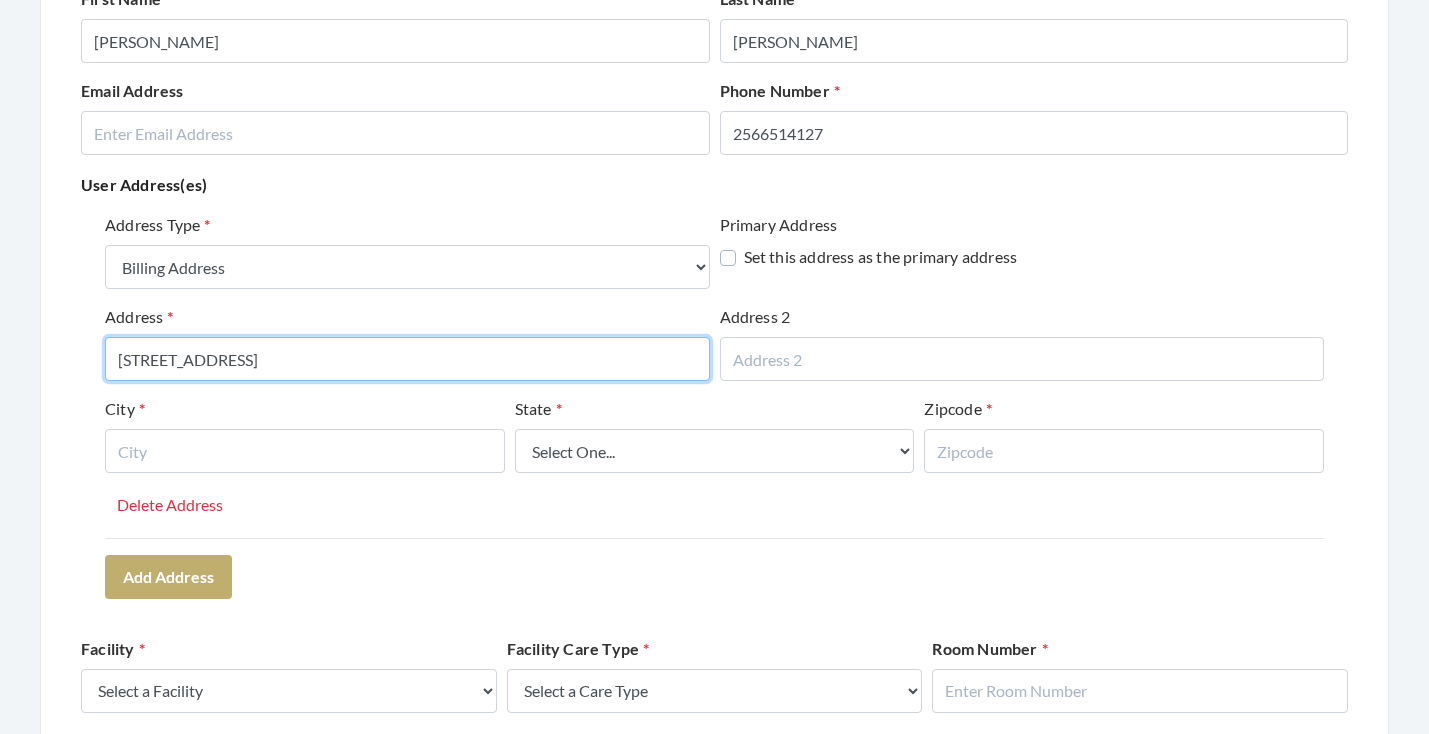 type on "111 SILVER OAK LANE" 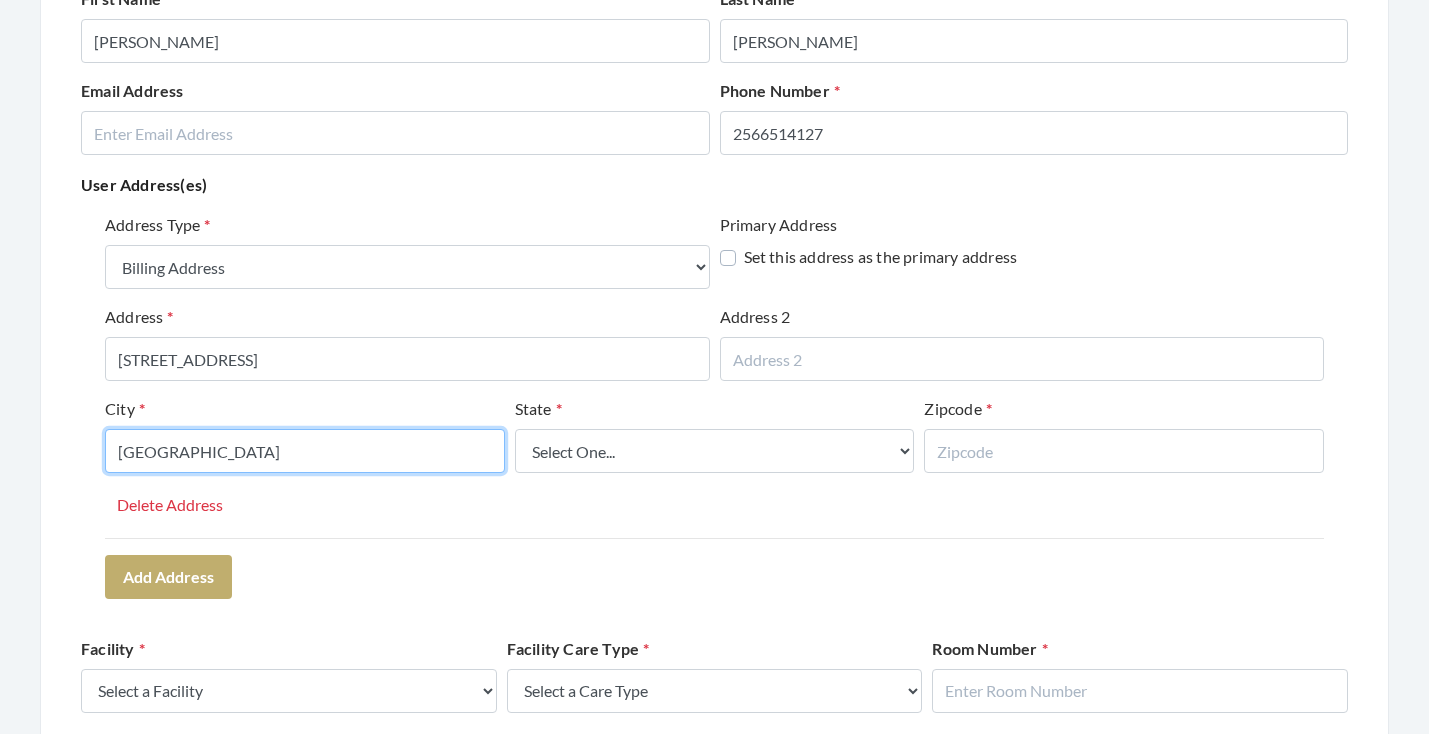 type on "HUNTSVILLE" 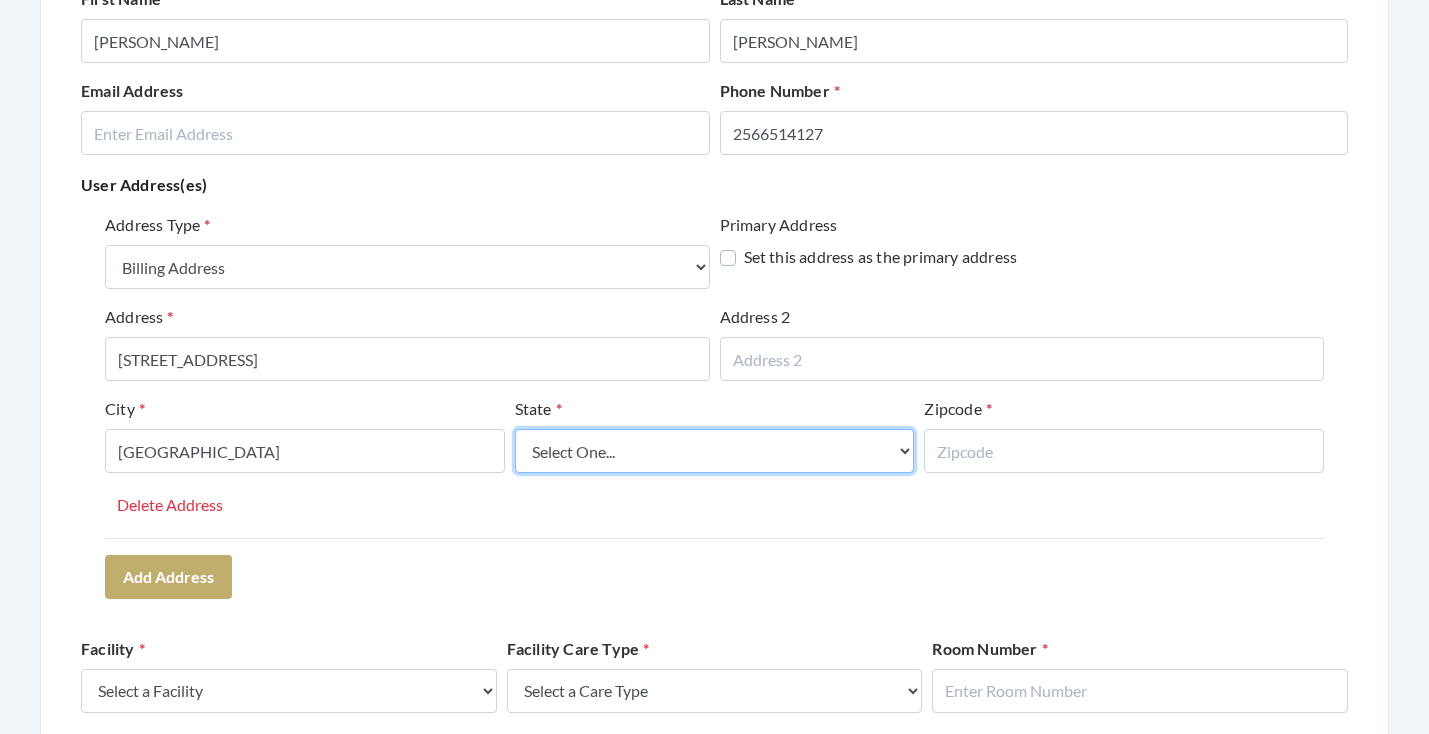 select on "al" 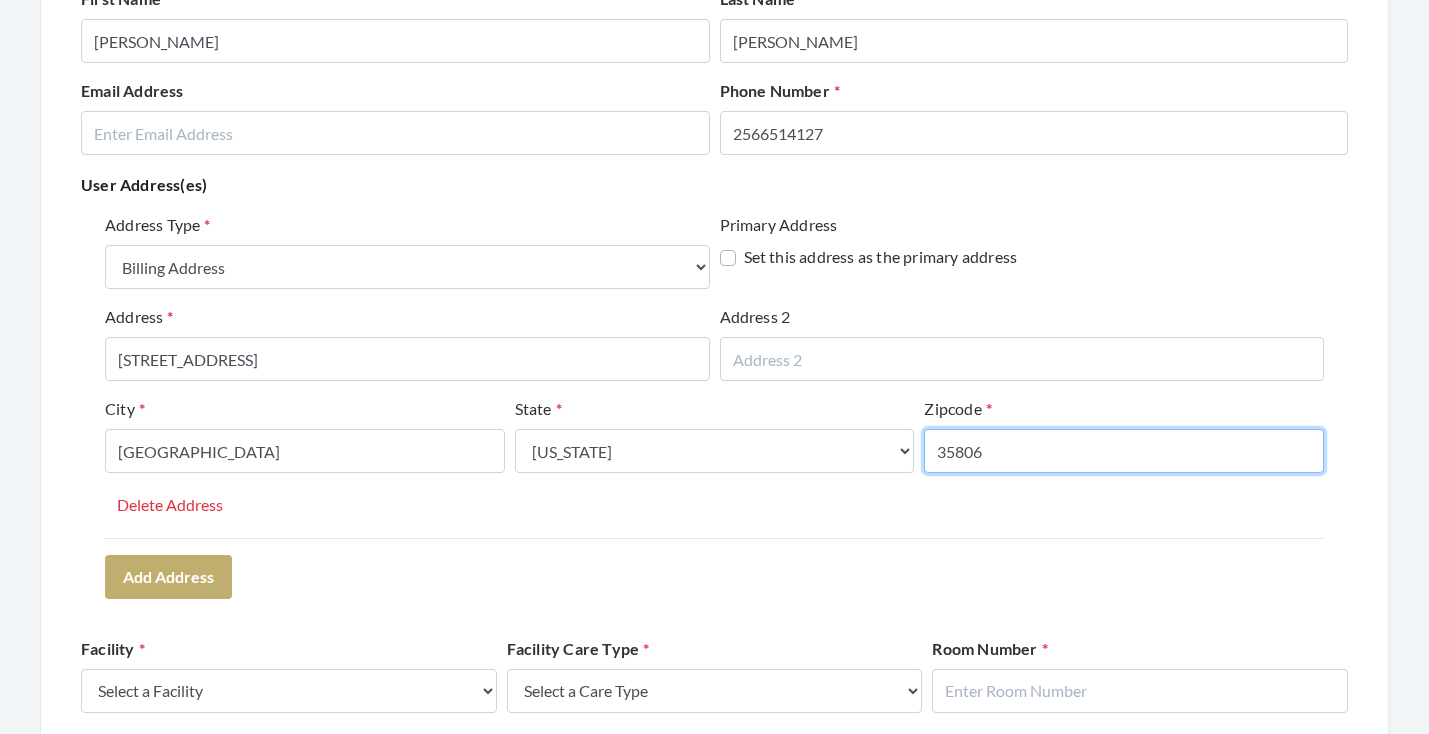 type on "35806" 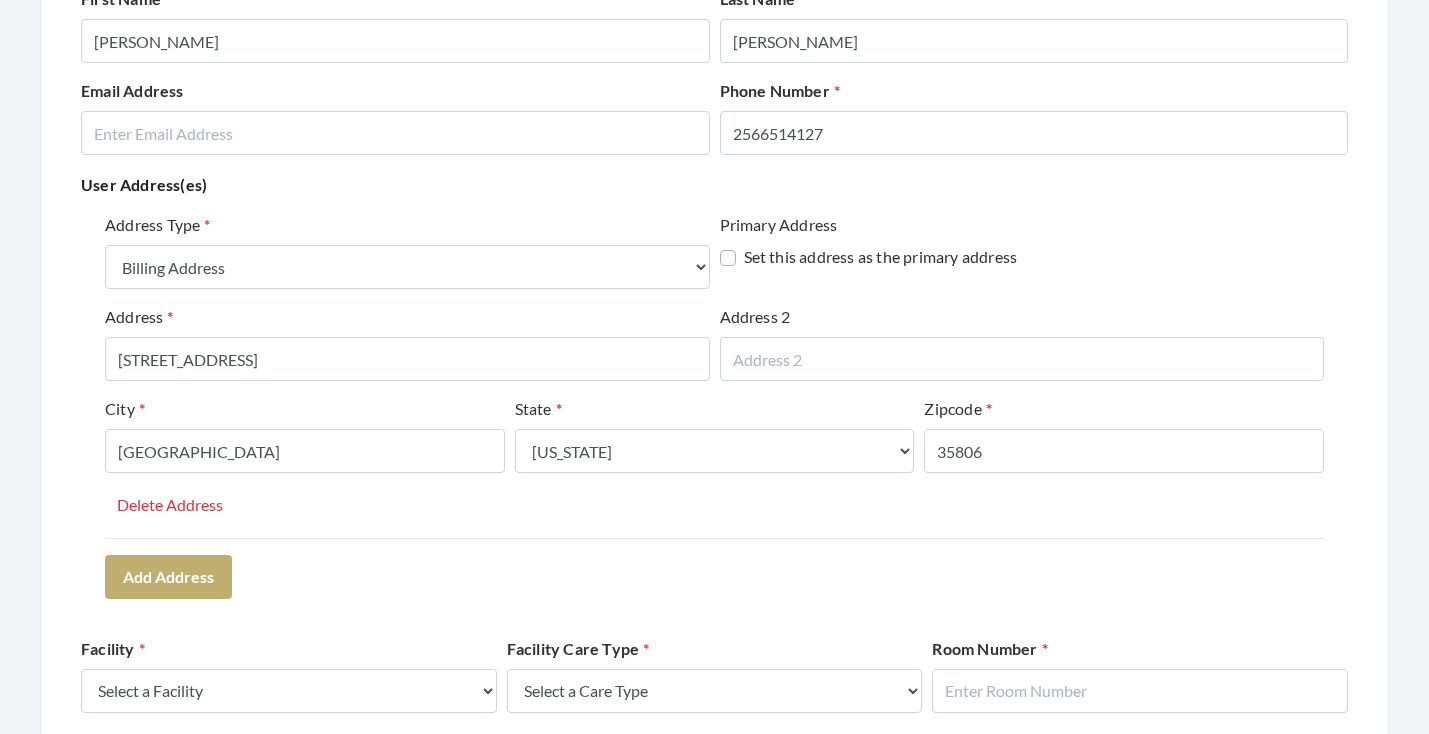 click on "Address Type   Select One...   Office Address   Home Address   Billing Address   Primary Address     Set this address as the primary address   Address   111 SILVER OAK LANE   Address 2     City   HUNTSVILLE   State   Select One...   Alabama   Alaska   American Samoa   Arizona   Arkansas   California   Colorado   Connecticut   Delaware   District Of Columbia   Federated States Of Micronesia   Florida   Georgia   Guam Gu   Hawaii   Idaho   Illinois   Indiana   Iowa   Kansas   Kentucky   Louisiana   Maine   Marshall Islands   Maryland   Massachusetts   Michigan   Minnesota   Mississippi   Missouri   Montana   Nebraska   Nevada   New Hampshire   New Jersey   New Mexico   New York   North Carolina   North Dakota   Northern Mariana Islands   Ohio   Oklahoma   Oregon   Palau   Pennsylvania   Puerto Rico   Rhode Island   South Carolina   South Dakota   Tennessee   Texas   Utah   Vermont   Virgin Islands   Virginia   Washington   West Virginia   Wisconsin   Wyoming   Zipcode   35806   Delete Address   Add Address" at bounding box center (714, 405) 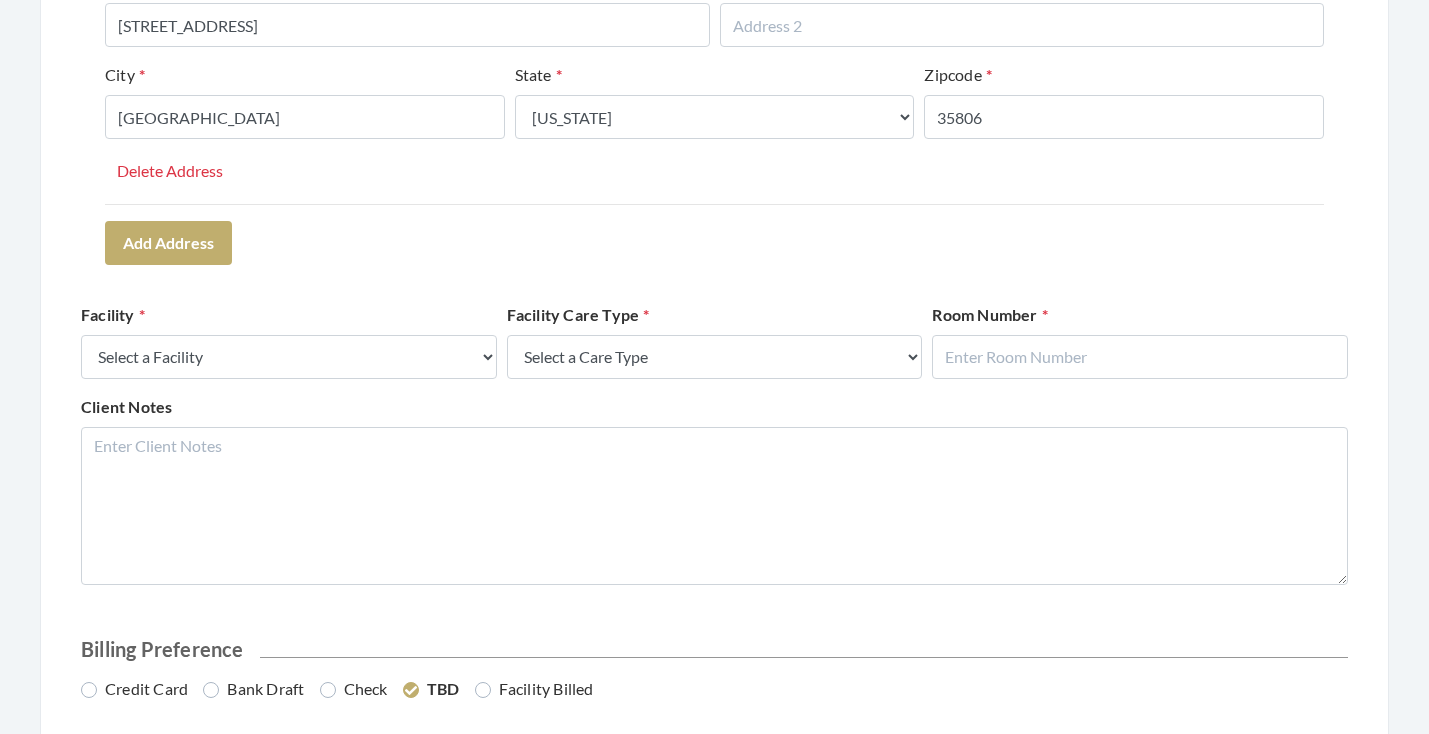 scroll, scrollTop: 661, scrollLeft: 0, axis: vertical 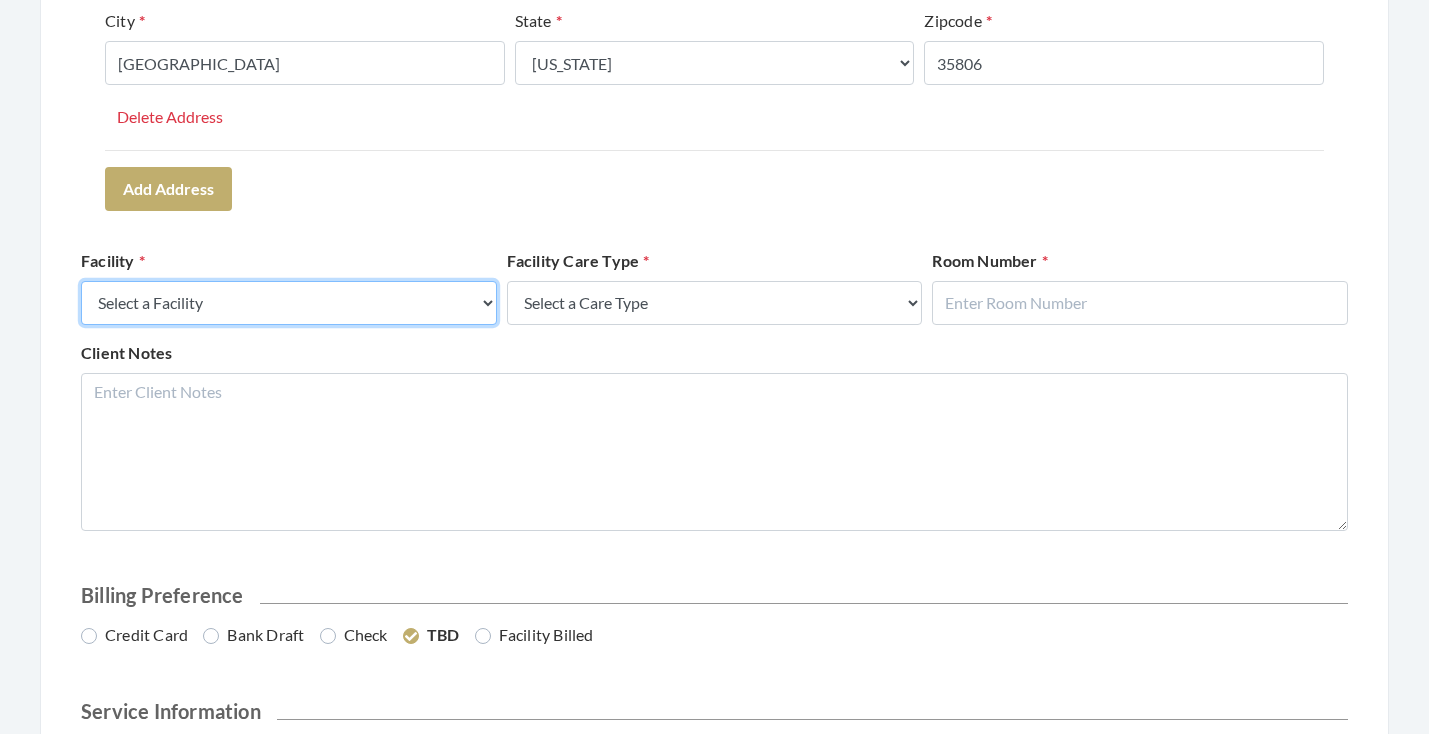 select on "13" 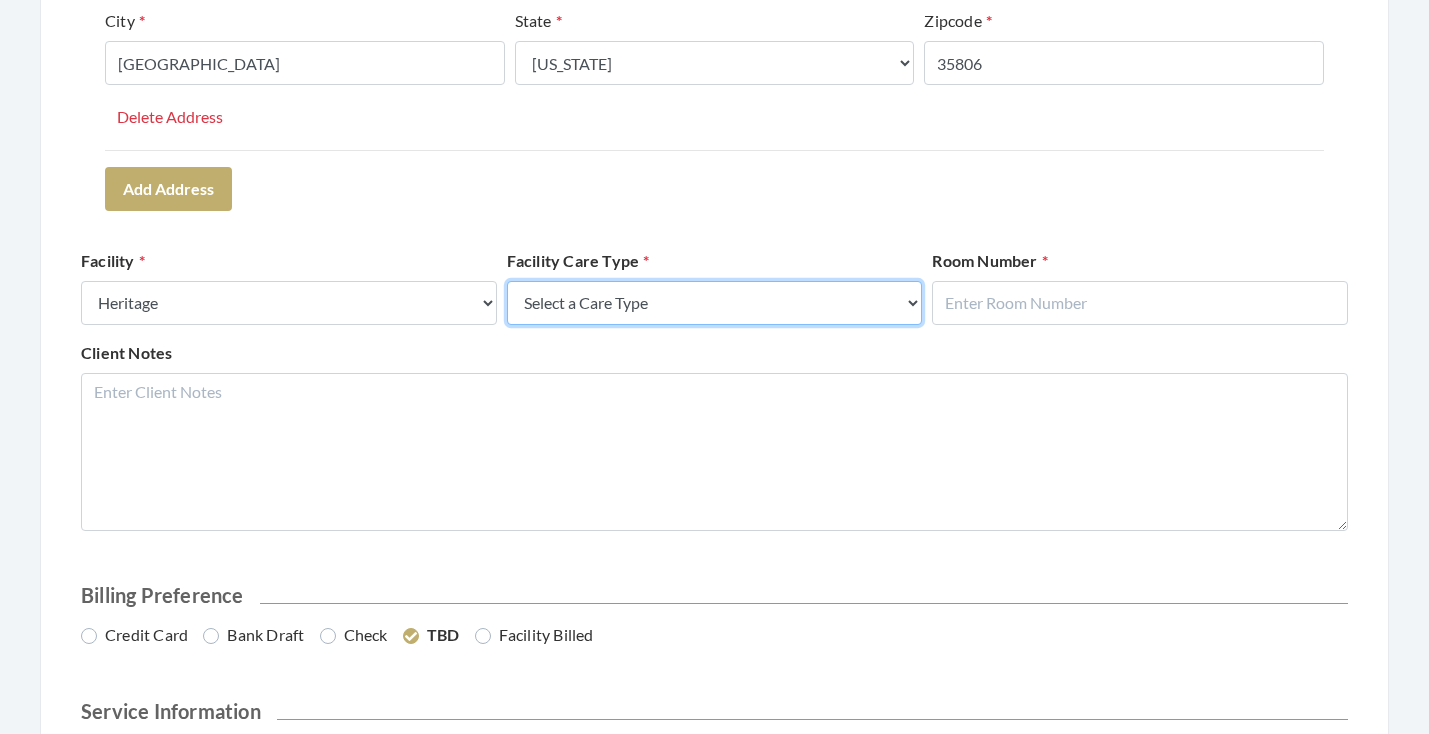 select on "4" 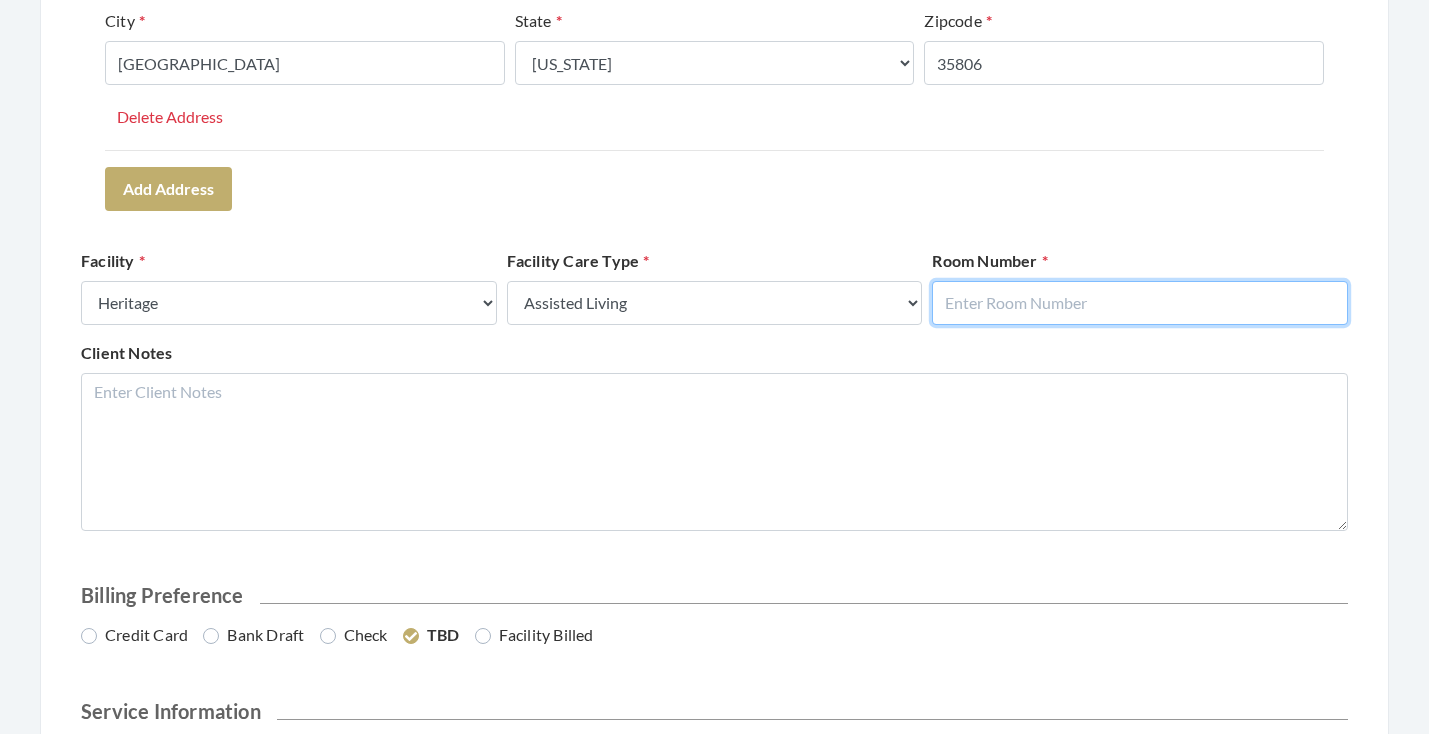 click at bounding box center [1140, 303] 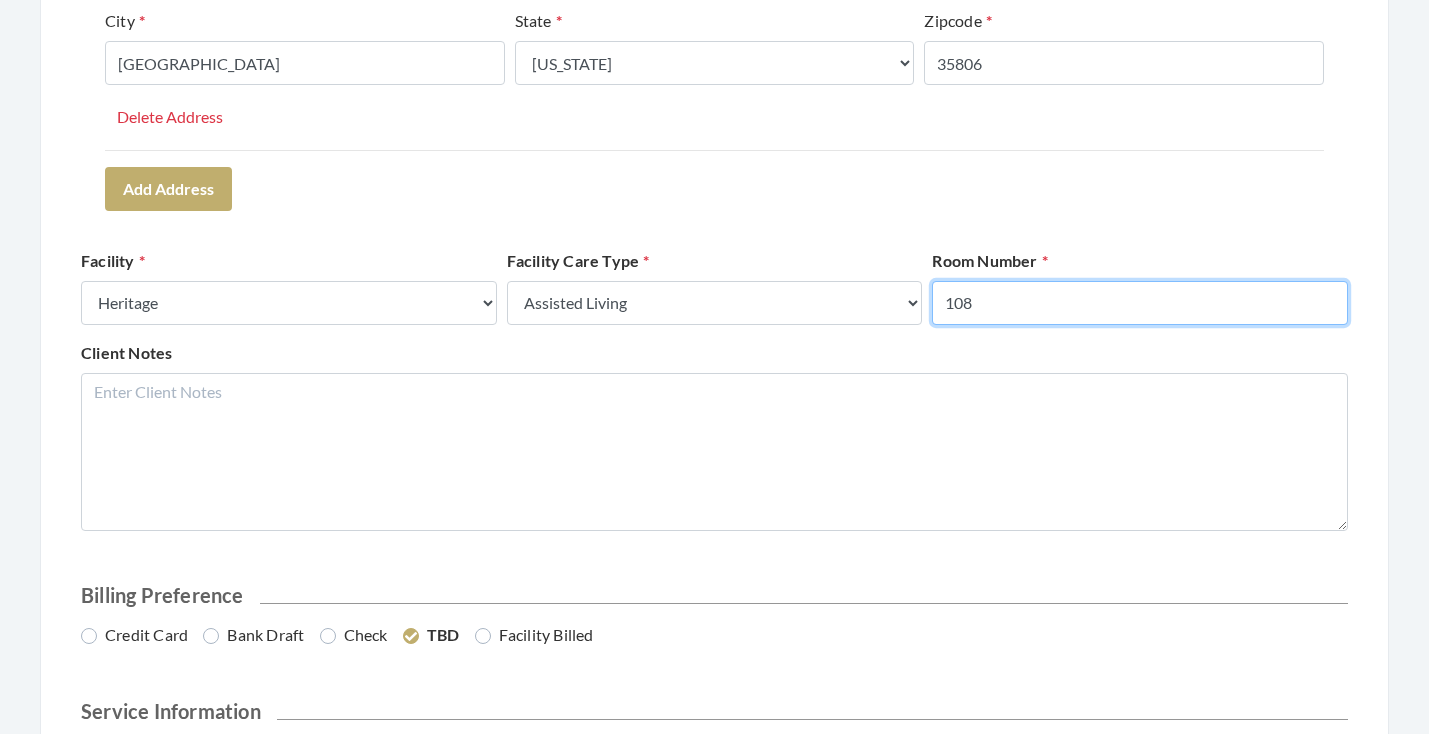 type on "108" 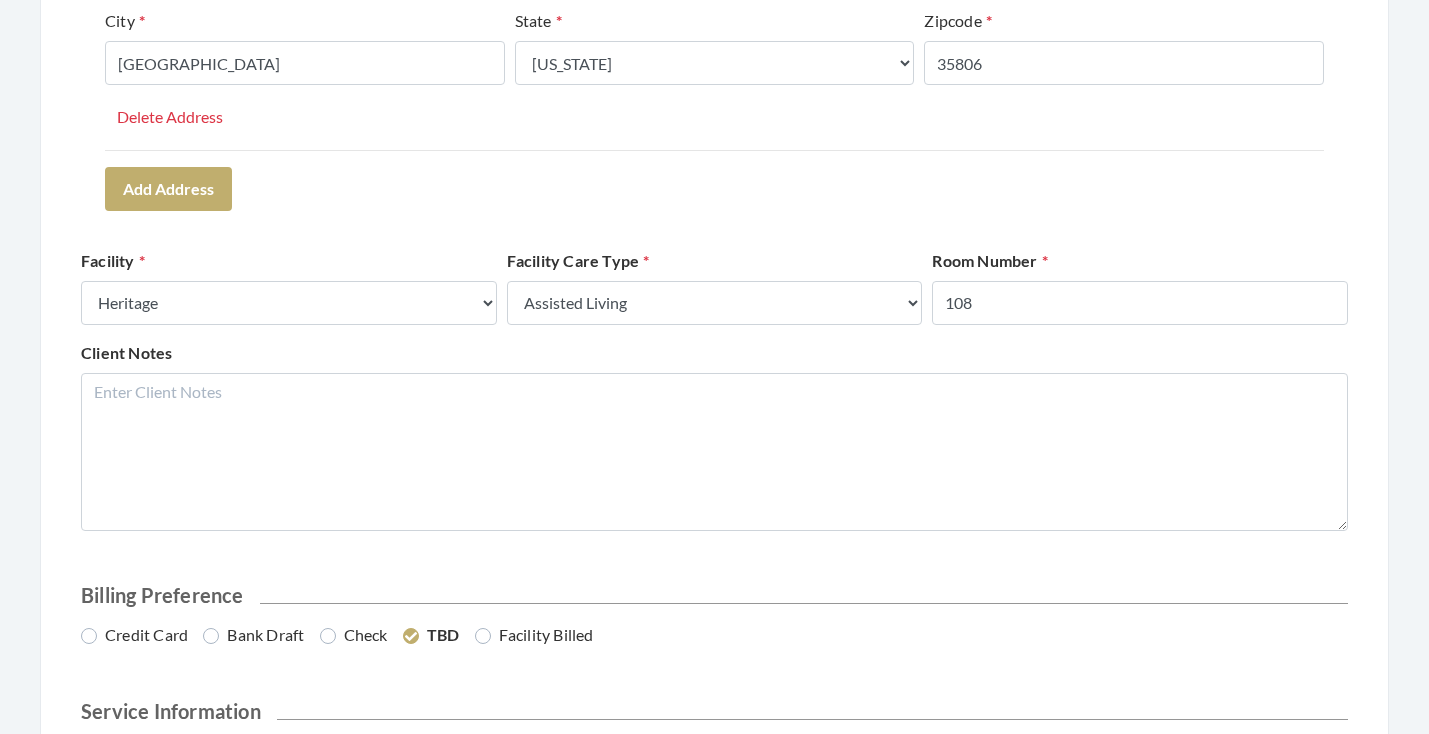click on "Address Type   Select One...   Office Address   Home Address   Billing Address   Primary Address     Set this address as the primary address   Address   111 SILVER OAK LANE   Address 2     City   HUNTSVILLE   State   Select One...   Alabama   Alaska   American Samoa   Arizona   Arkansas   California   Colorado   Connecticut   Delaware   District Of Columbia   Federated States Of Micronesia   Florida   Georgia   Guam Gu   Hawaii   Idaho   Illinois   Indiana   Iowa   Kansas   Kentucky   Louisiana   Maine   Marshall Islands   Maryland   Massachusetts   Michigan   Minnesota   Mississippi   Missouri   Montana   Nebraska   Nevada   New Hampshire   New Jersey   New Mexico   New York   North Carolina   North Dakota   Northern Mariana Islands   Ohio   Oklahoma   Oregon   Palau   Pennsylvania   Puerto Rico   Rhode Island   South Carolina   South Dakota   Tennessee   Texas   Utah   Vermont   Virgin Islands   Virginia   Washington   West Virginia   Wisconsin   Wyoming   Zipcode   35806   Delete Address   Add Address" at bounding box center (714, 17) 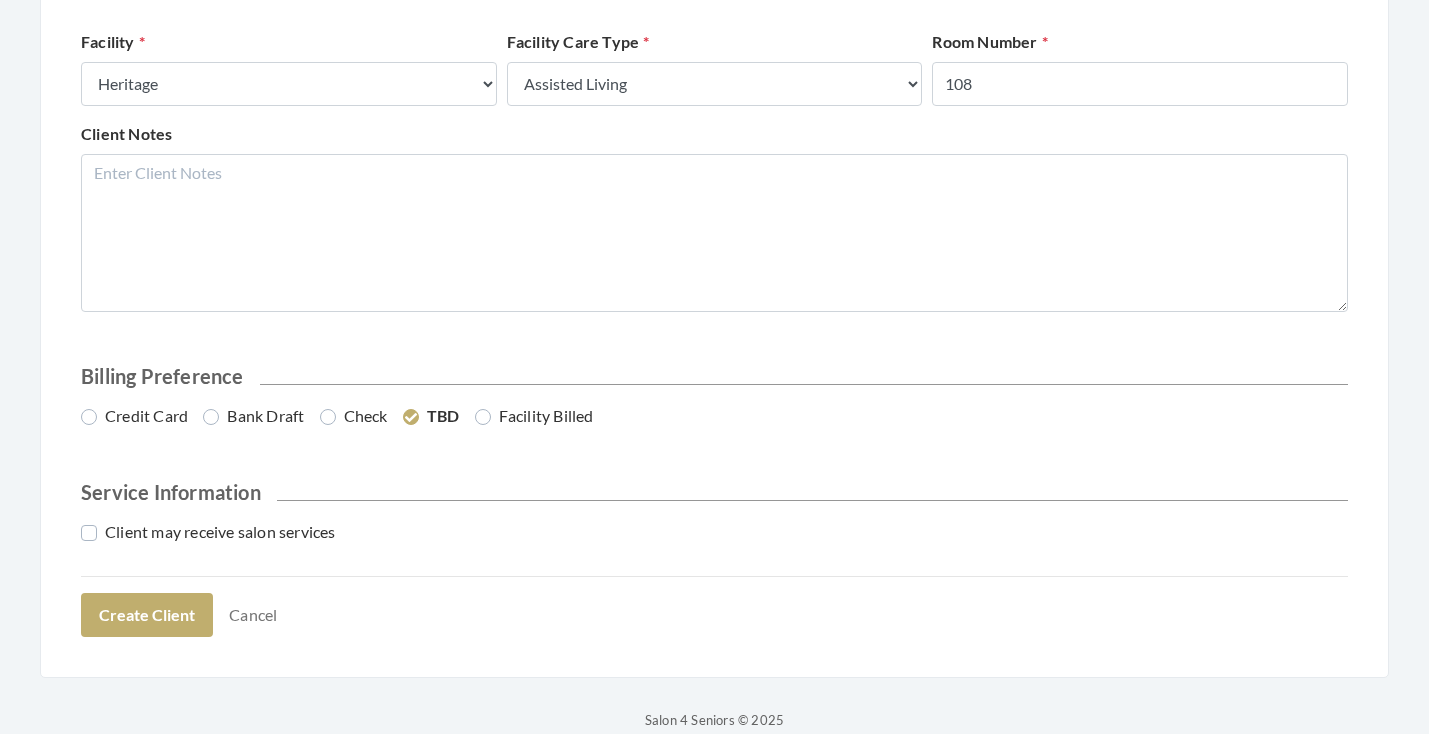 scroll, scrollTop: 896, scrollLeft: 0, axis: vertical 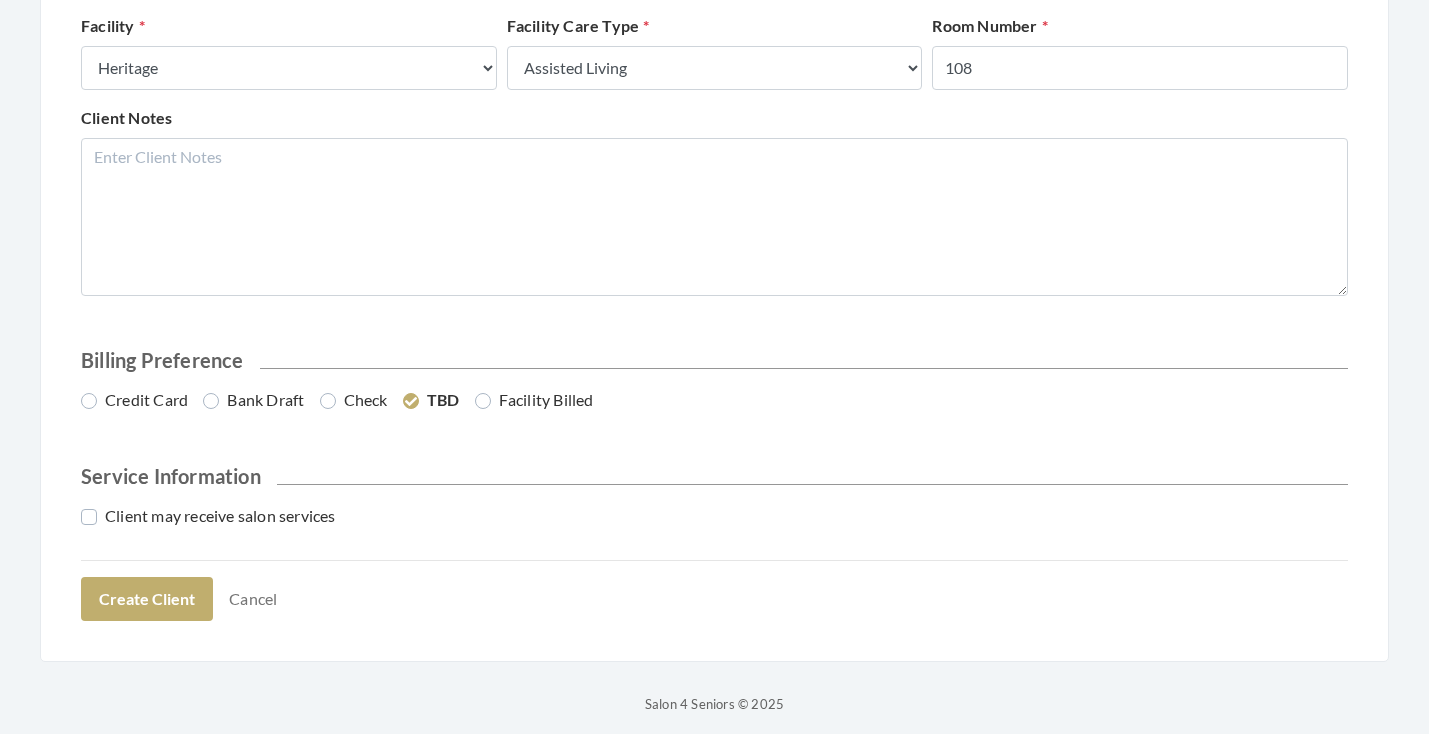 click on "Bank Draft" at bounding box center [253, 400] 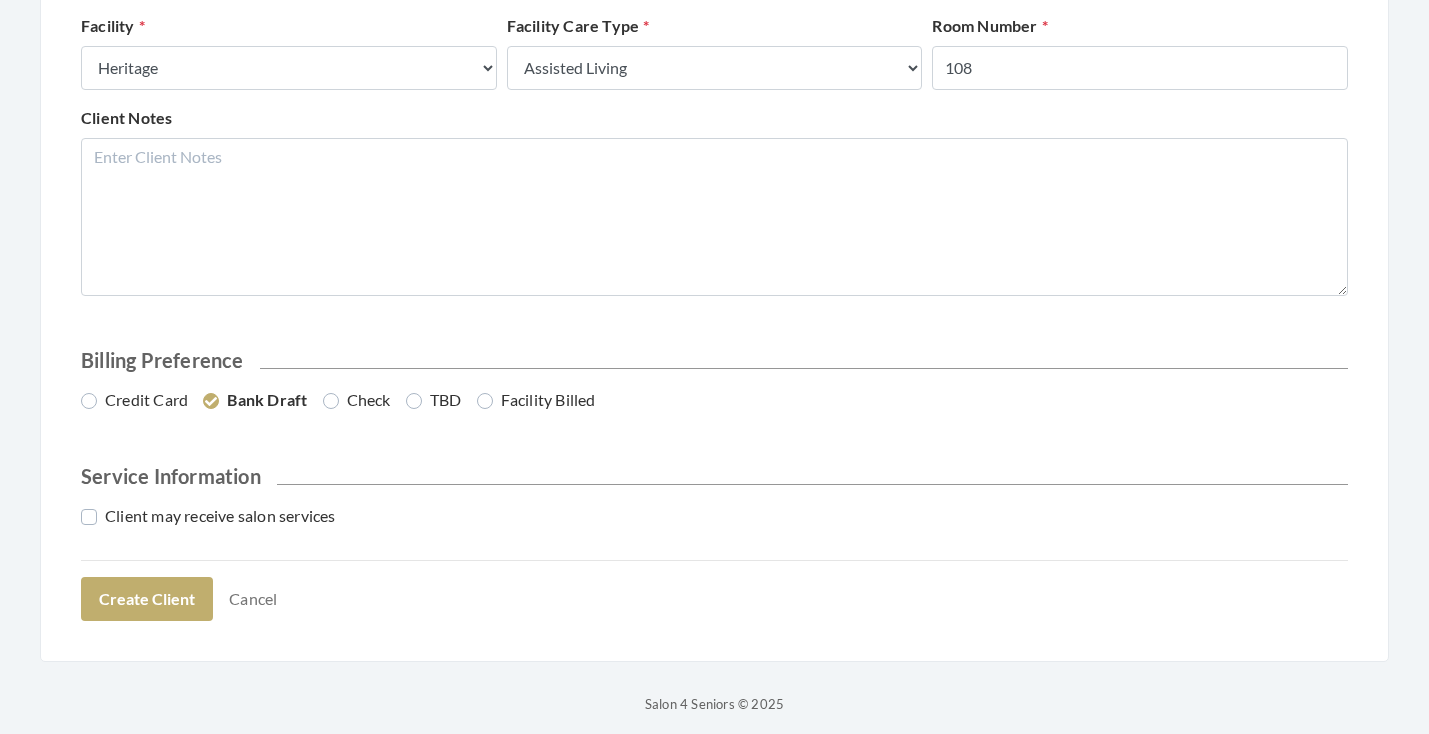 click on "Client may receive salon services" at bounding box center (208, 516) 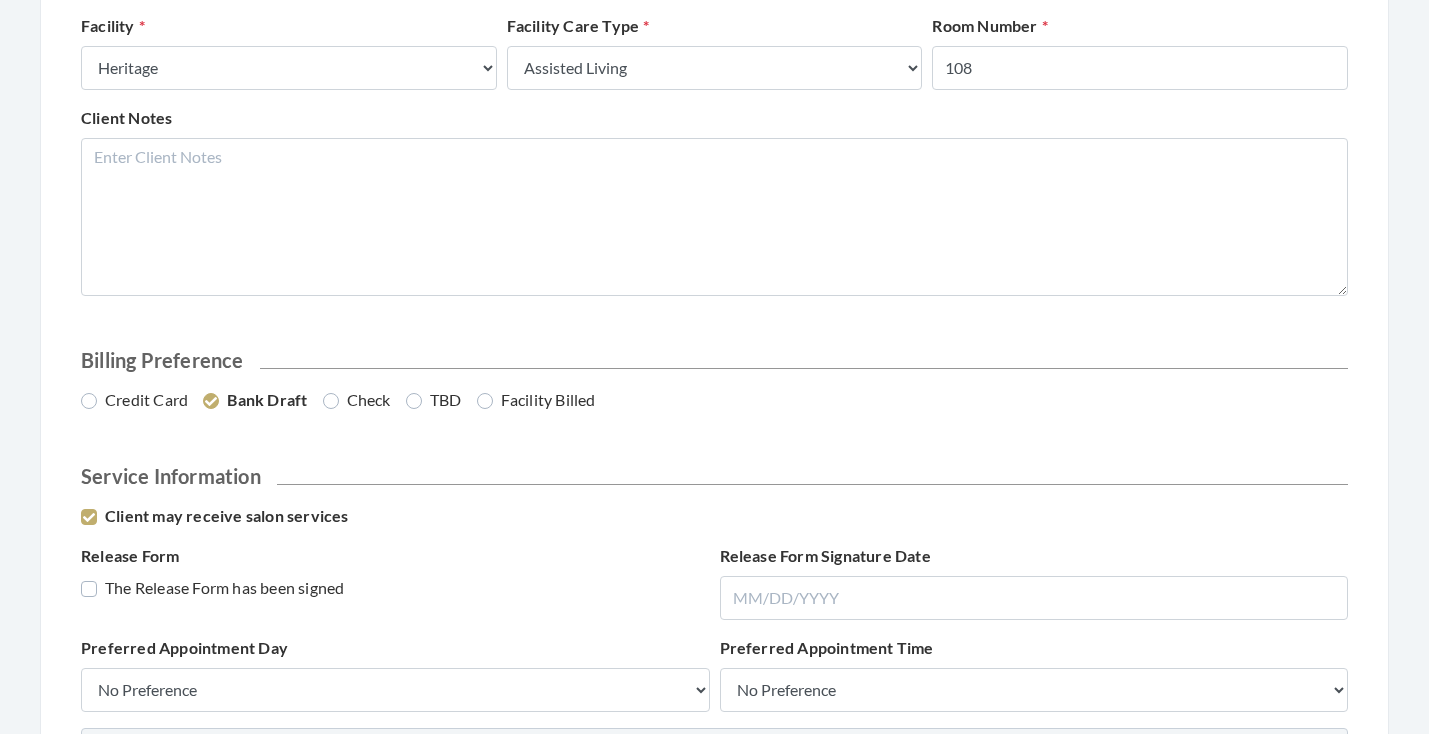 click on "The Release Form has been signed" at bounding box center (212, 588) 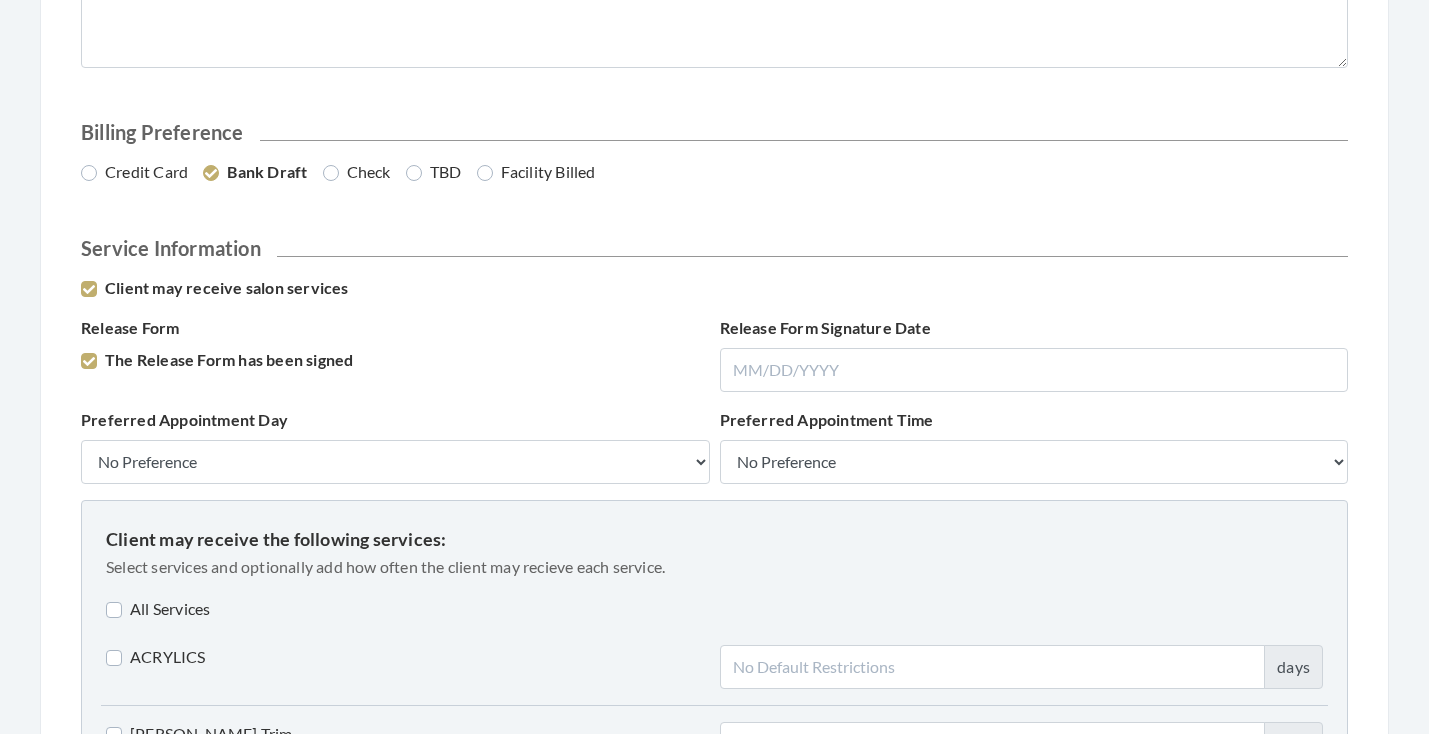 click on "All Services" at bounding box center [158, 609] 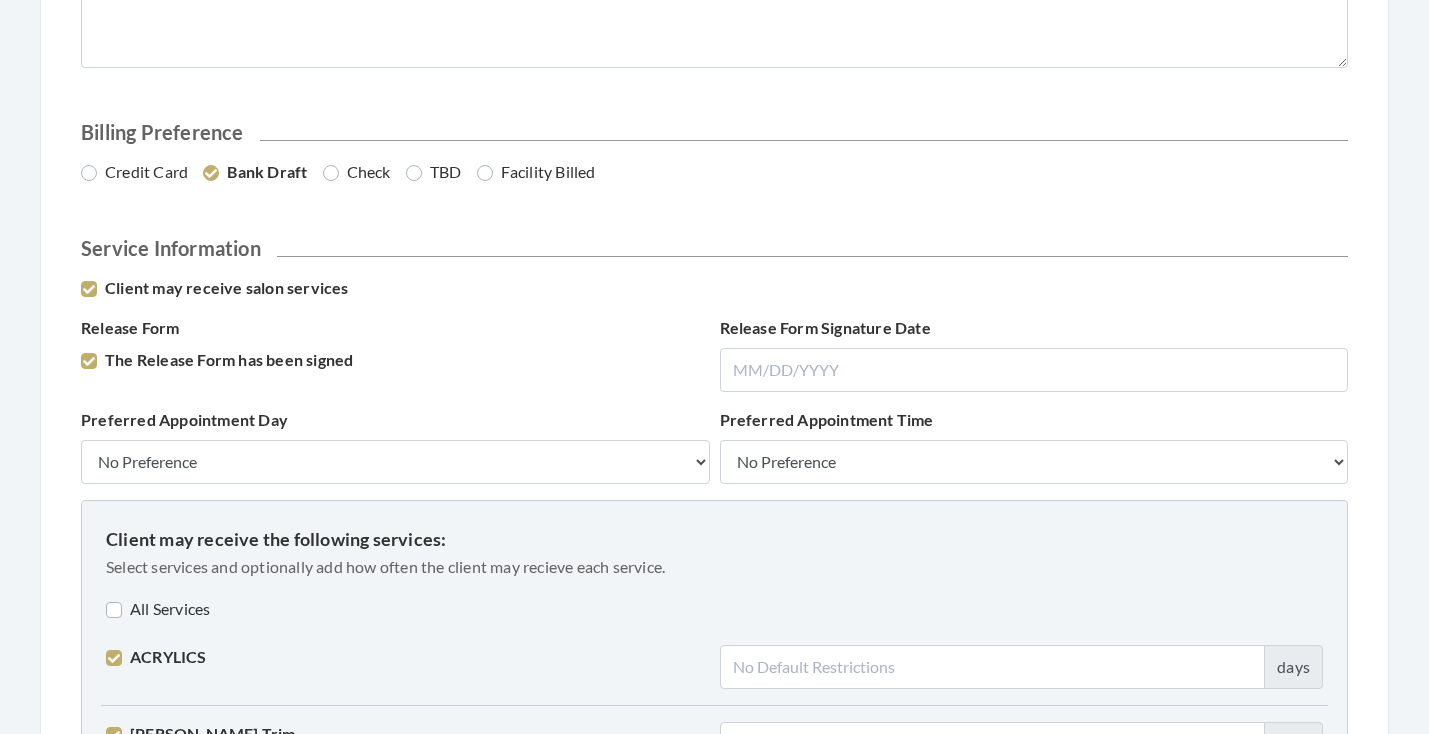 checkbox on "true" 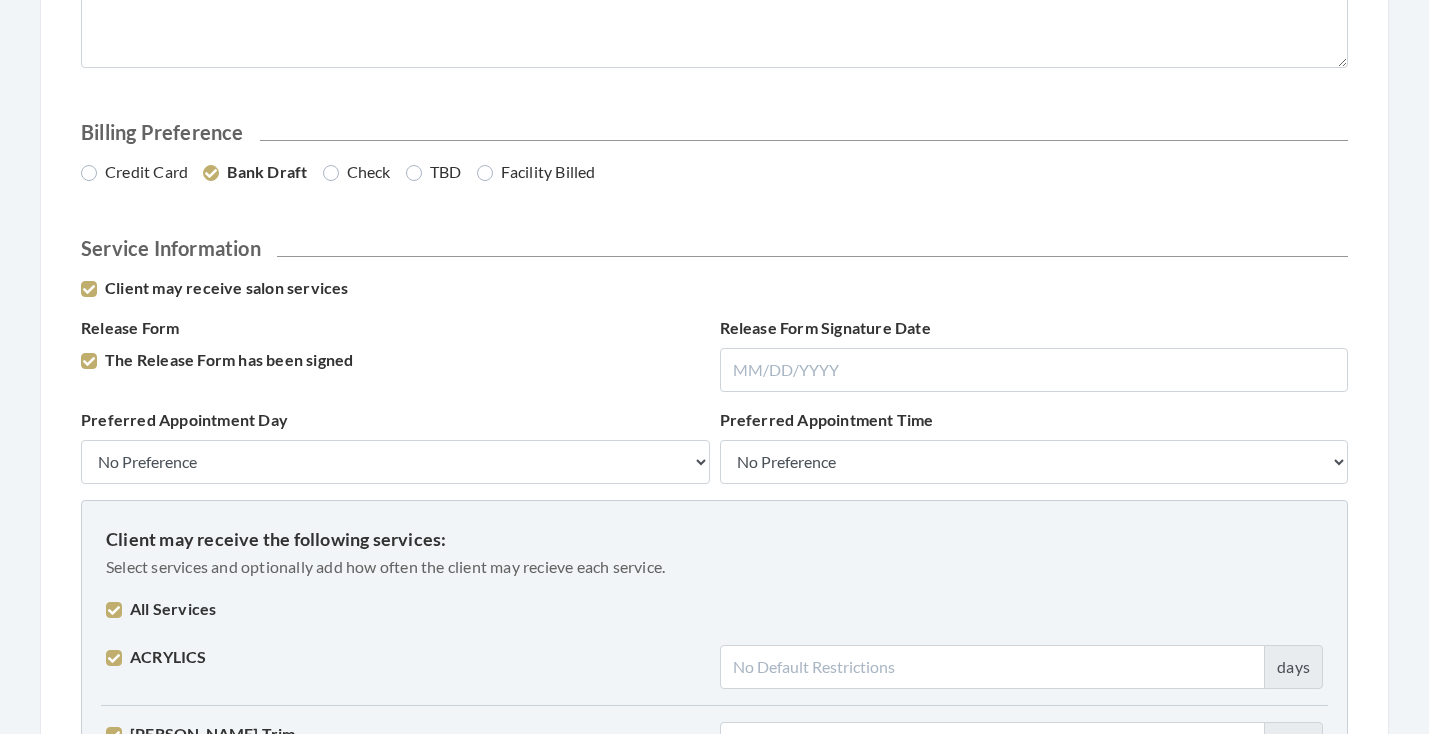checkbox on "true" 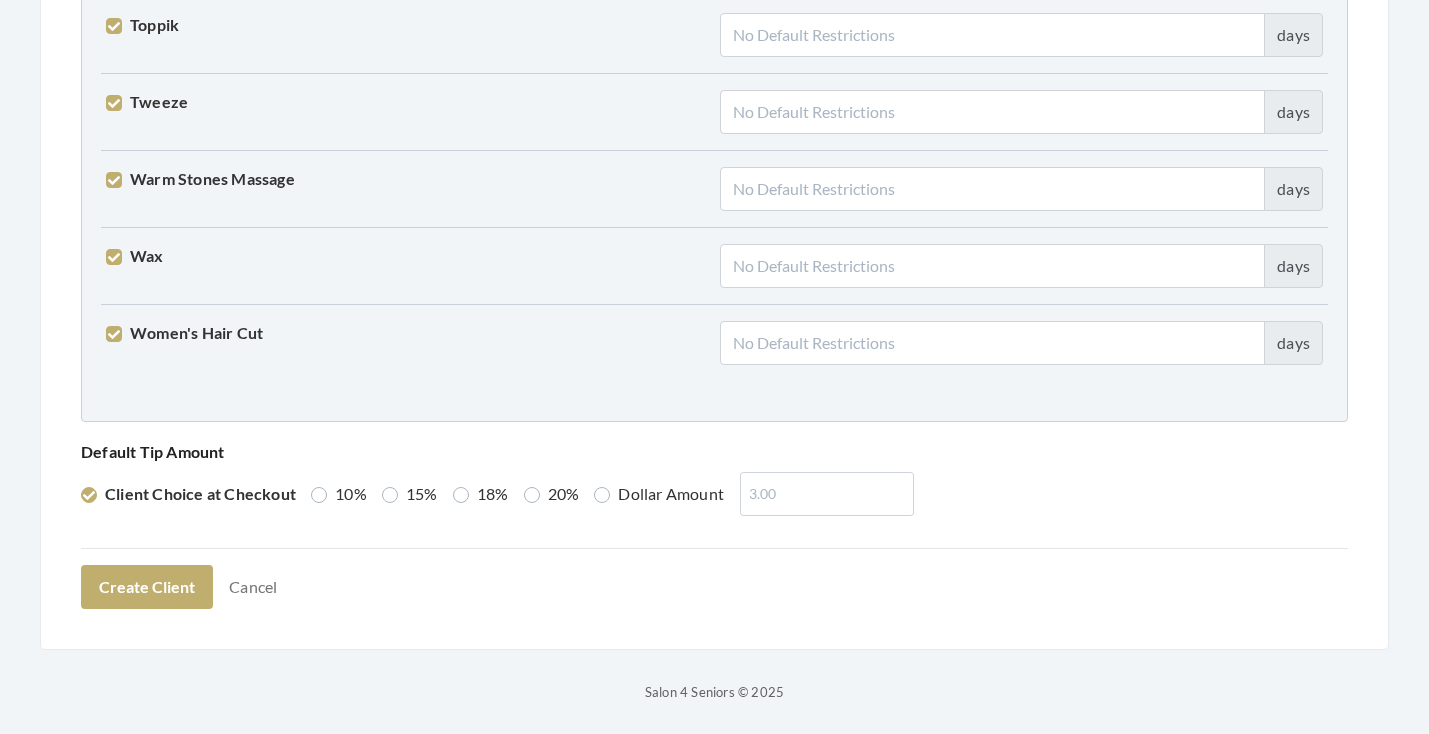 scroll, scrollTop: 5066, scrollLeft: 0, axis: vertical 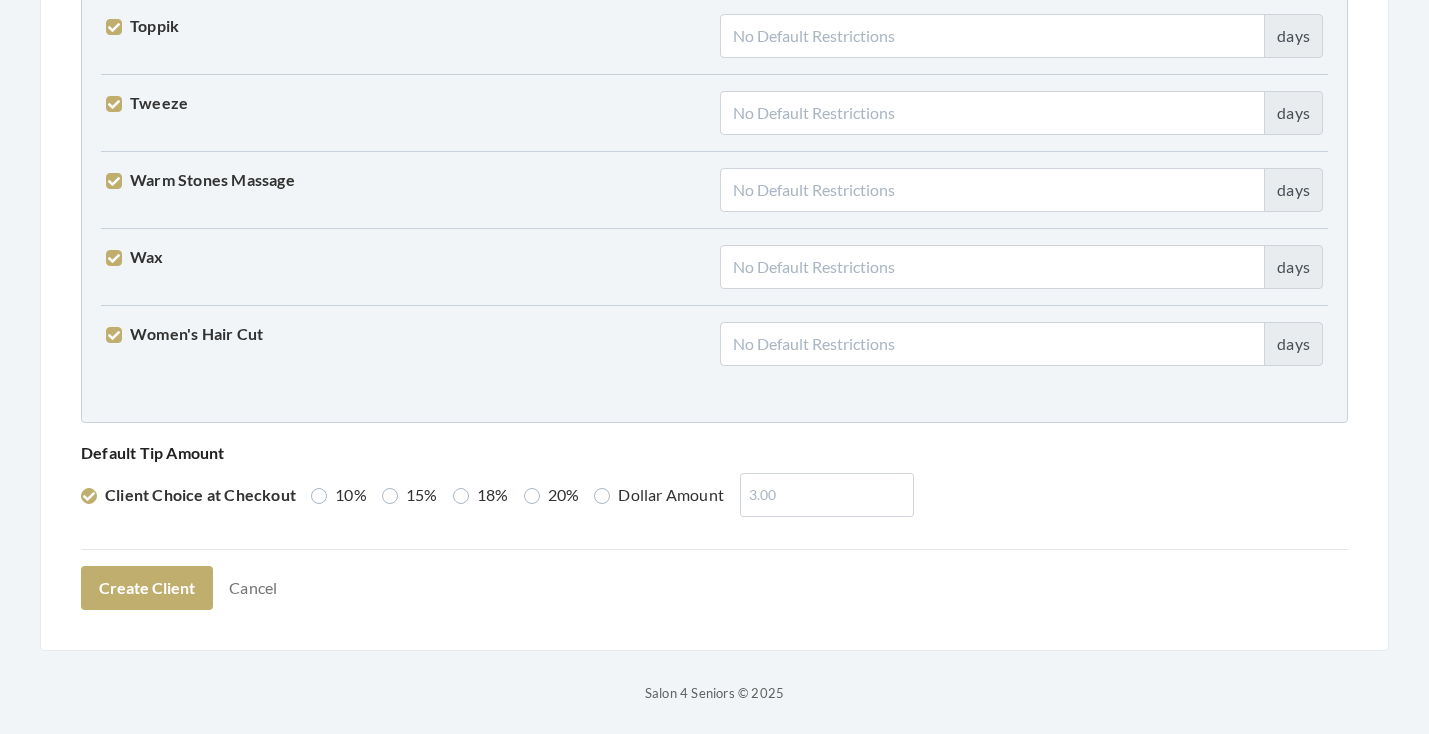 click on "15%" at bounding box center [410, 495] 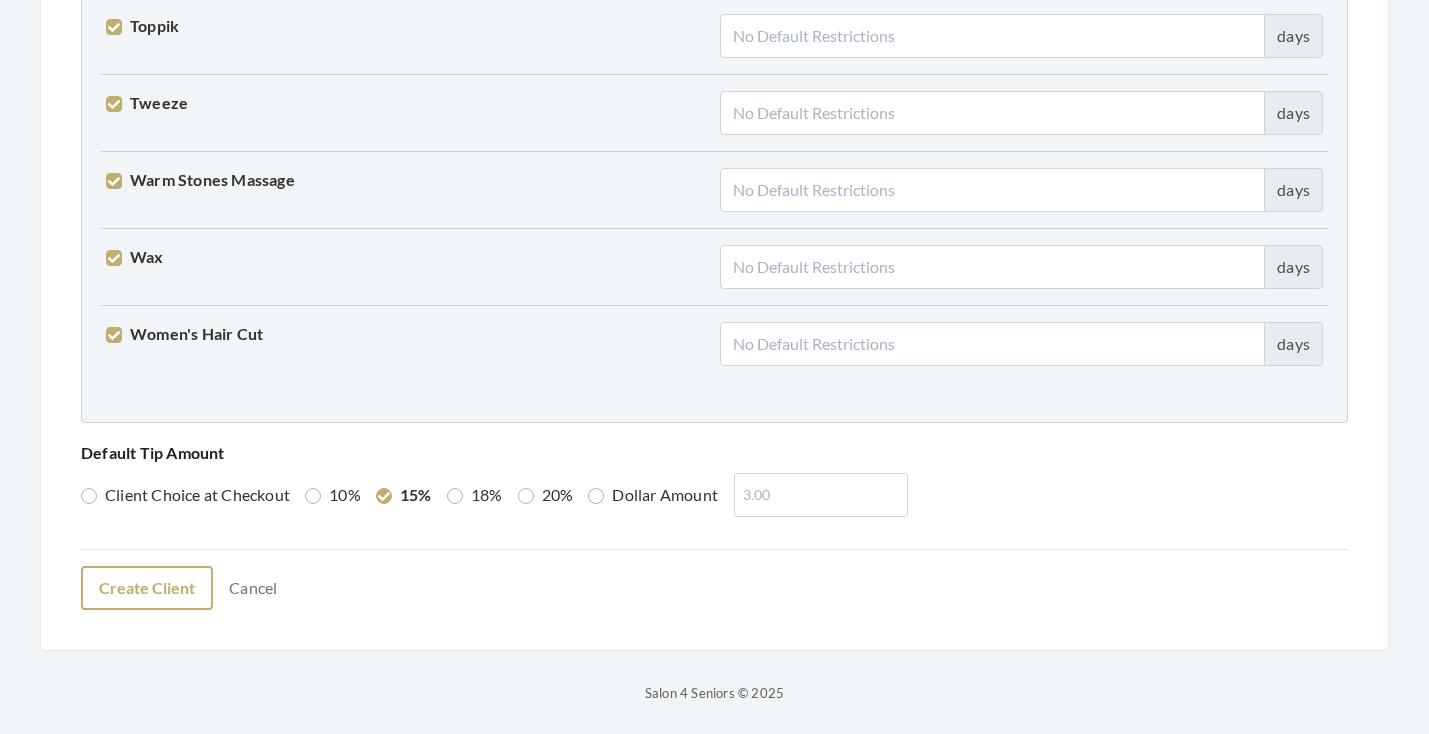 click on "Create Client" at bounding box center [147, 588] 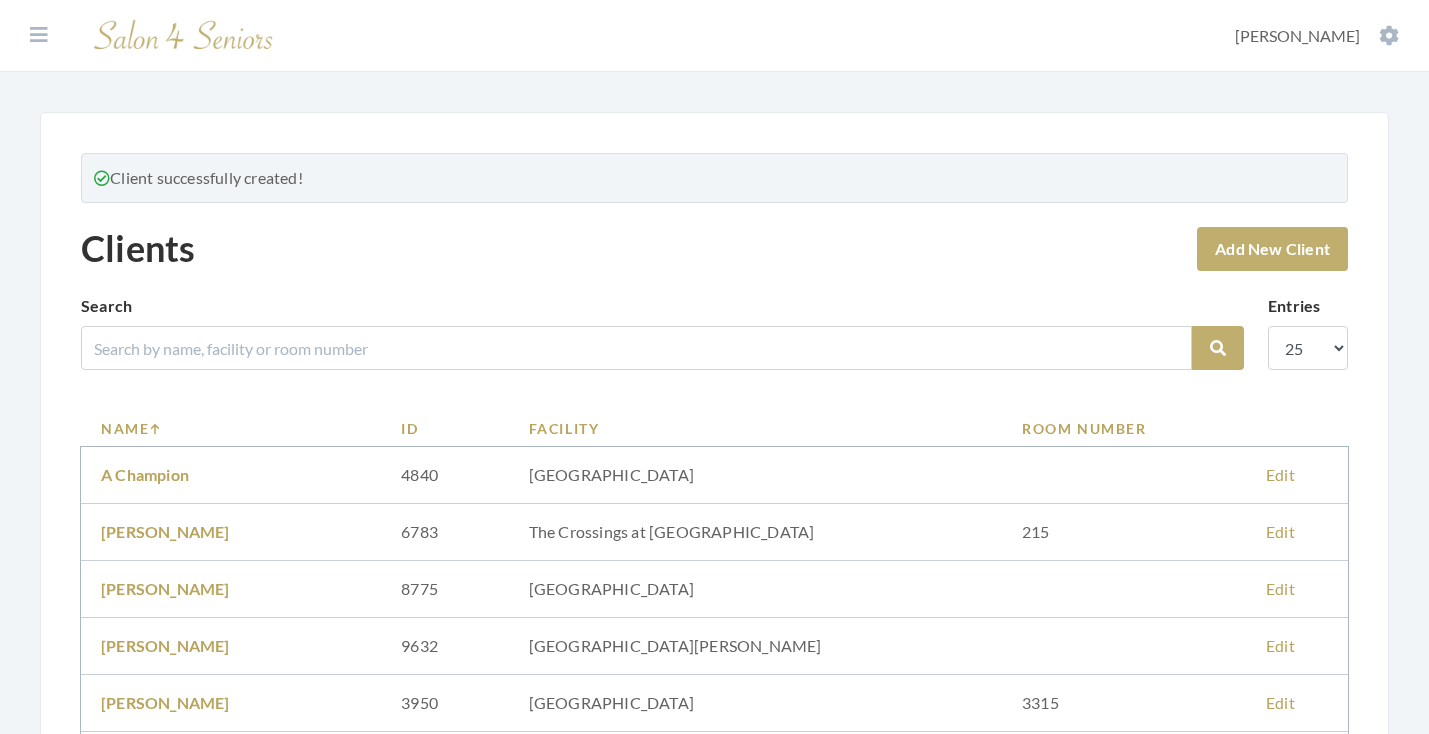 scroll, scrollTop: 0, scrollLeft: 0, axis: both 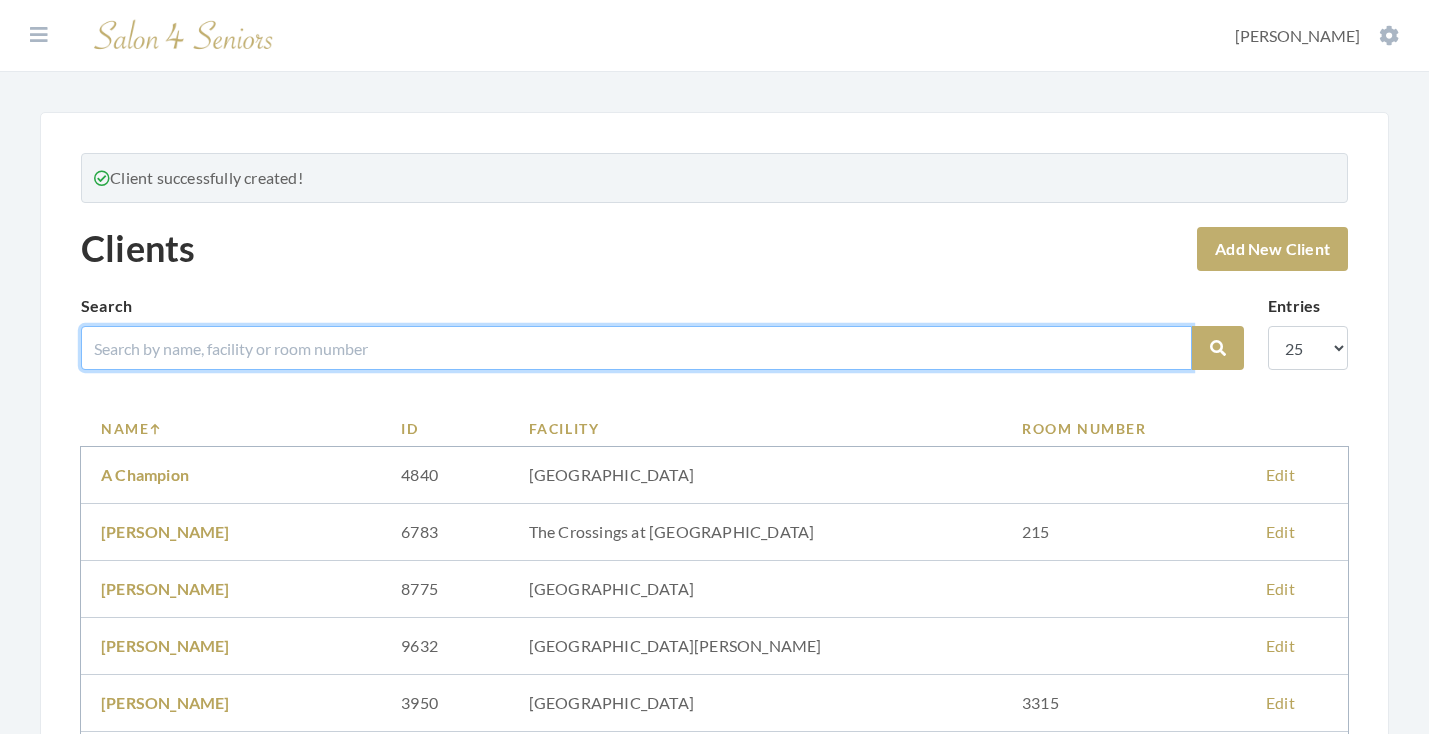 click at bounding box center [636, 348] 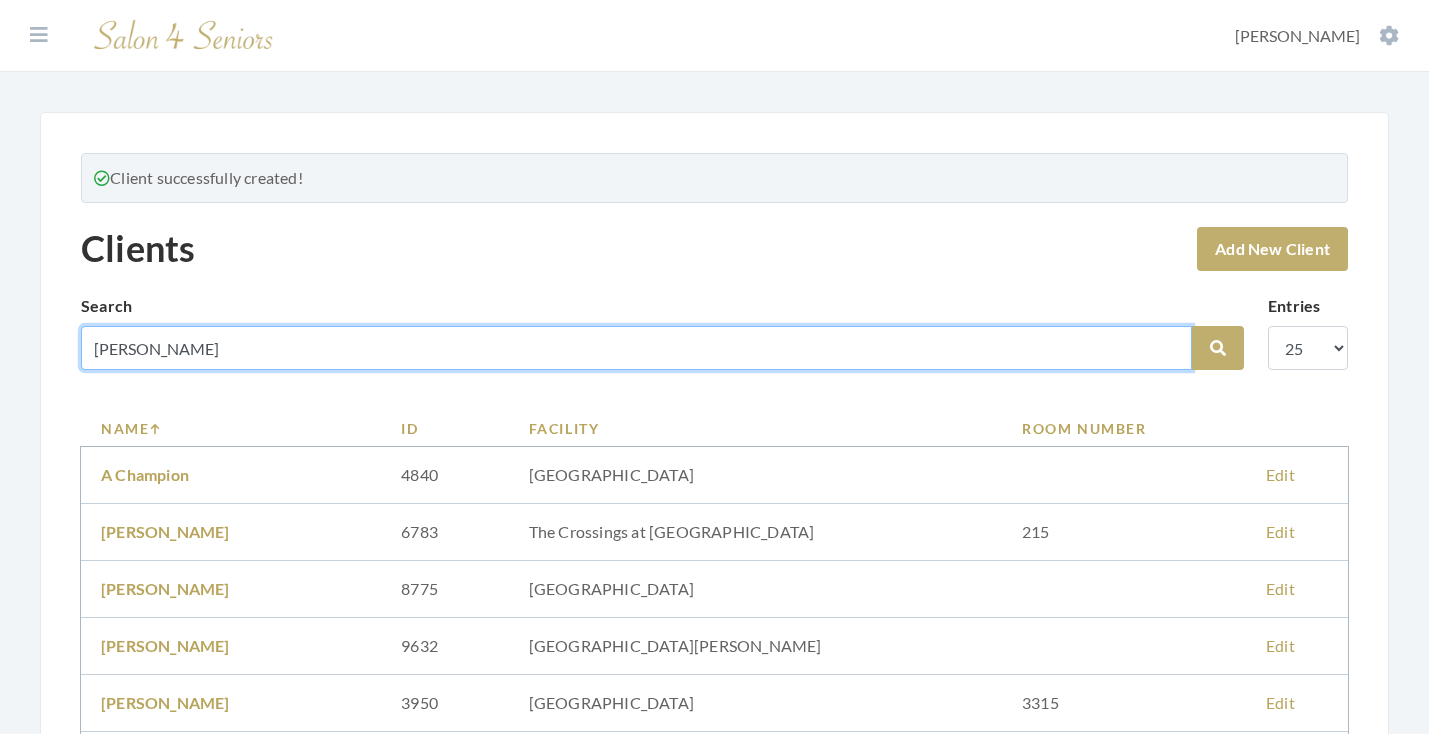 type on "[PERSON_NAME]" 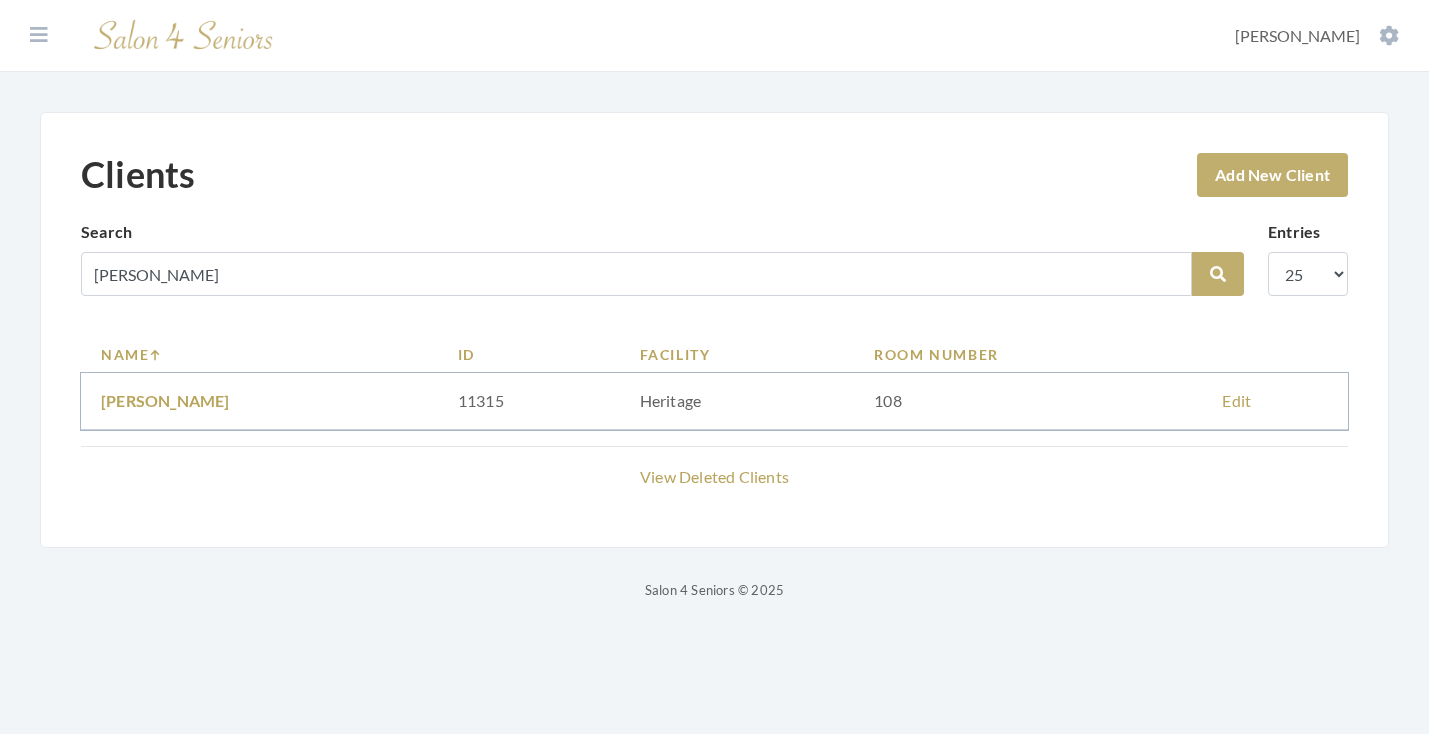 scroll, scrollTop: 0, scrollLeft: 0, axis: both 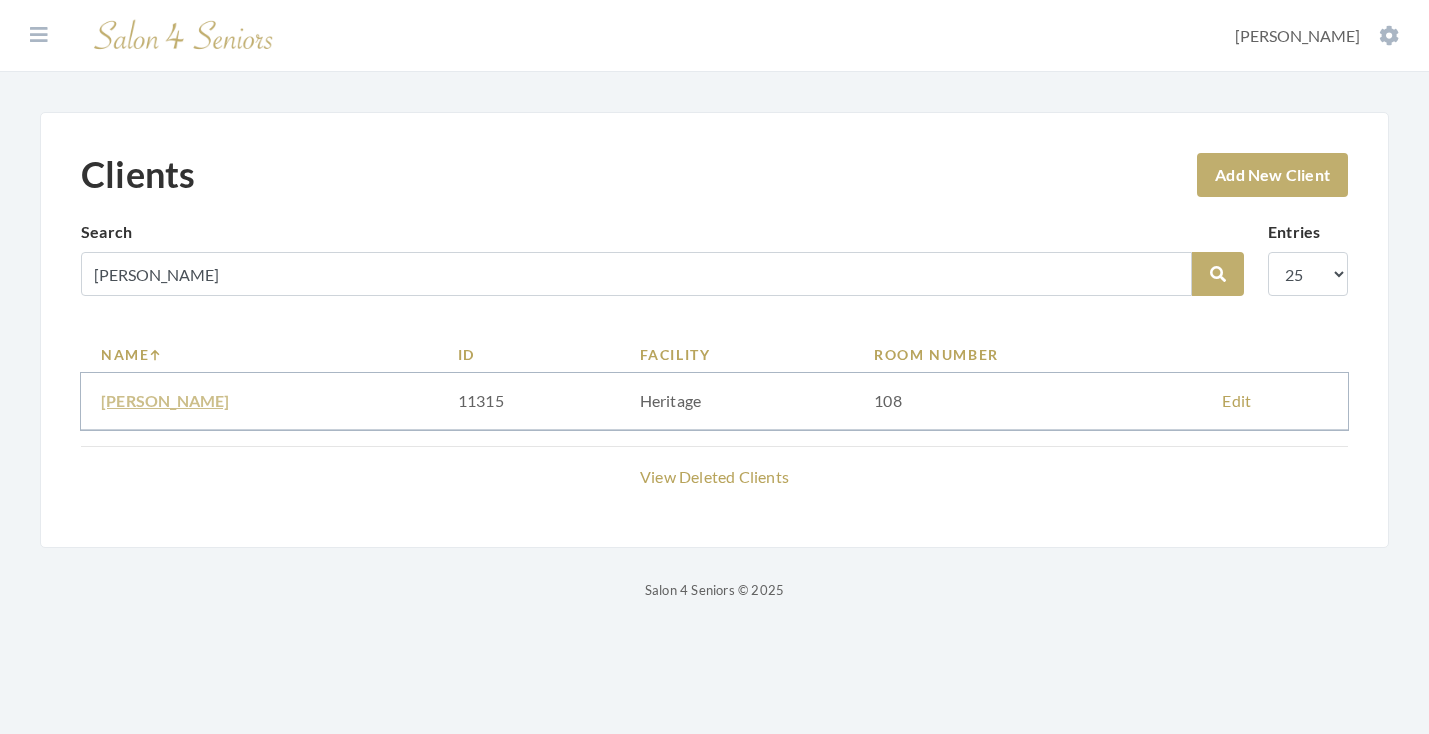 click on "[PERSON_NAME]" at bounding box center (165, 400) 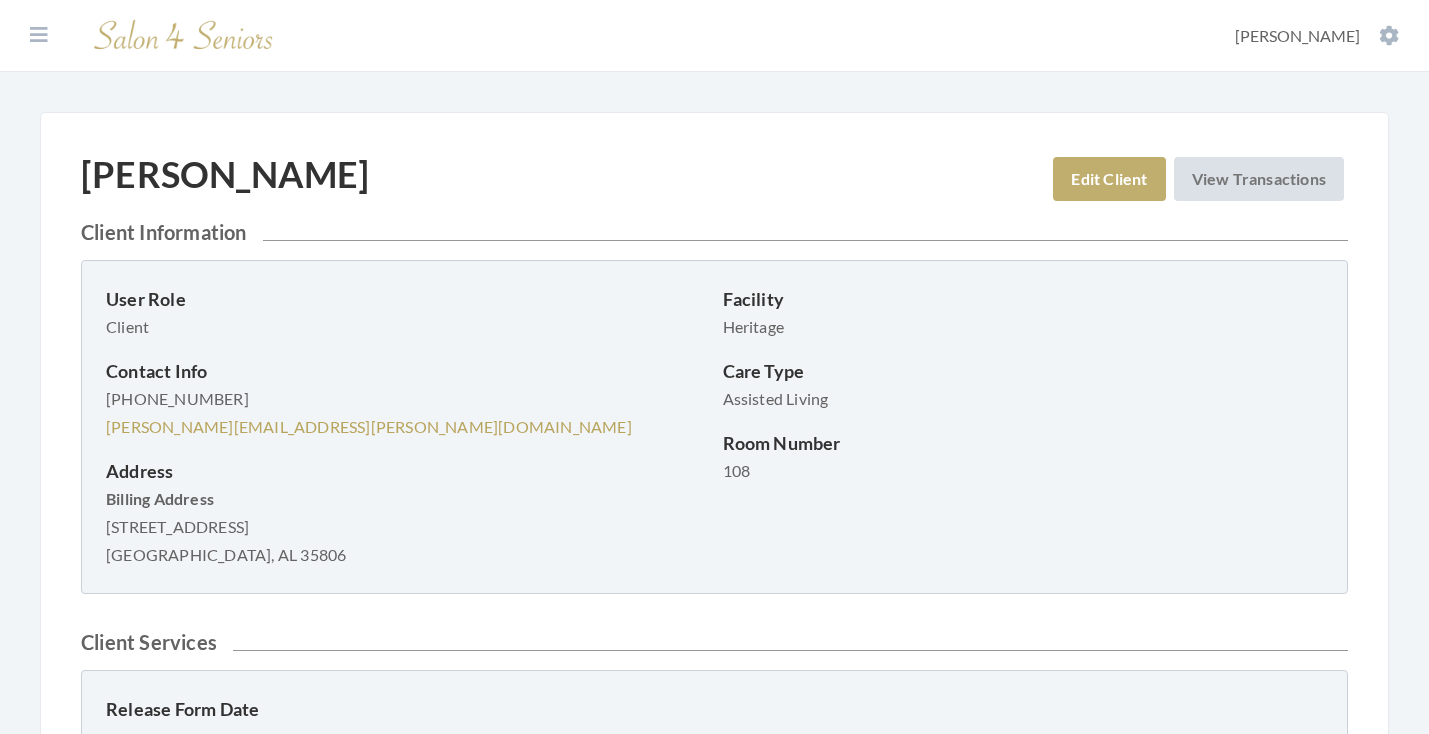 scroll, scrollTop: 0, scrollLeft: 0, axis: both 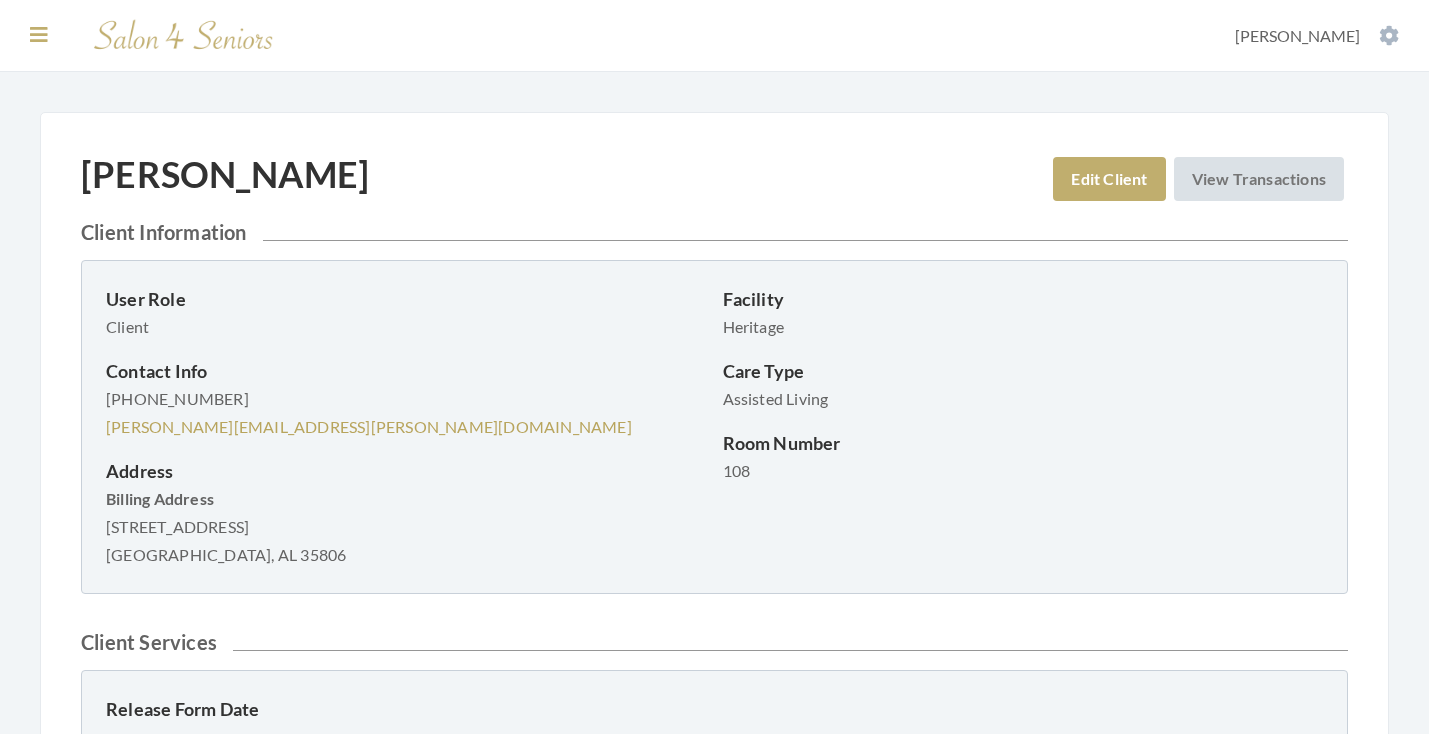 click at bounding box center (39, 35) 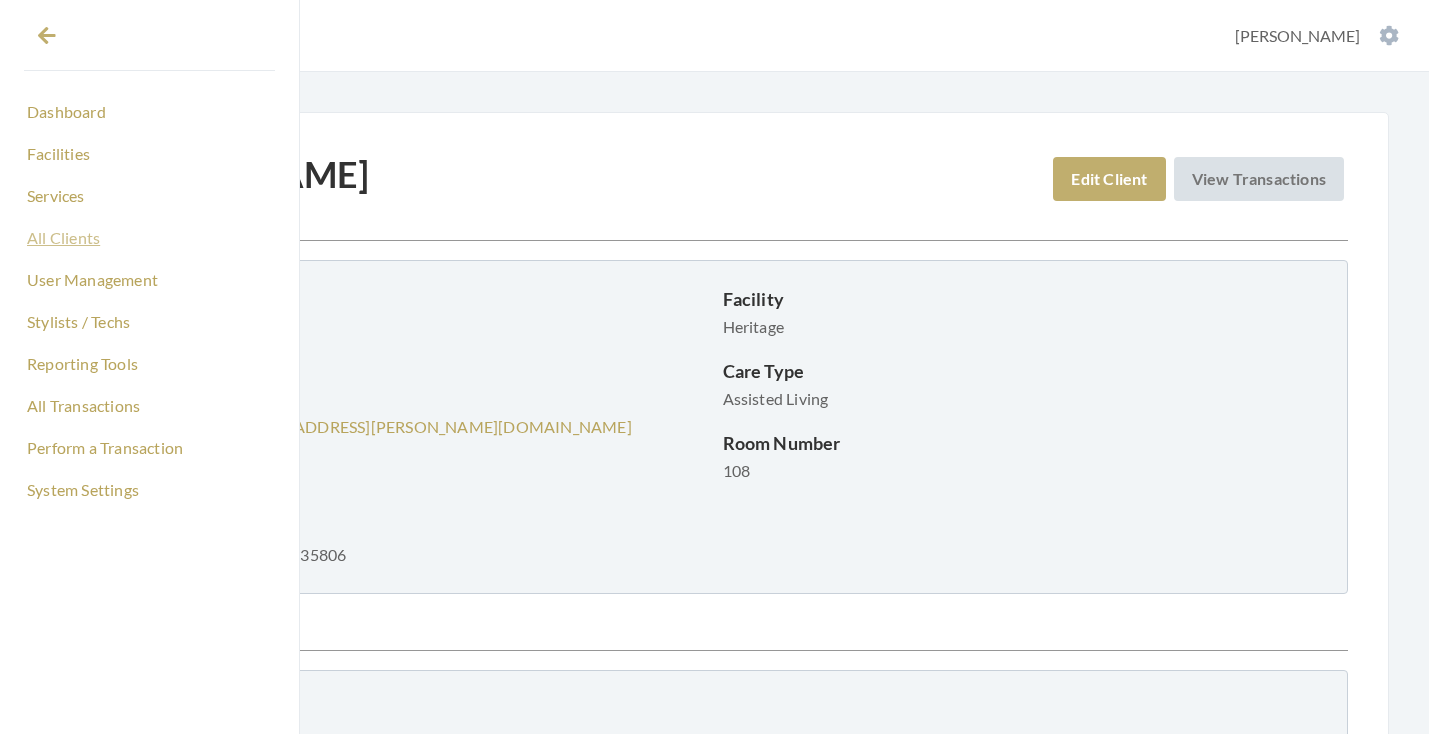 click on "All Clients" at bounding box center [149, 238] 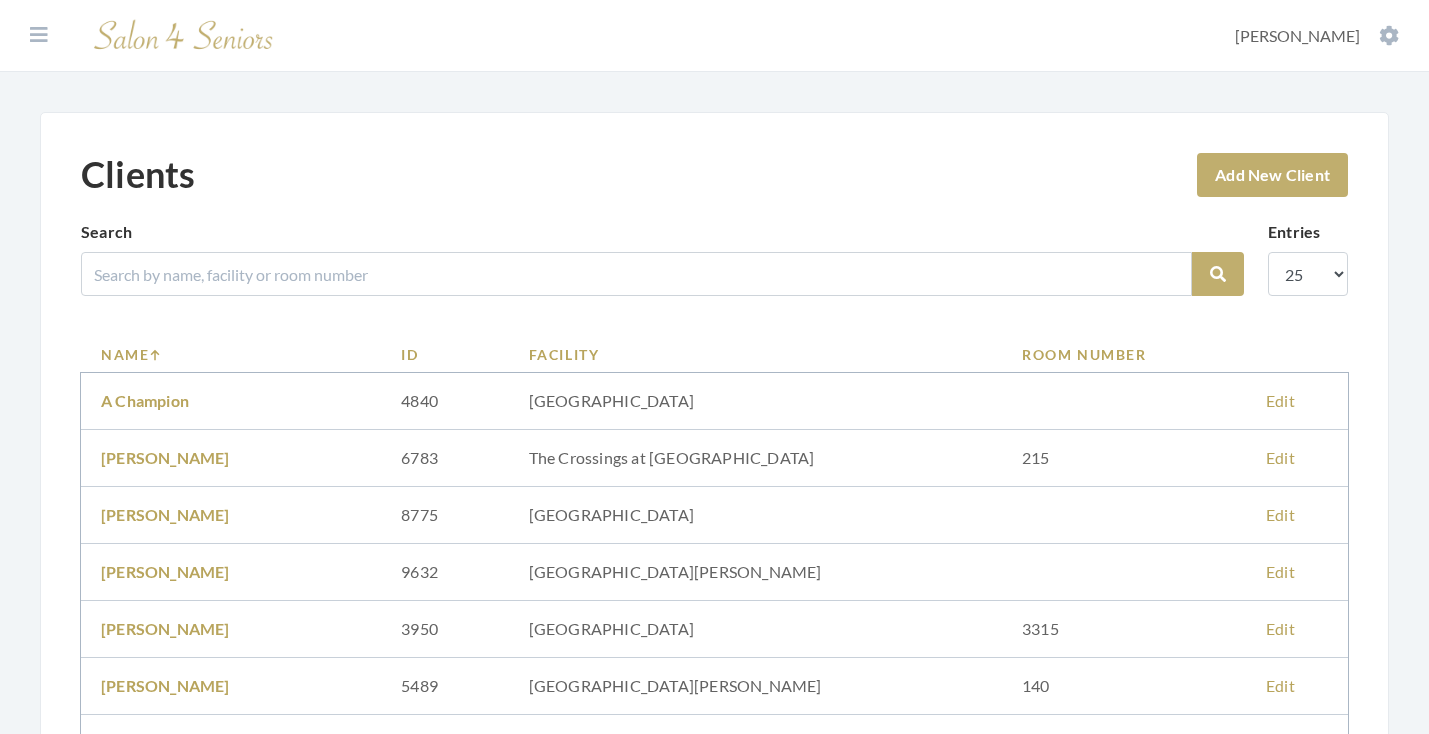 scroll, scrollTop: 0, scrollLeft: 0, axis: both 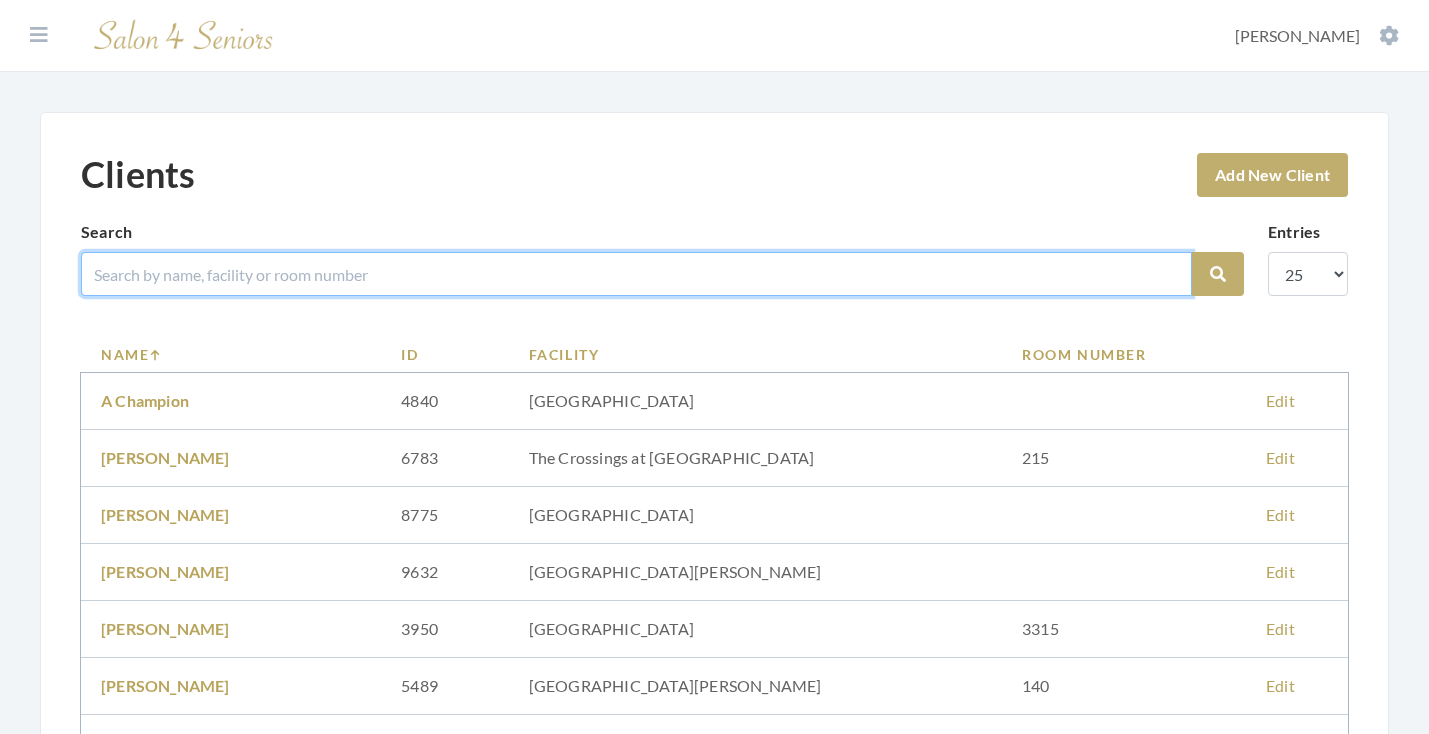 click at bounding box center (636, 274) 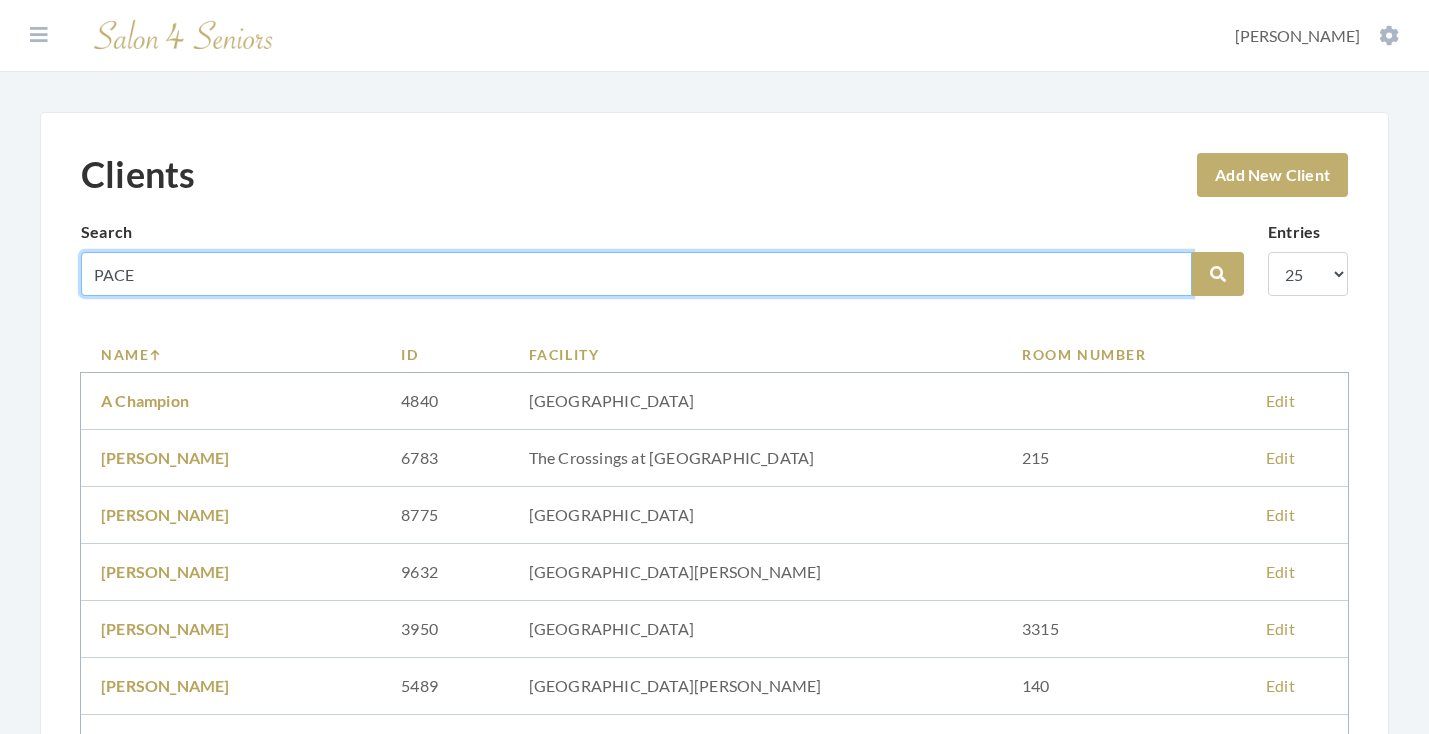 type on "PACE" 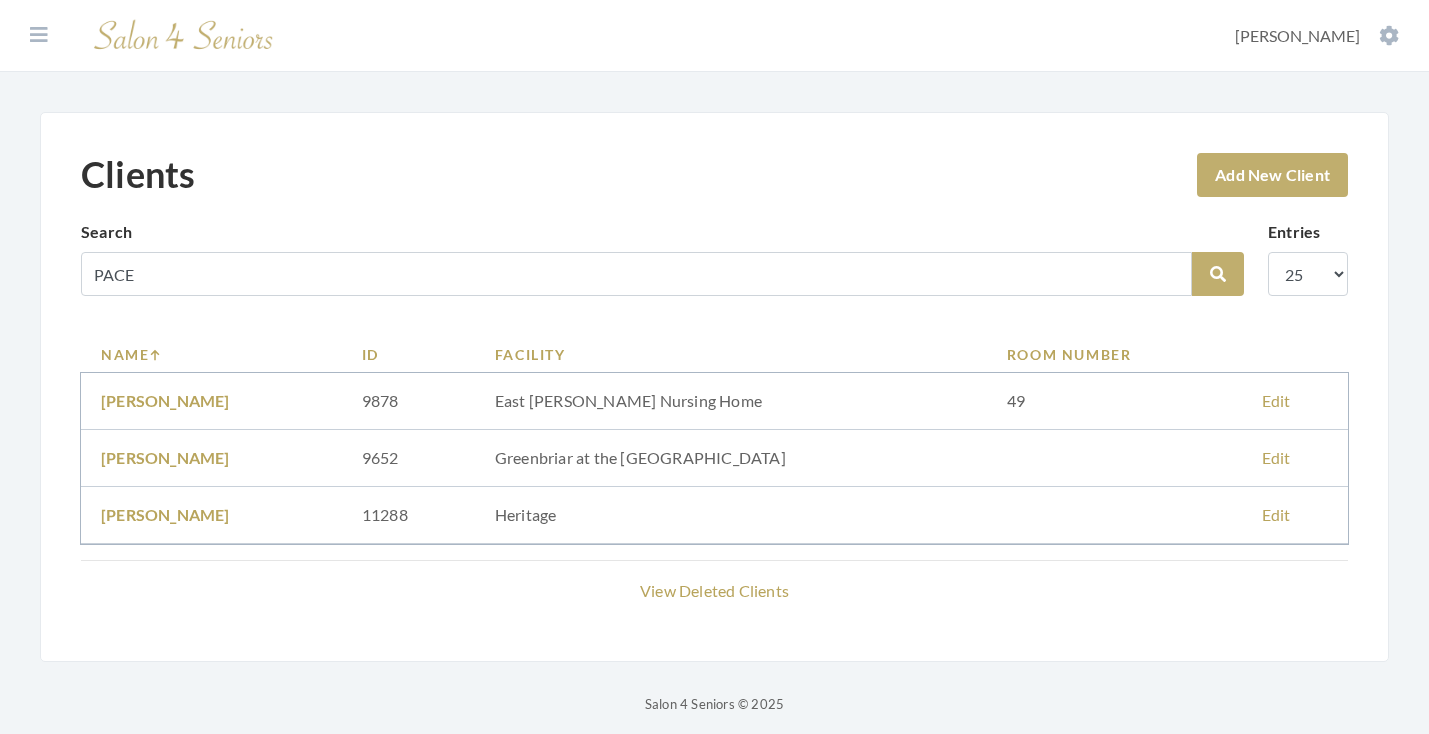 scroll, scrollTop: 0, scrollLeft: 0, axis: both 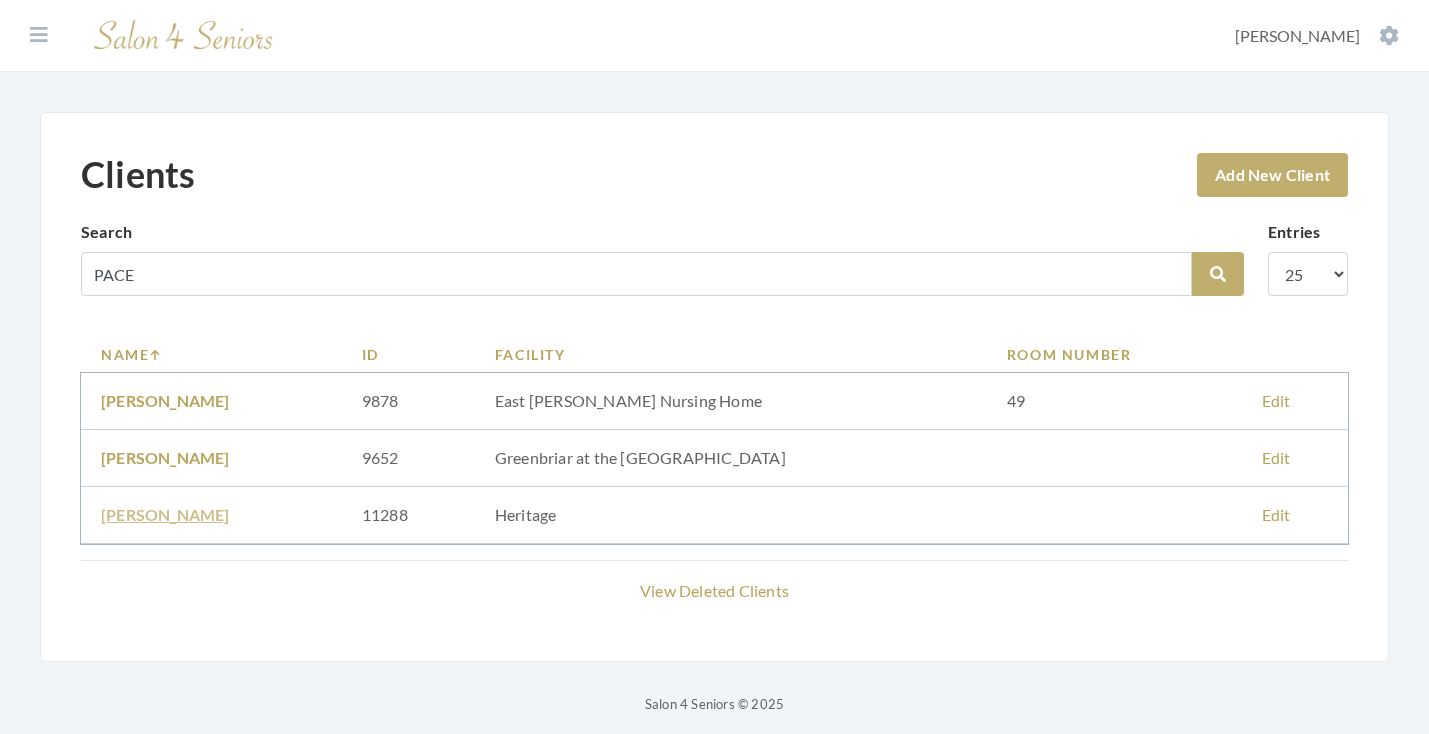 click on "[PERSON_NAME]" at bounding box center [165, 514] 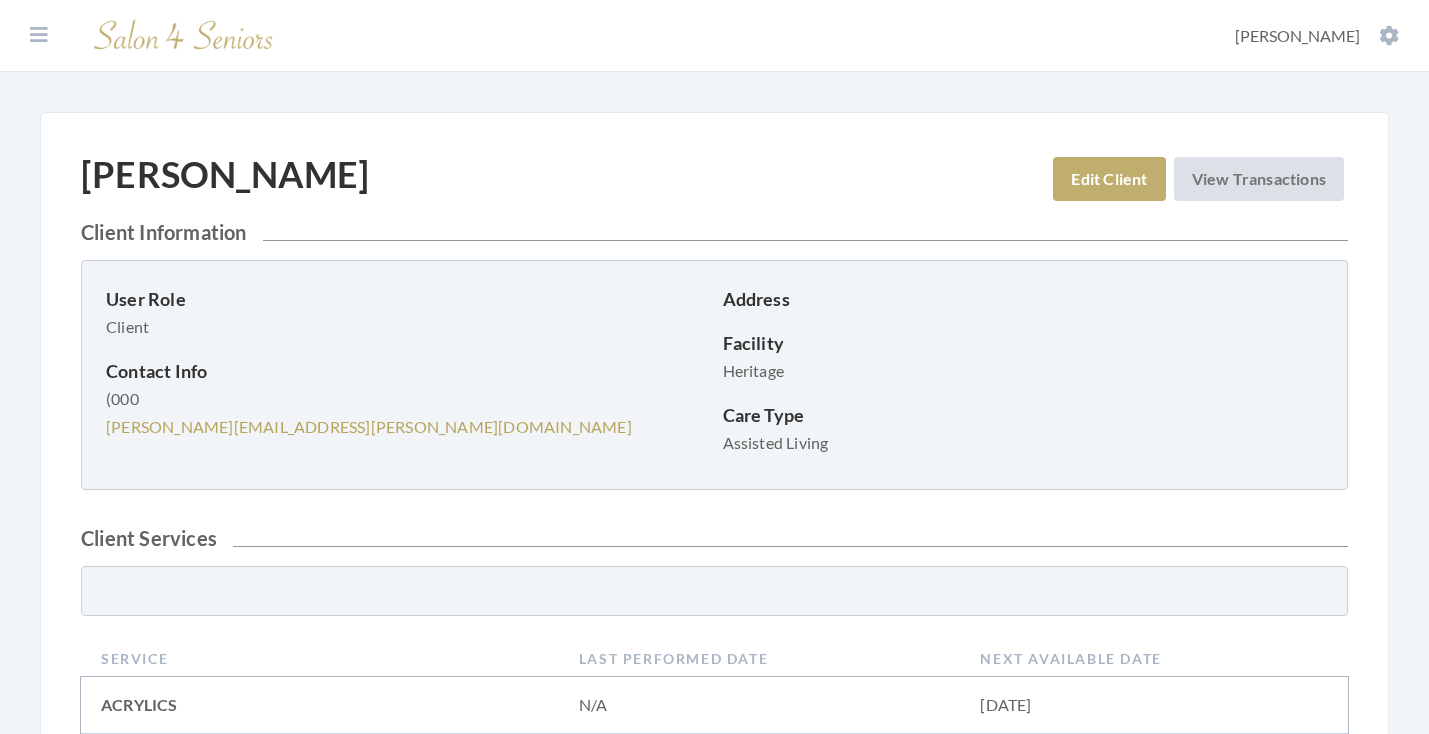 scroll, scrollTop: 0, scrollLeft: 0, axis: both 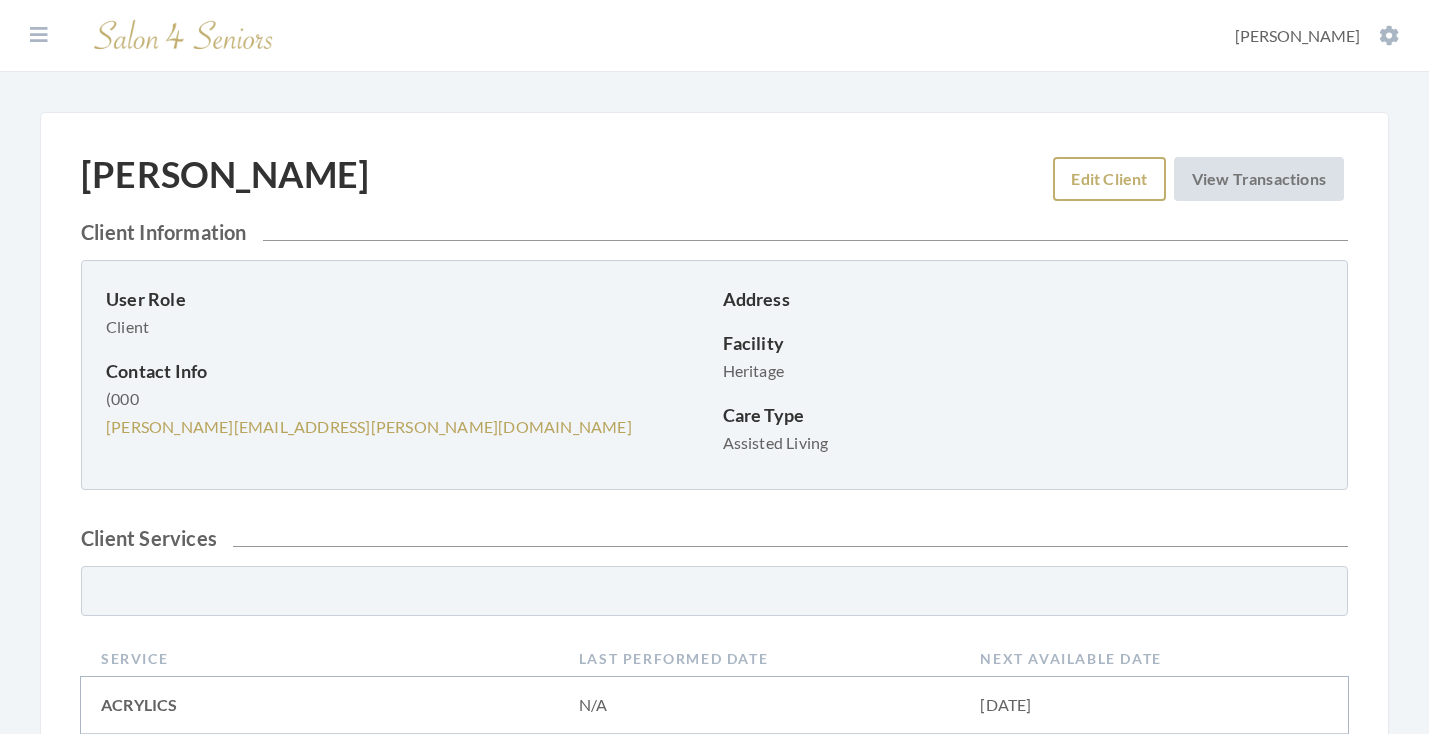 click on "Edit Client" at bounding box center [1109, 179] 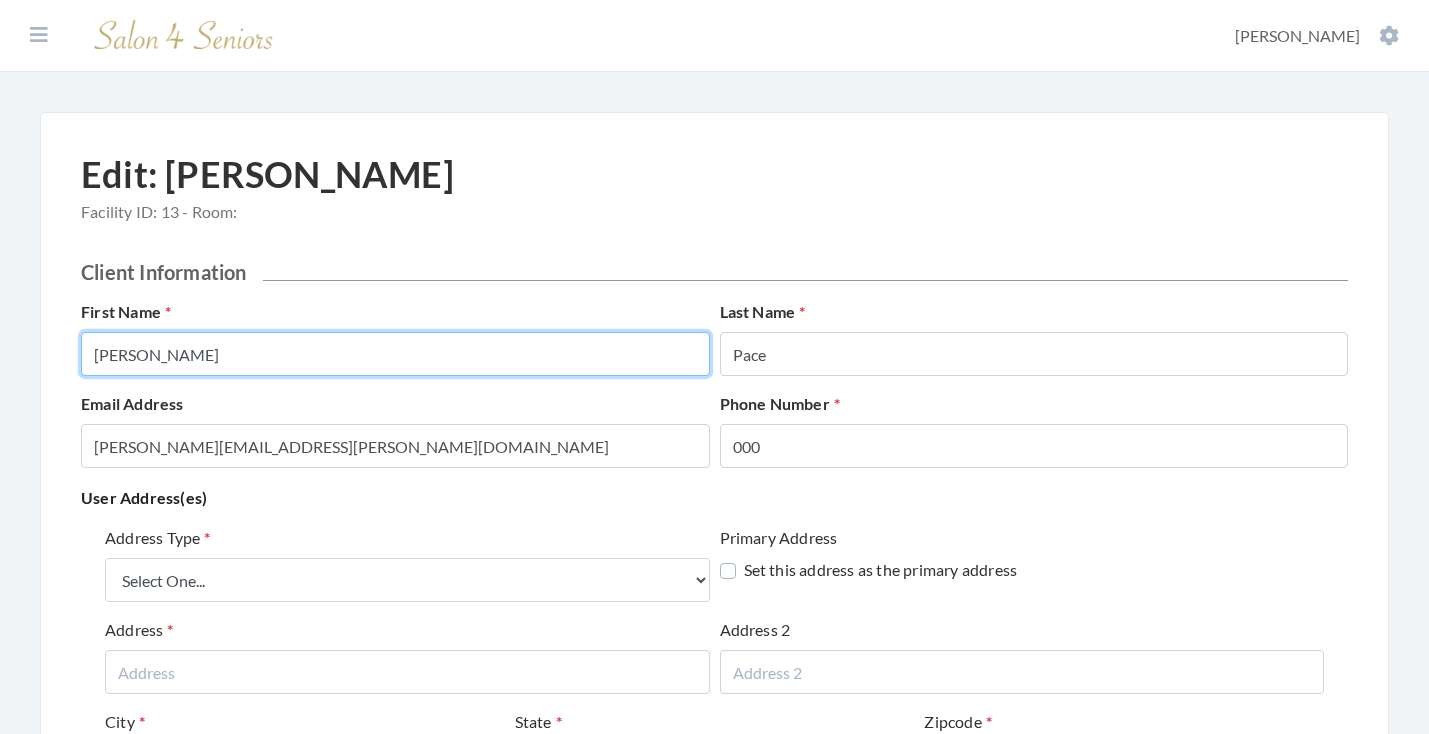 scroll, scrollTop: 0, scrollLeft: 0, axis: both 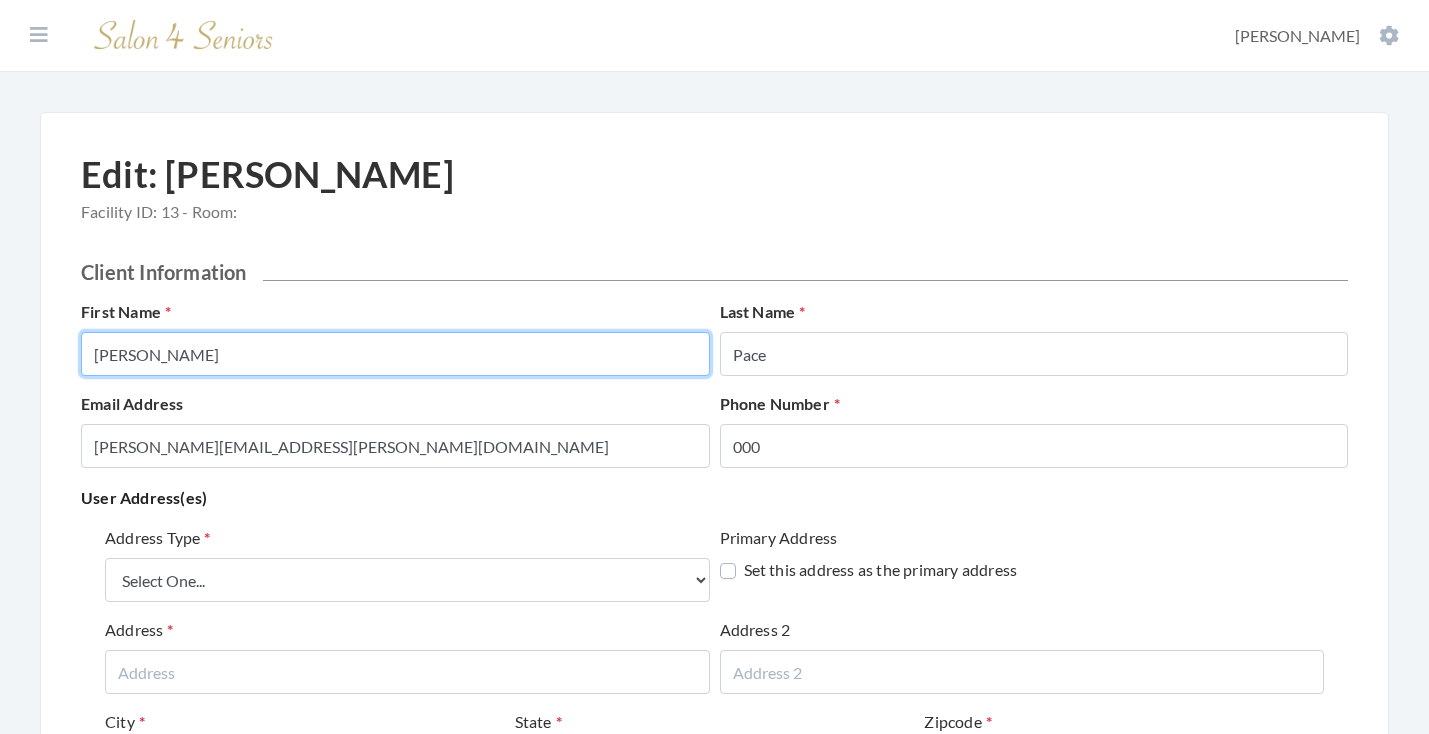 type on "HOWARD" 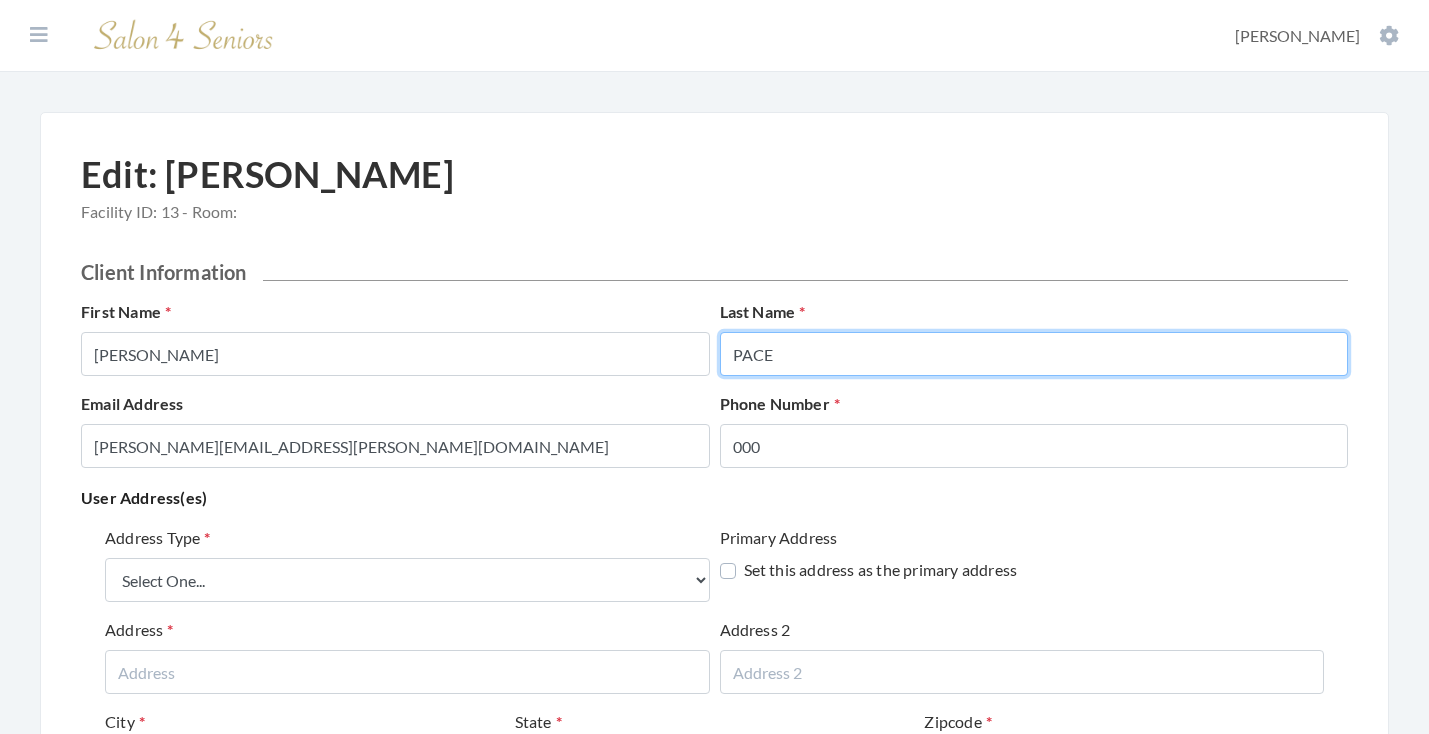 type on "PACE" 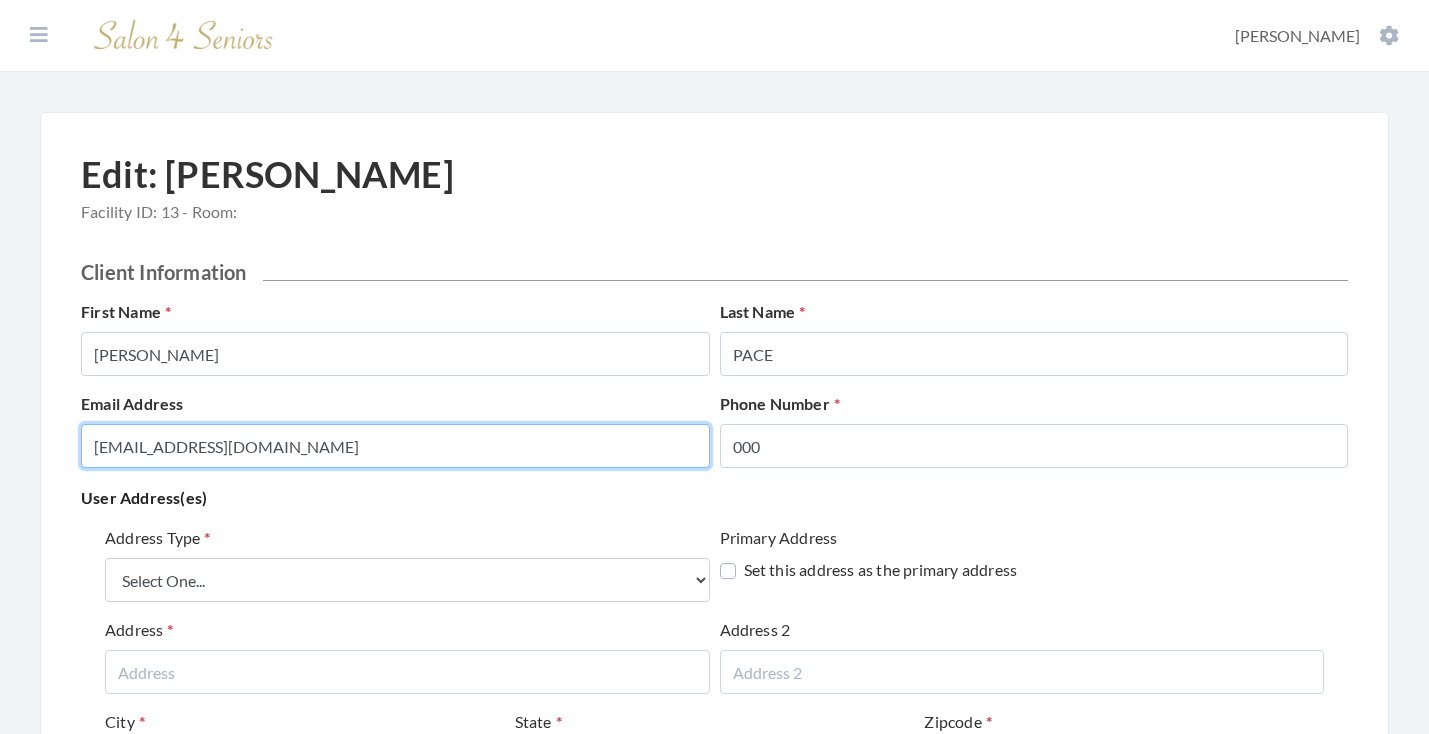 type on "[EMAIL_ADDRESS][DOMAIN_NAME]" 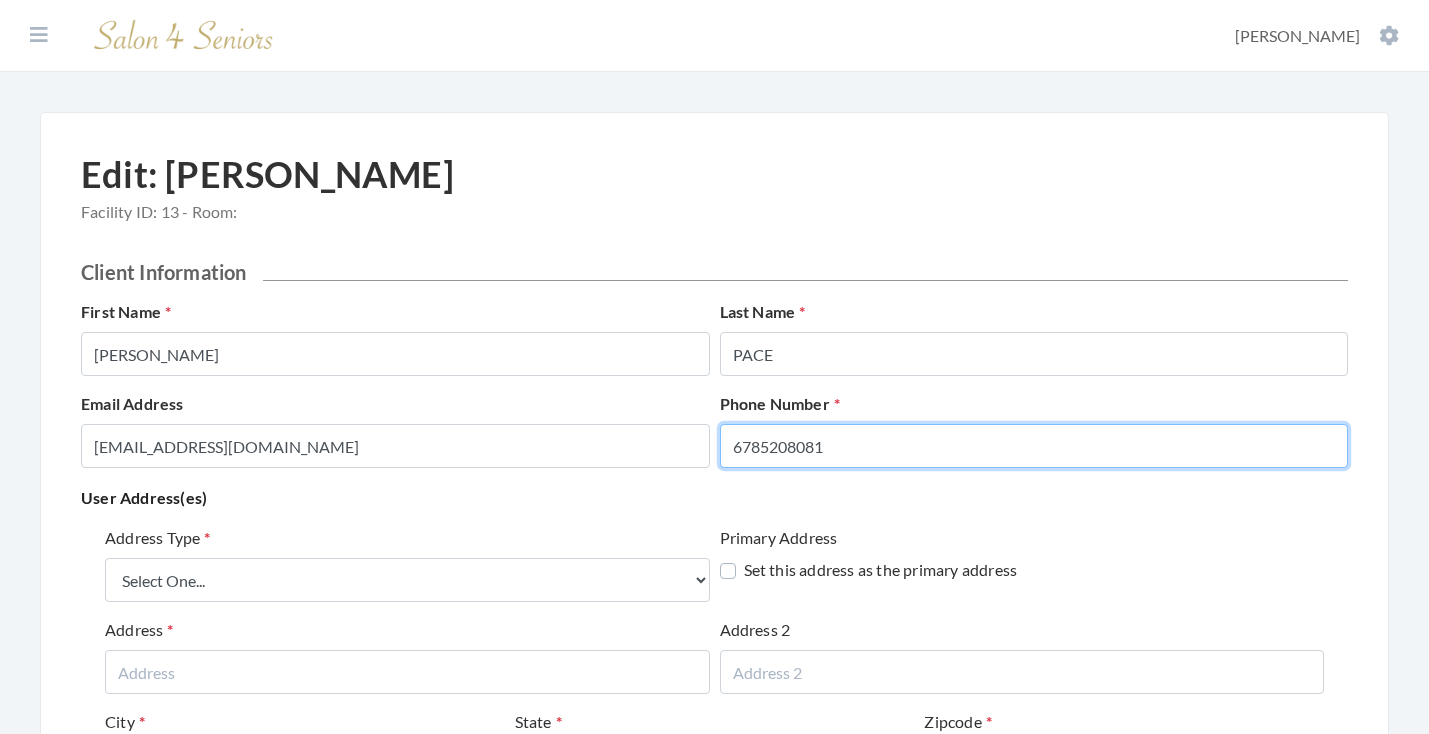 type on "6785208081" 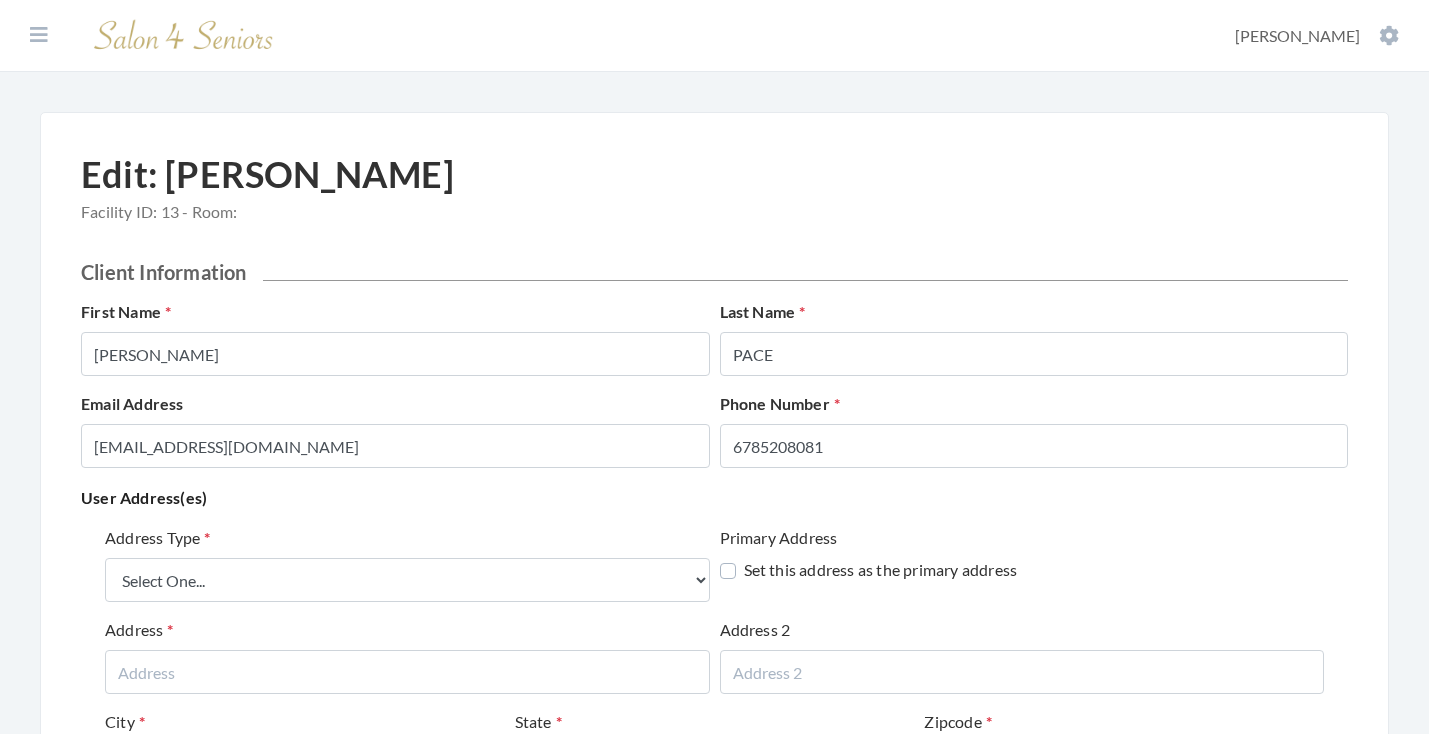 click on "User Address(es)" at bounding box center (714, 498) 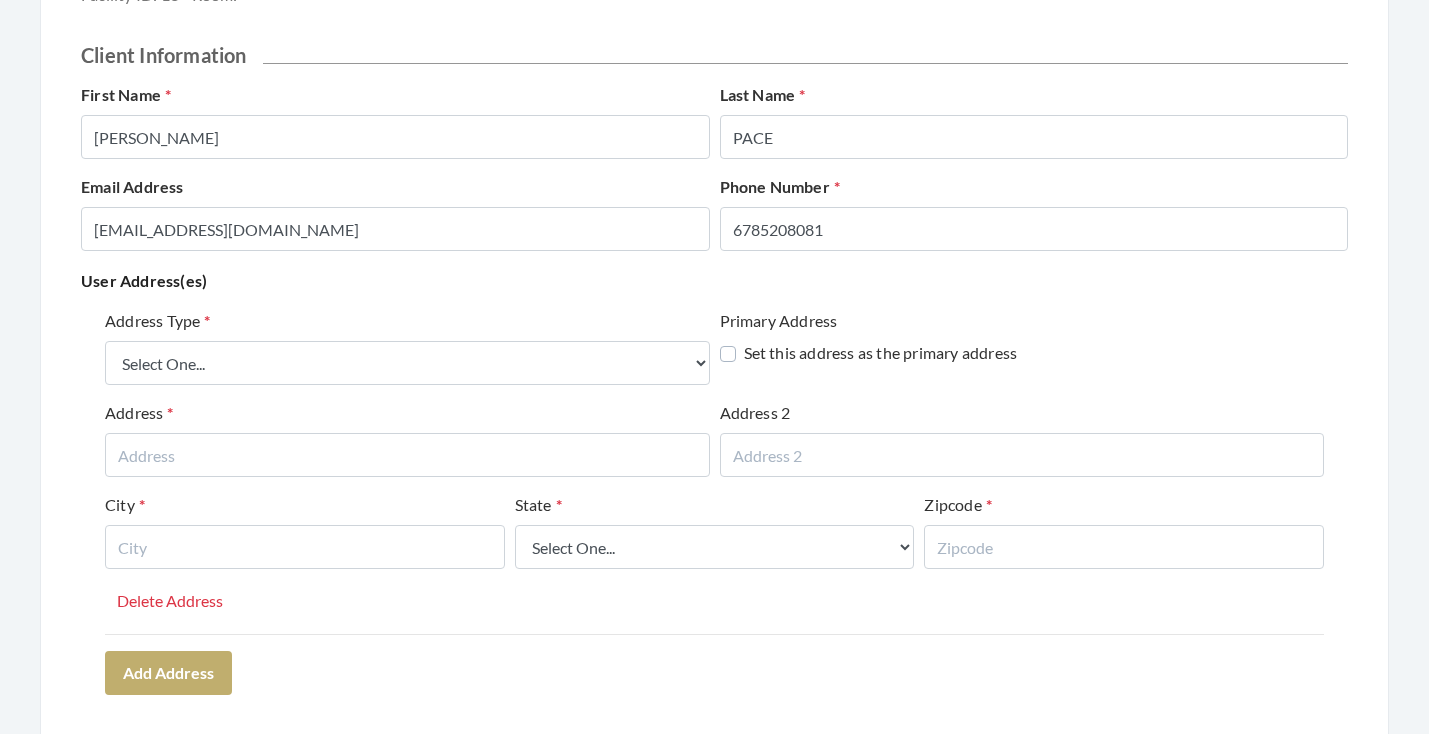scroll, scrollTop: 223, scrollLeft: 0, axis: vertical 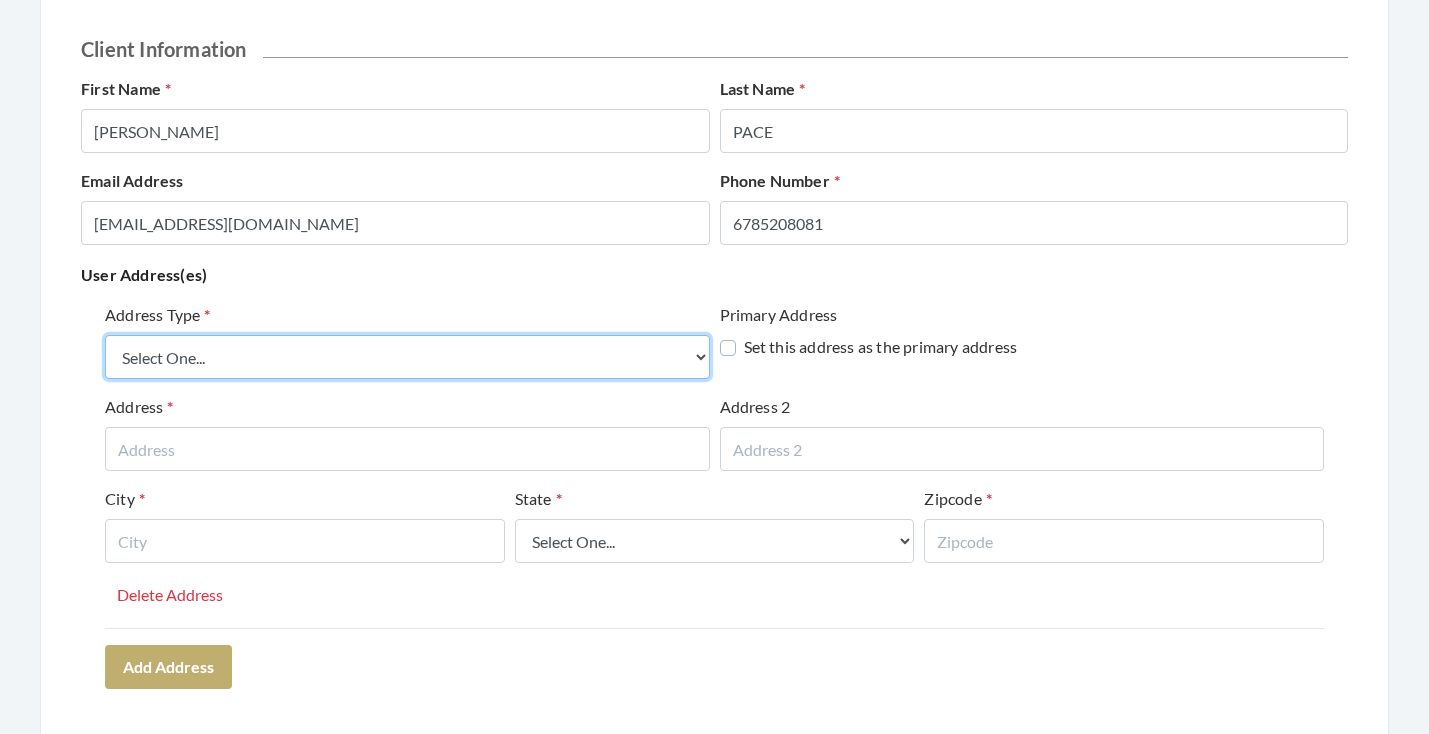 select on "billing" 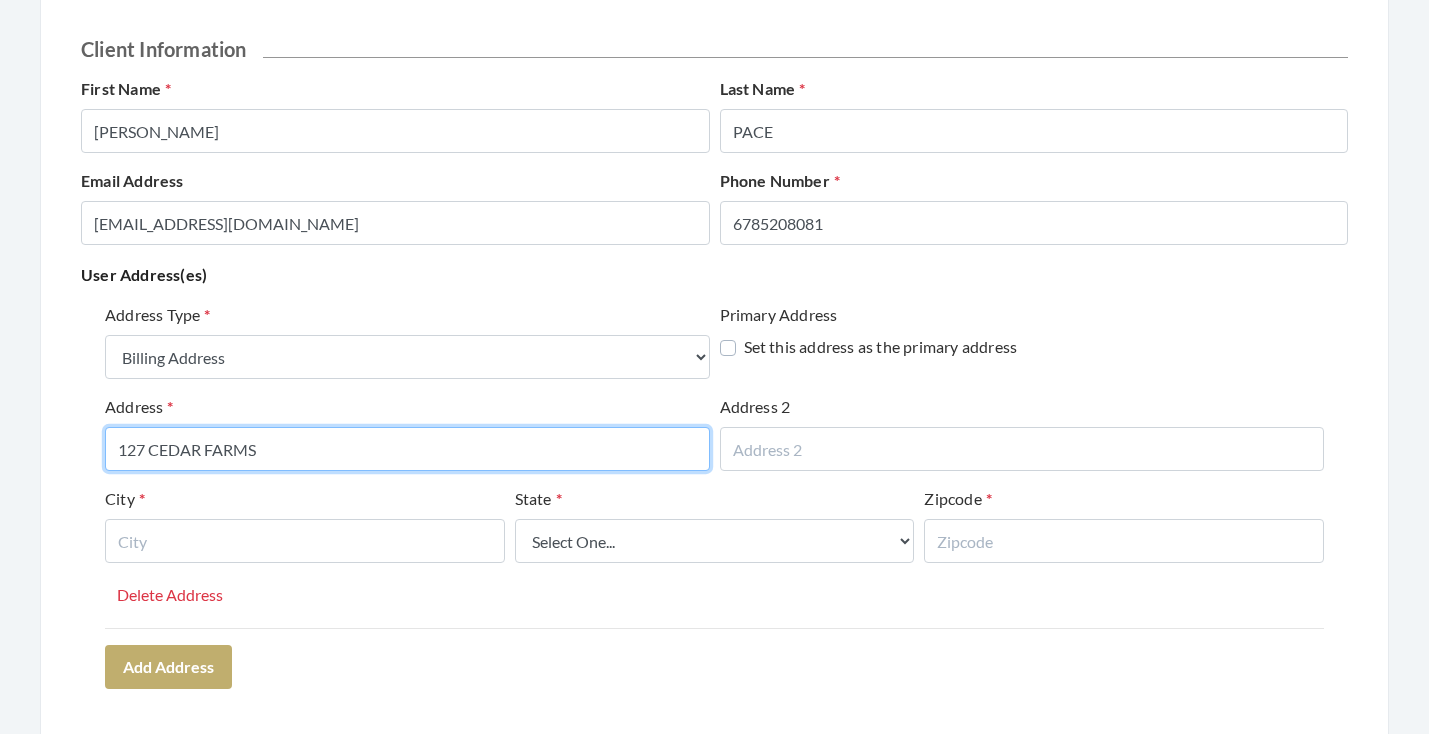 type on "127 CEDAR FARMS" 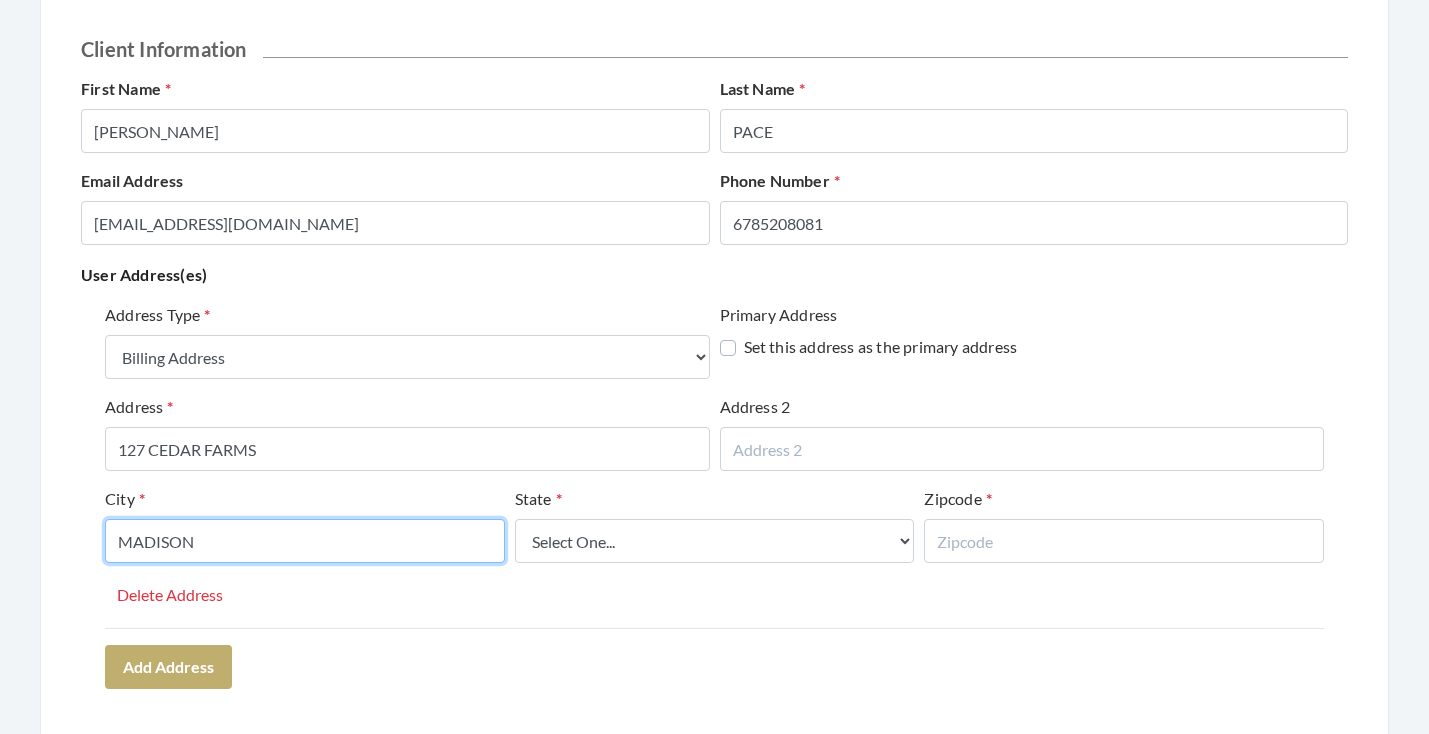 type on "MADISON" 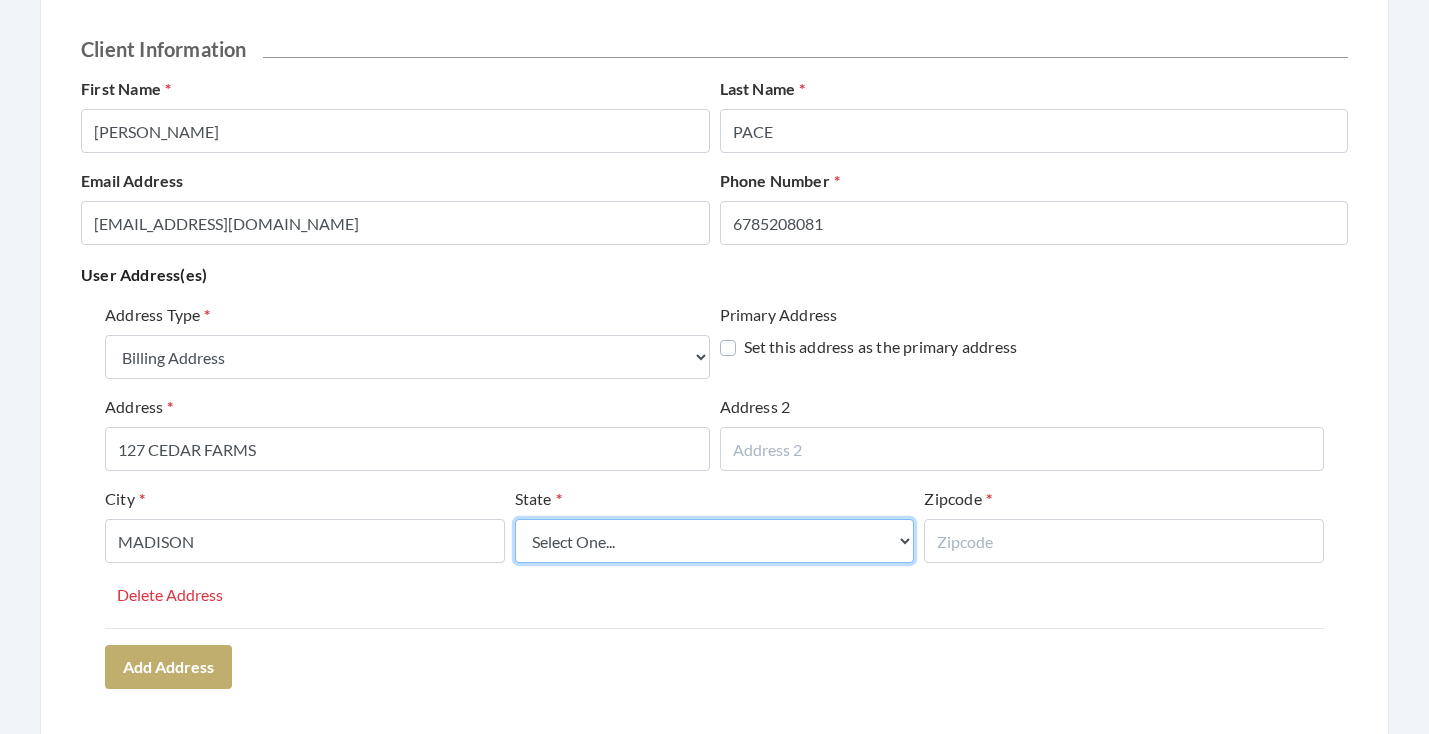 select on "al" 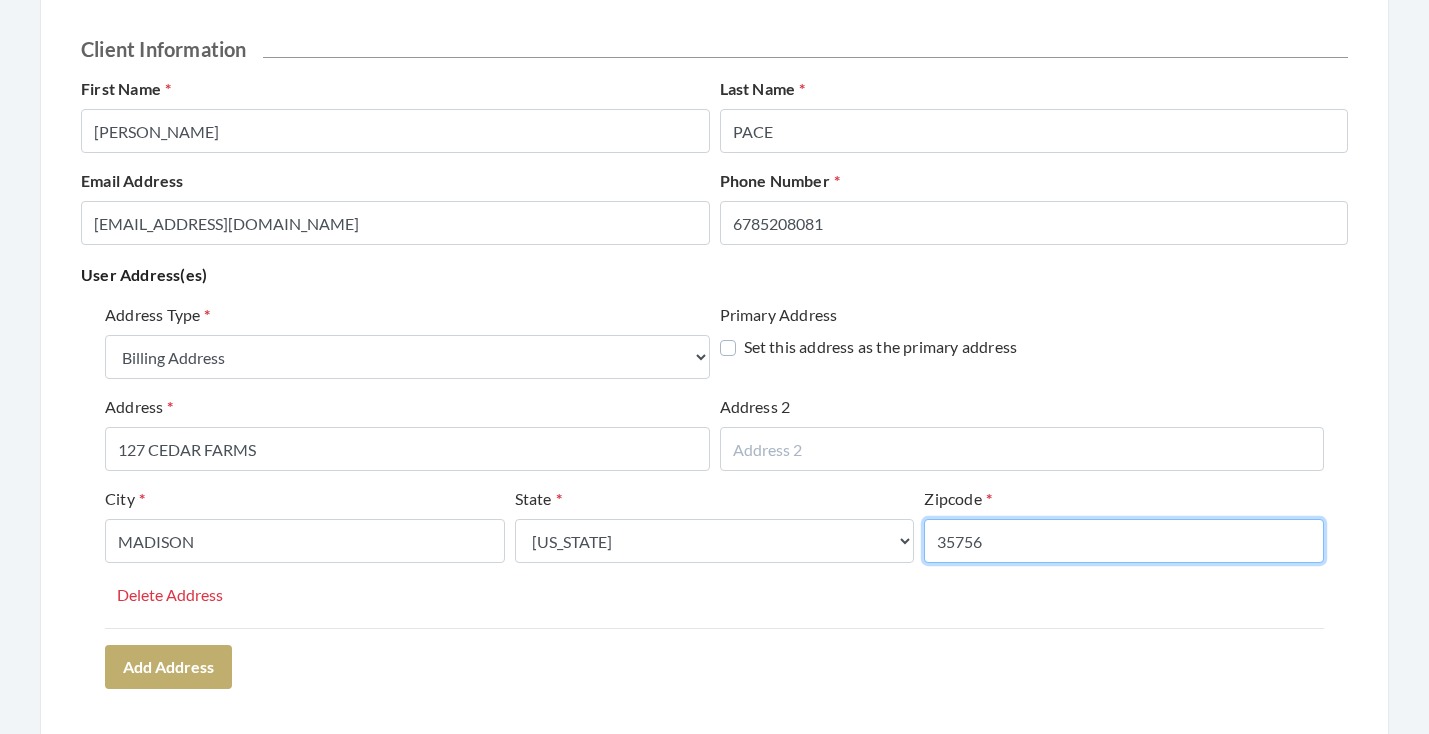 type on "35756" 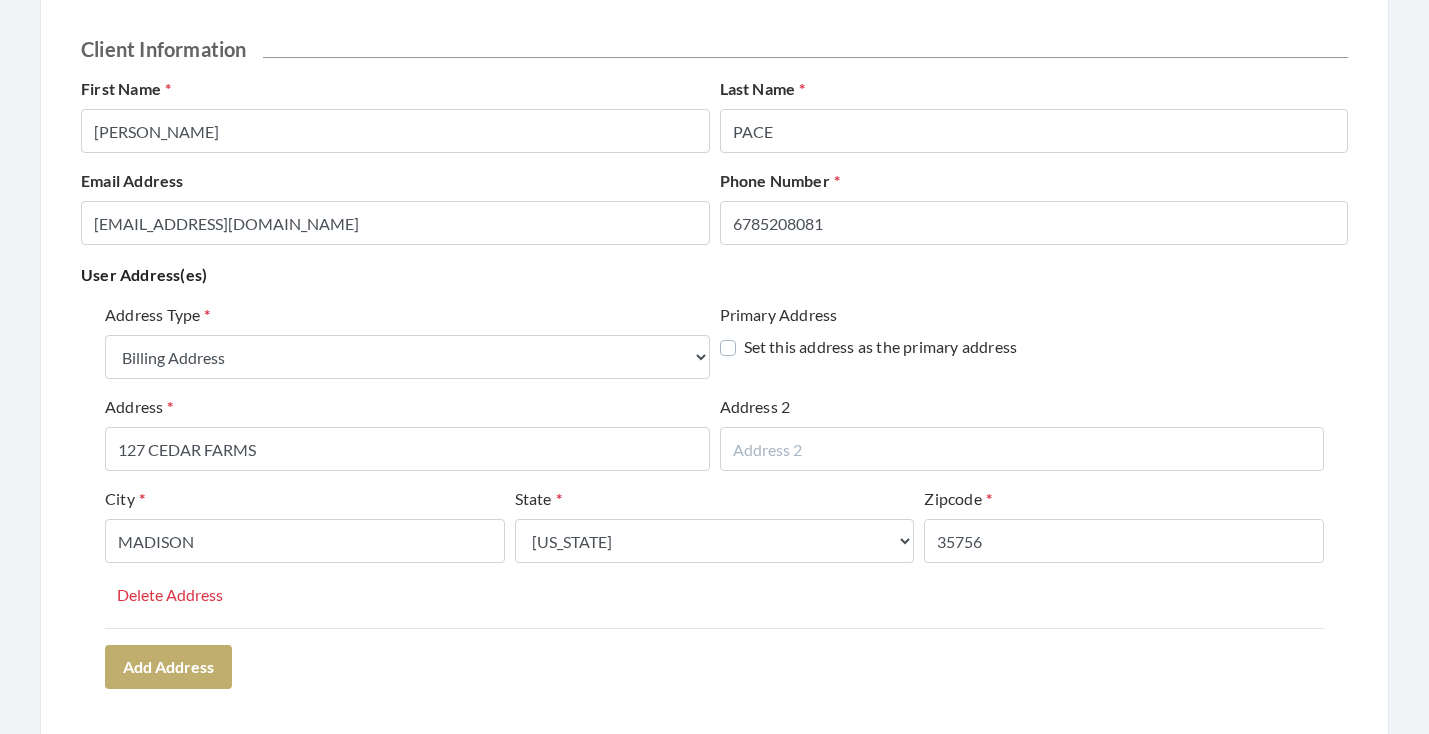 click on "Address Type   Select One...   Office Address   Home Address   Billing Address   Primary Address     Set this address as the primary address   Address   127 CEDAR FARMS   Address 2     City   MADISON   State   Select One...   Alabama   Alaska   American Samoa   Arizona   Arkansas   California   Colorado   Connecticut   Delaware   District Of Columbia   Federated States Of Micronesia   Florida   Georgia   Guam Gu   Hawaii   Idaho   Illinois   Indiana   Iowa   Kansas   Kentucky   Louisiana   Maine   Marshall Islands   Maryland   Massachusetts   Michigan   Minnesota   Mississippi   Missouri   Montana   Nebraska   Nevada   New Hampshire   New Jersey   New Mexico   New York   North Carolina   North Dakota   Northern Mariana Islands   Ohio   Oklahoma   Oregon   Palau   Pennsylvania   Puerto Rico   Rhode Island   South Carolina   South Dakota   Tennessee   Texas   Utah   Vermont   Virgin Islands   Virginia   Washington   West Virginia   Wisconsin   Wyoming   Zipcode   35756   Delete Address   Add Address" at bounding box center (714, 495) 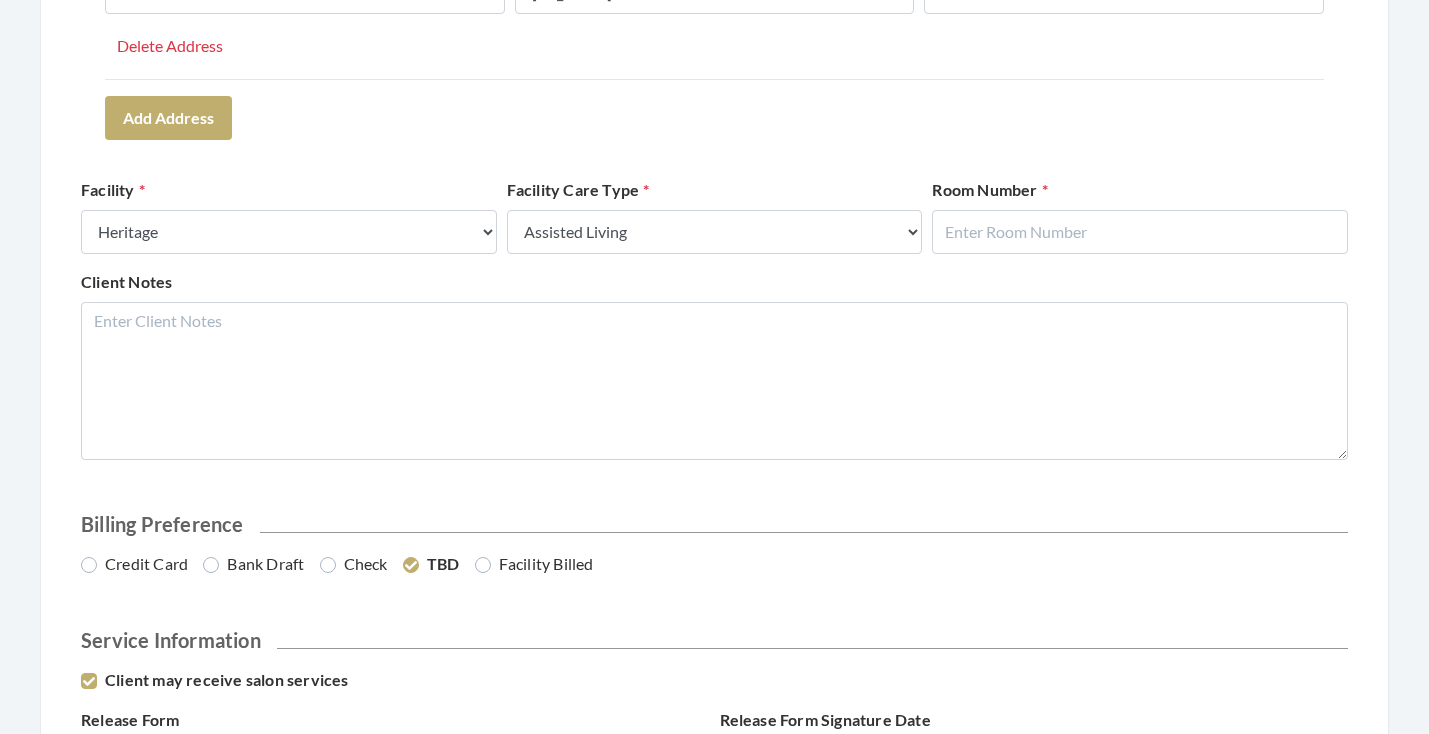 scroll, scrollTop: 793, scrollLeft: 0, axis: vertical 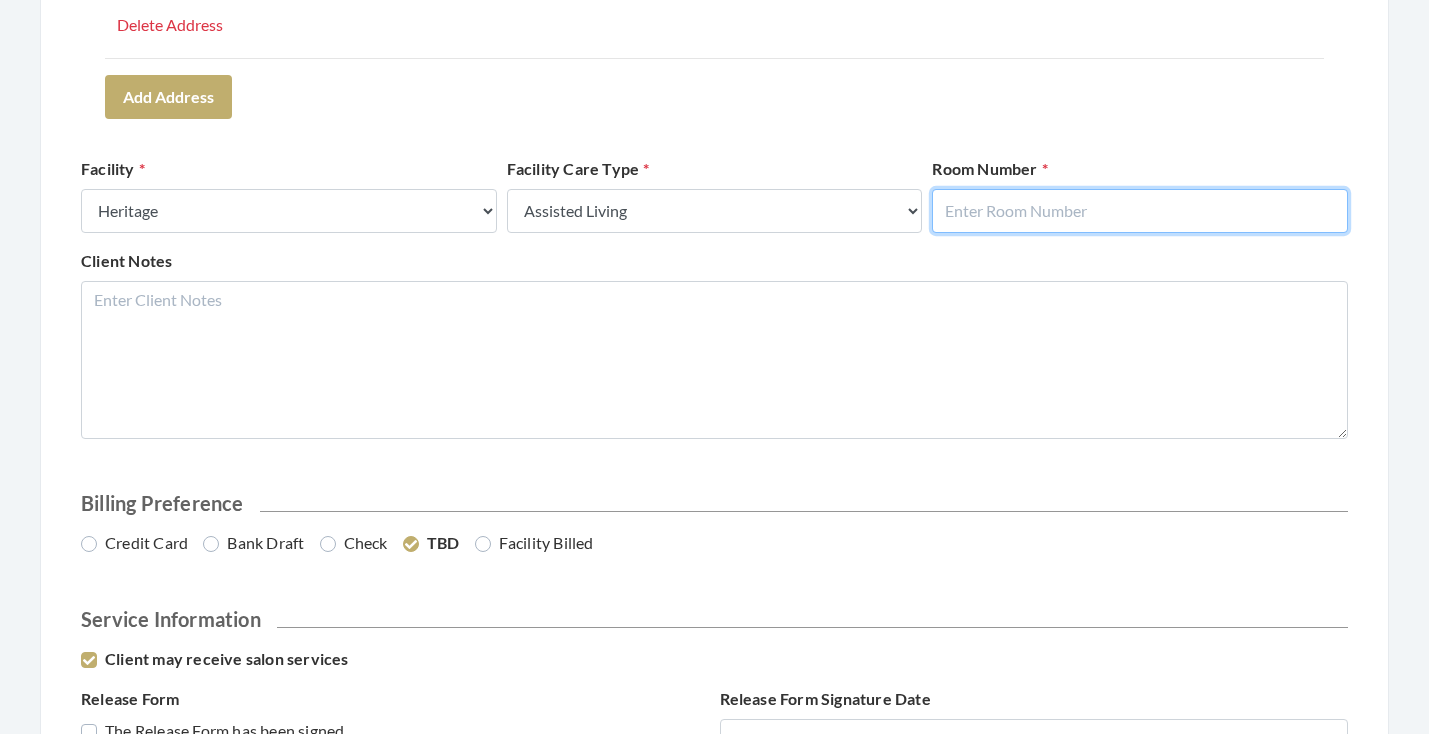 click at bounding box center [1140, 211] 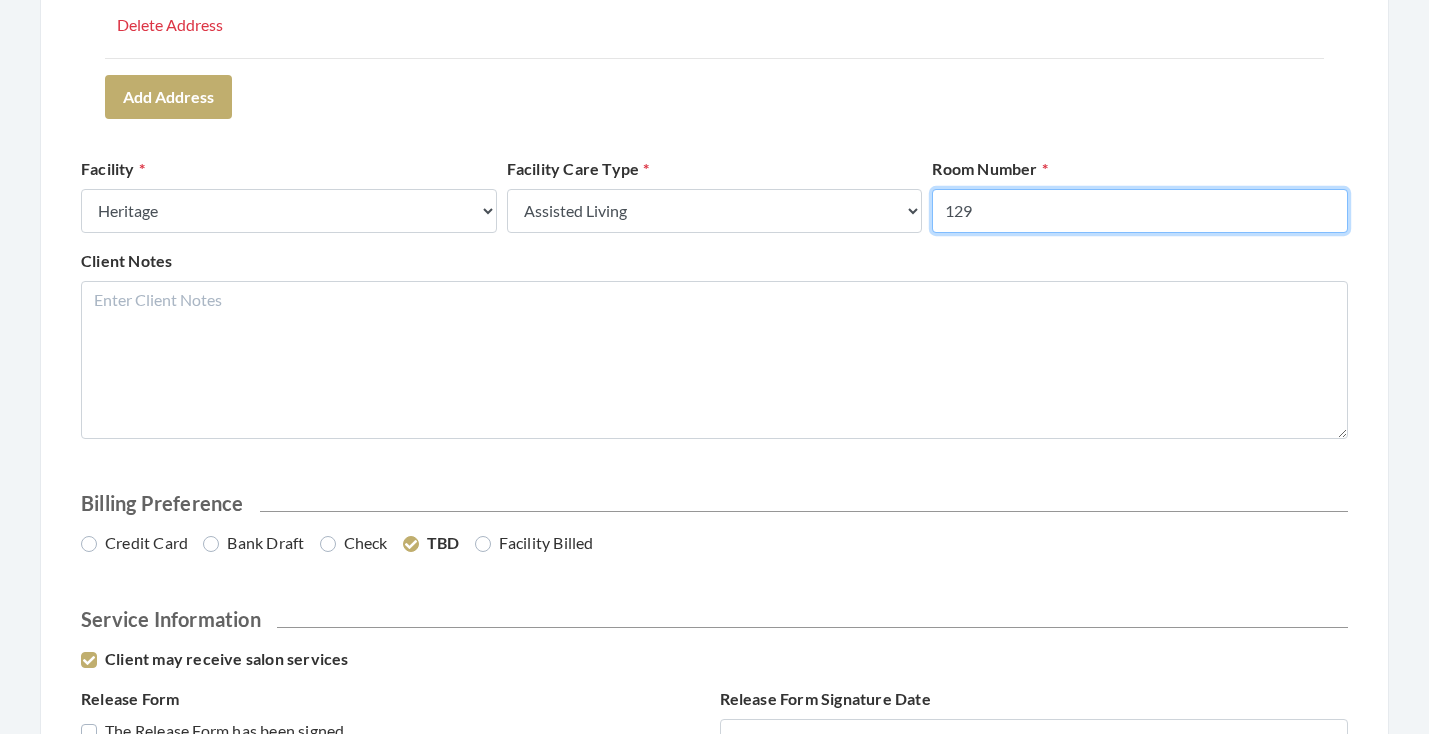 type on "129" 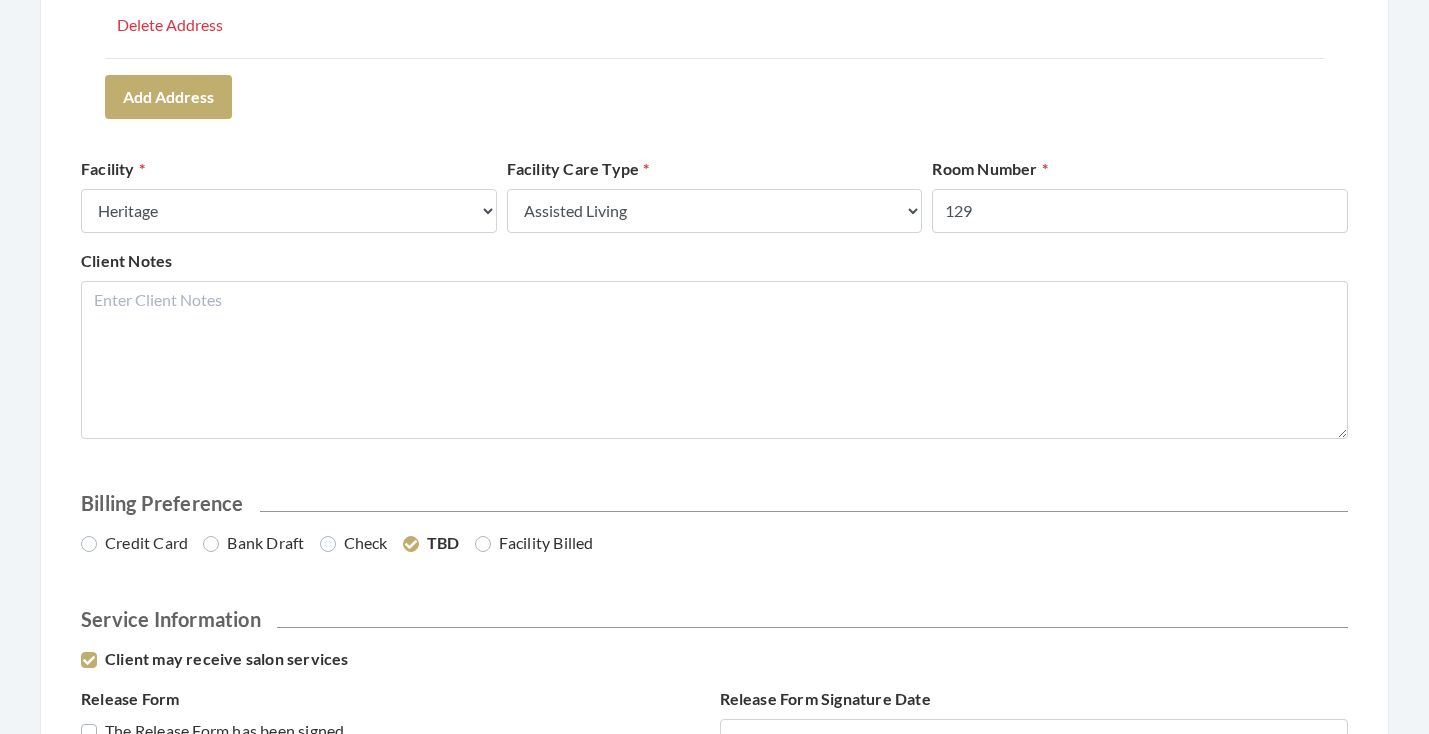click on "Address Type   Select One...   Office Address   Home Address   Billing Address   Primary Address     Set this address as the primary address   Address   127 CEDAR FARMS   Address 2     City   MADISON   State   Select One...   Alabama   Alaska   American Samoa   Arizona   Arkansas   California   Colorado   Connecticut   Delaware   District Of Columbia   Federated States Of Micronesia   Florida   Georgia   Guam Gu   Hawaii   Idaho   Illinois   Indiana   Iowa   Kansas   Kentucky   Louisiana   Maine   Marshall Islands   Maryland   Massachusetts   Michigan   Minnesota   Mississippi   Missouri   Montana   Nebraska   Nevada   New Hampshire   New Jersey   New Mexico   New York   North Carolina   North Dakota   Northern Mariana Islands   Ohio   Oklahoma   Oregon   Palau   Pennsylvania   Puerto Rico   Rhode Island   South Carolina   South Dakota   Tennessee   Texas   Utah   Vermont   Virgin Islands   Virginia   Washington   West Virginia   Wisconsin   Wyoming   Zipcode   35756   Delete Address   Add Address" at bounding box center (714, -75) 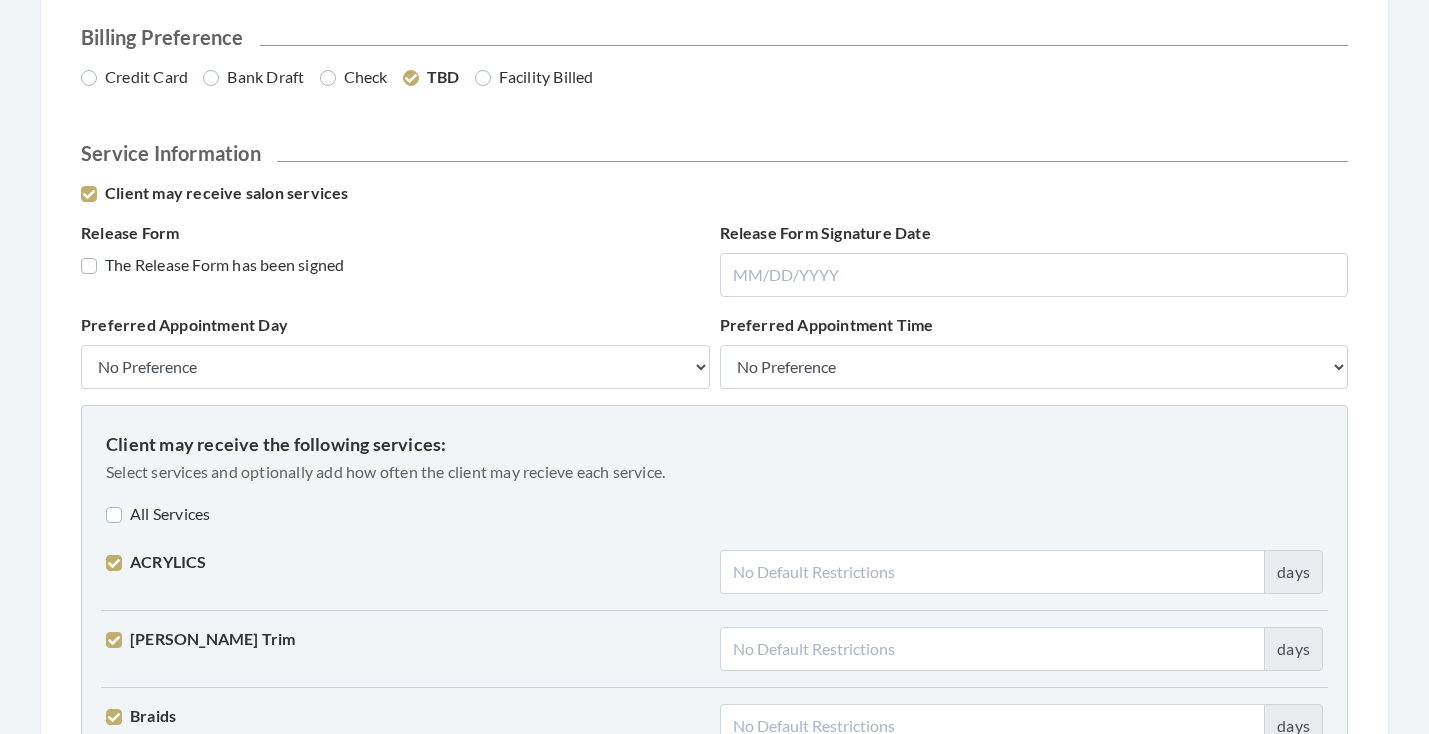 scroll, scrollTop: 1263, scrollLeft: 0, axis: vertical 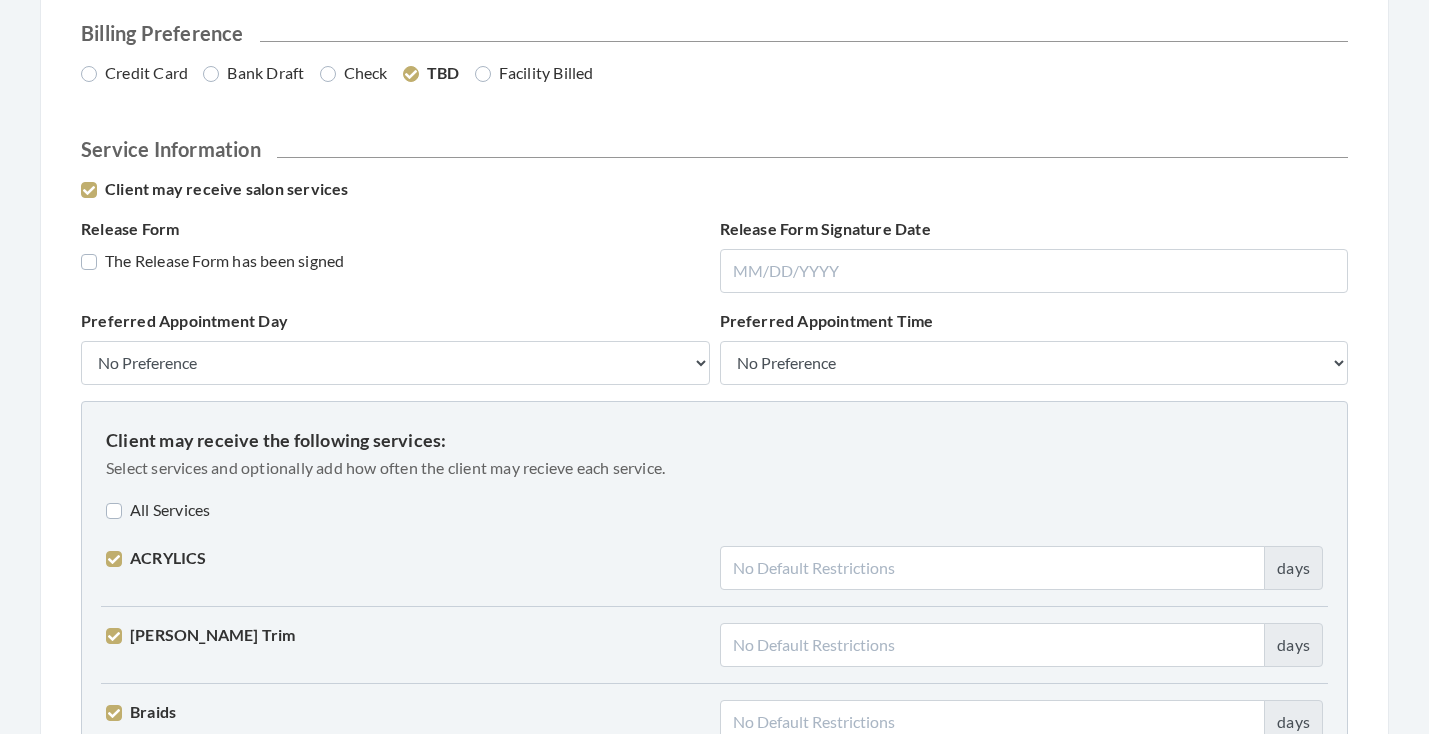 click on "Bank Draft" at bounding box center [253, 73] 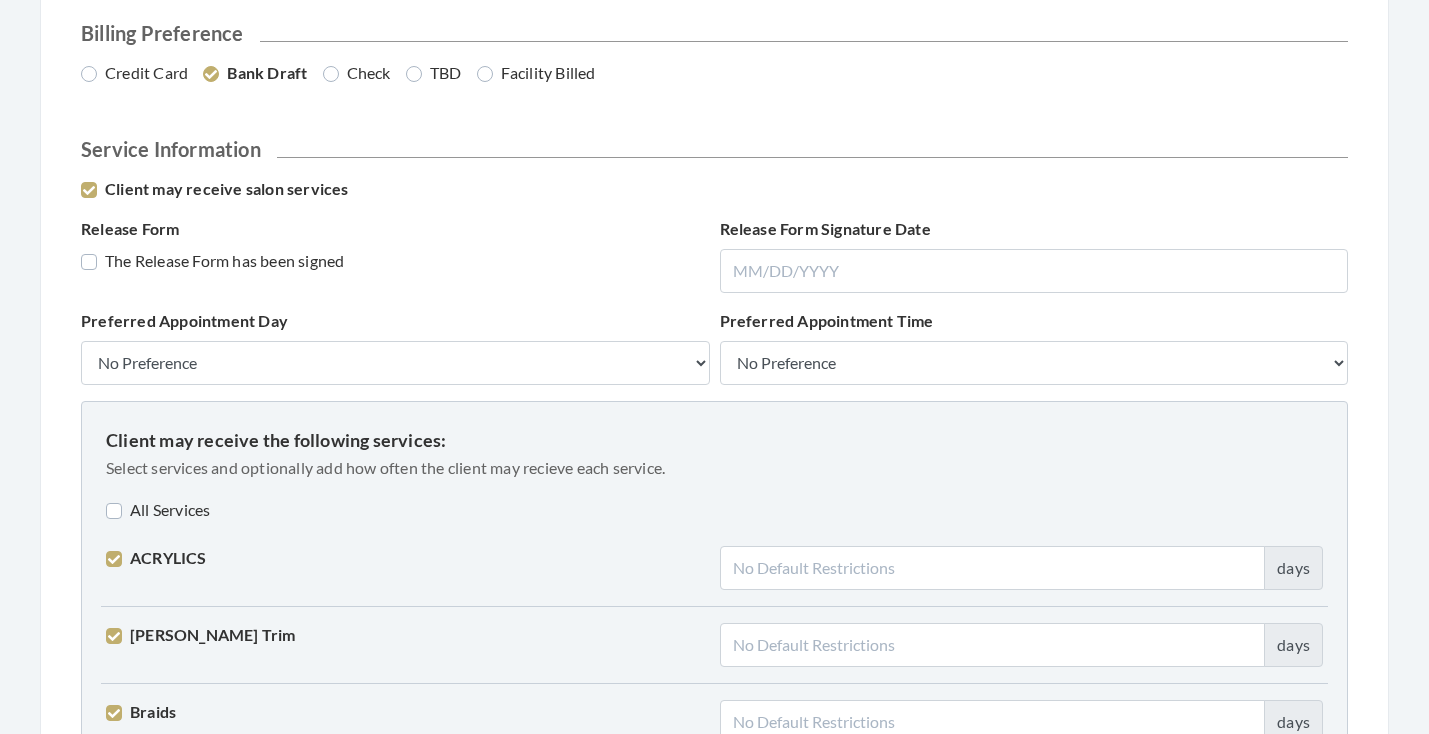 click on "The Release Form has been signed" at bounding box center [212, 261] 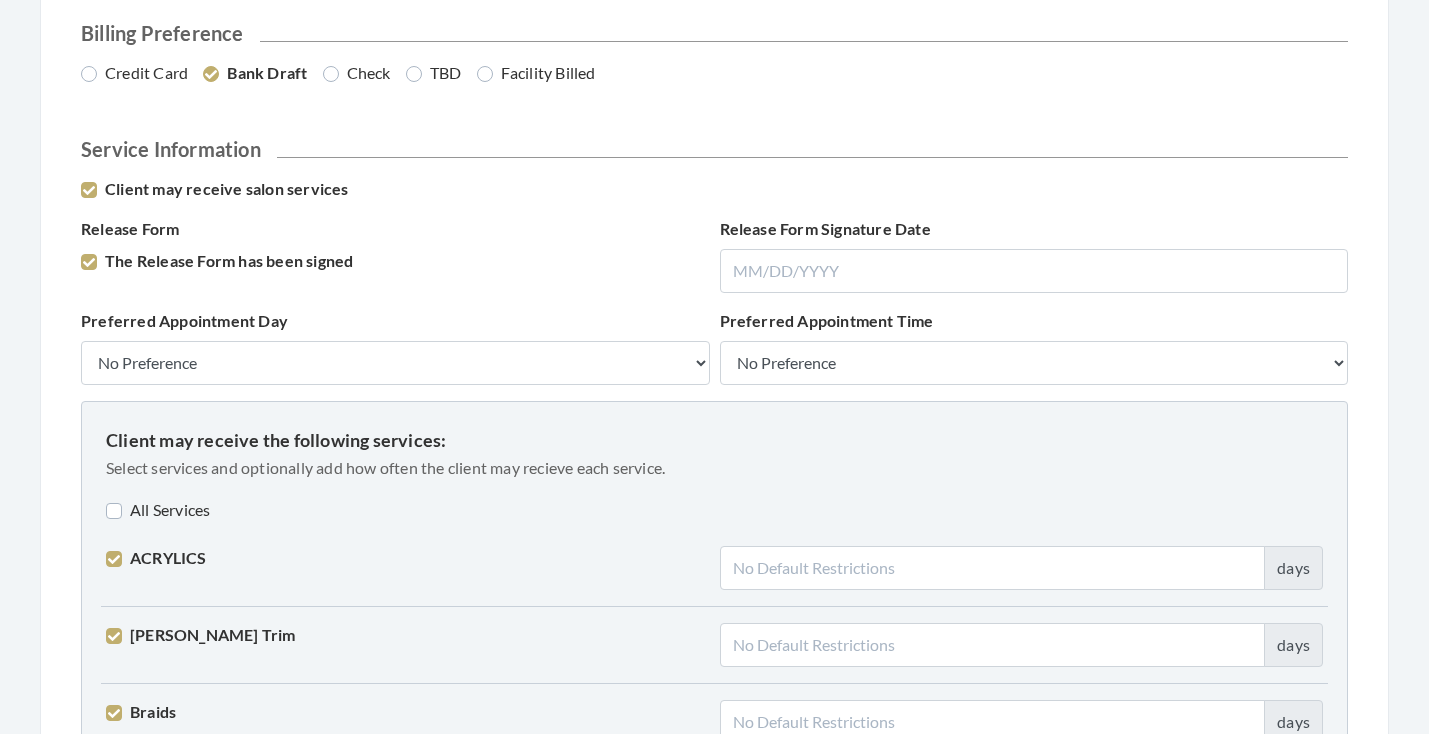 click on "All Services" at bounding box center [158, 510] 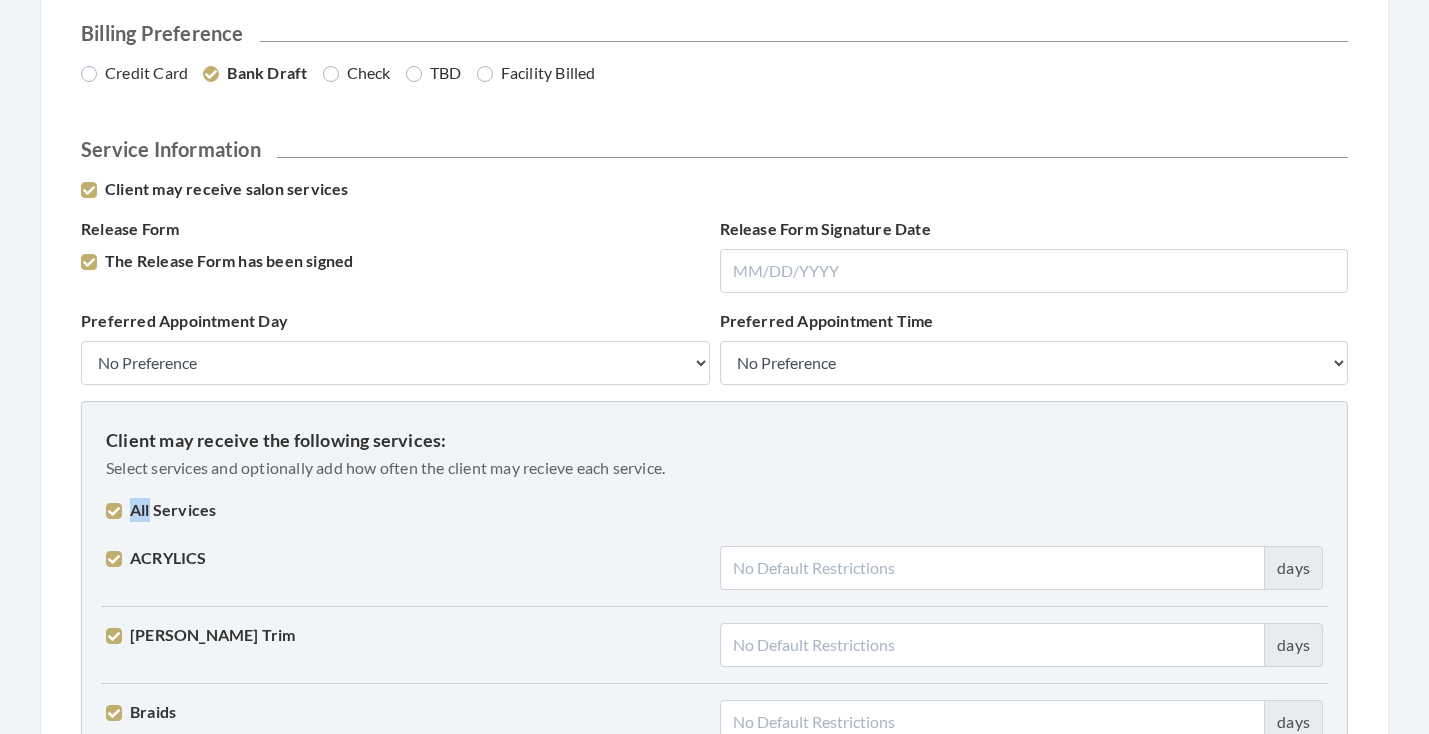 click on "All Services" at bounding box center (161, 510) 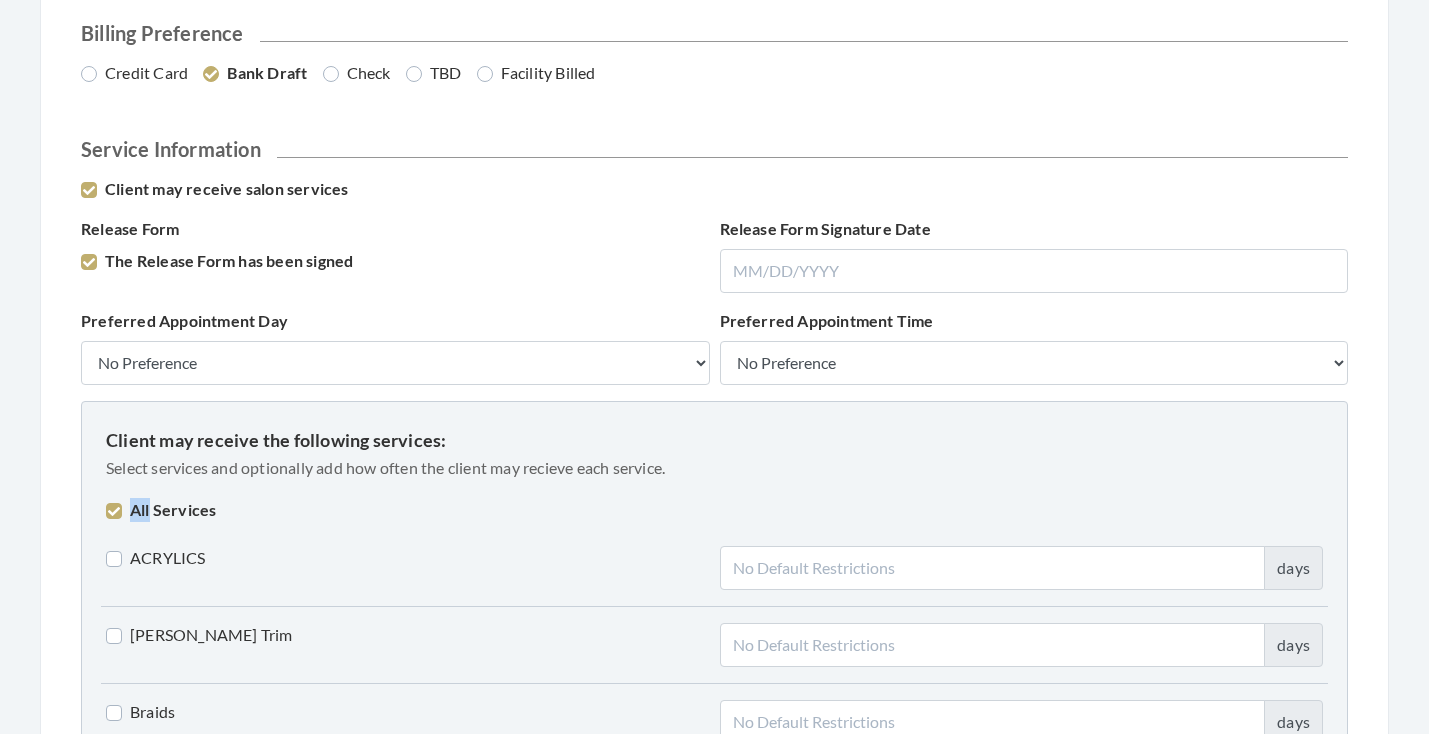 checkbox on "false" 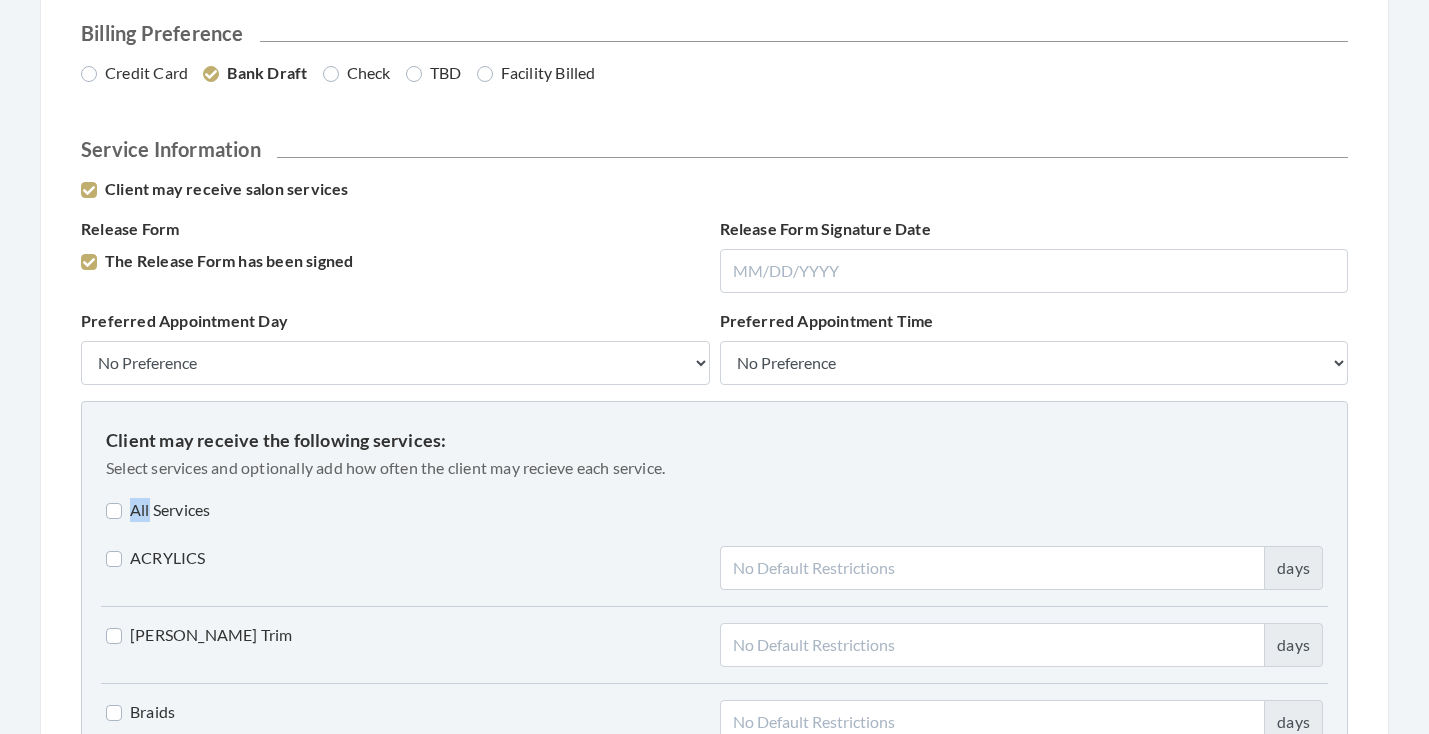 checkbox on "false" 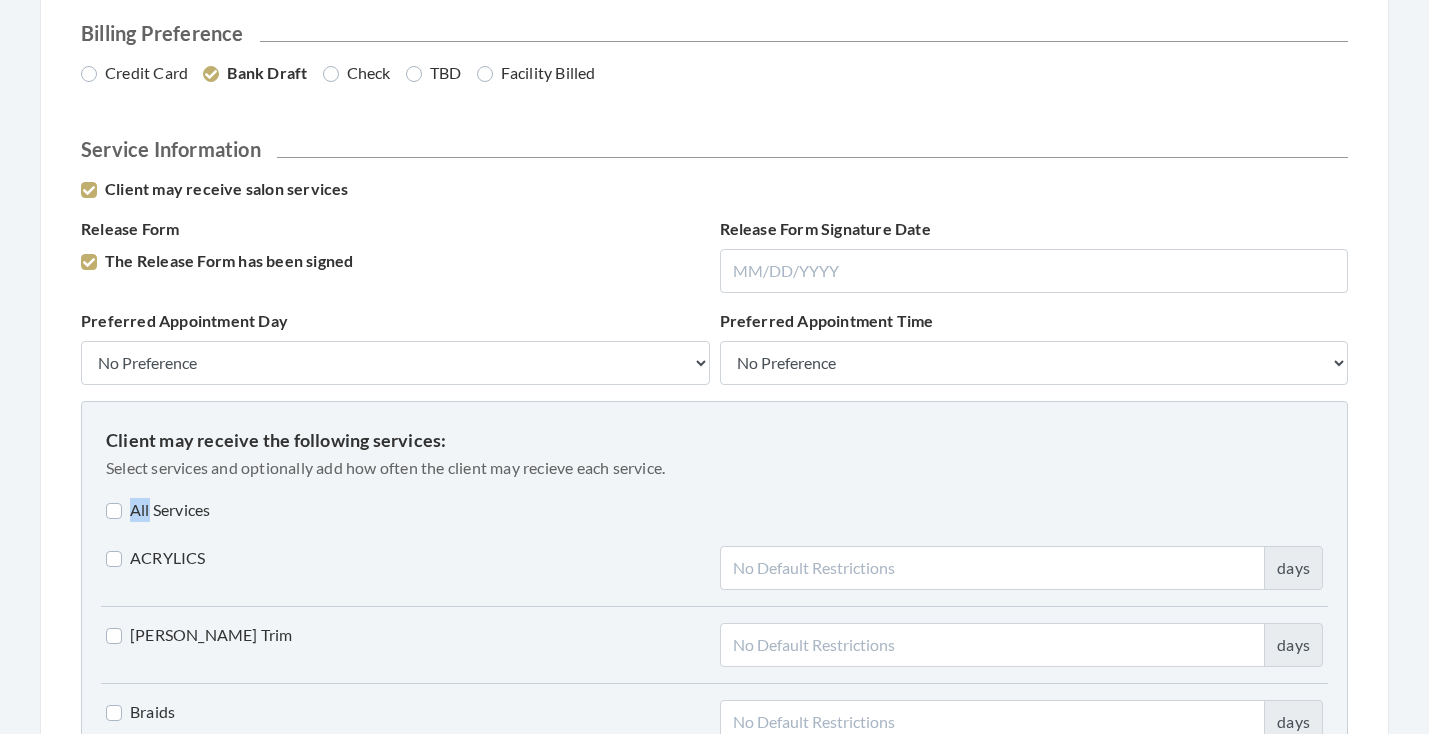 click on "All Services" at bounding box center [714, 510] 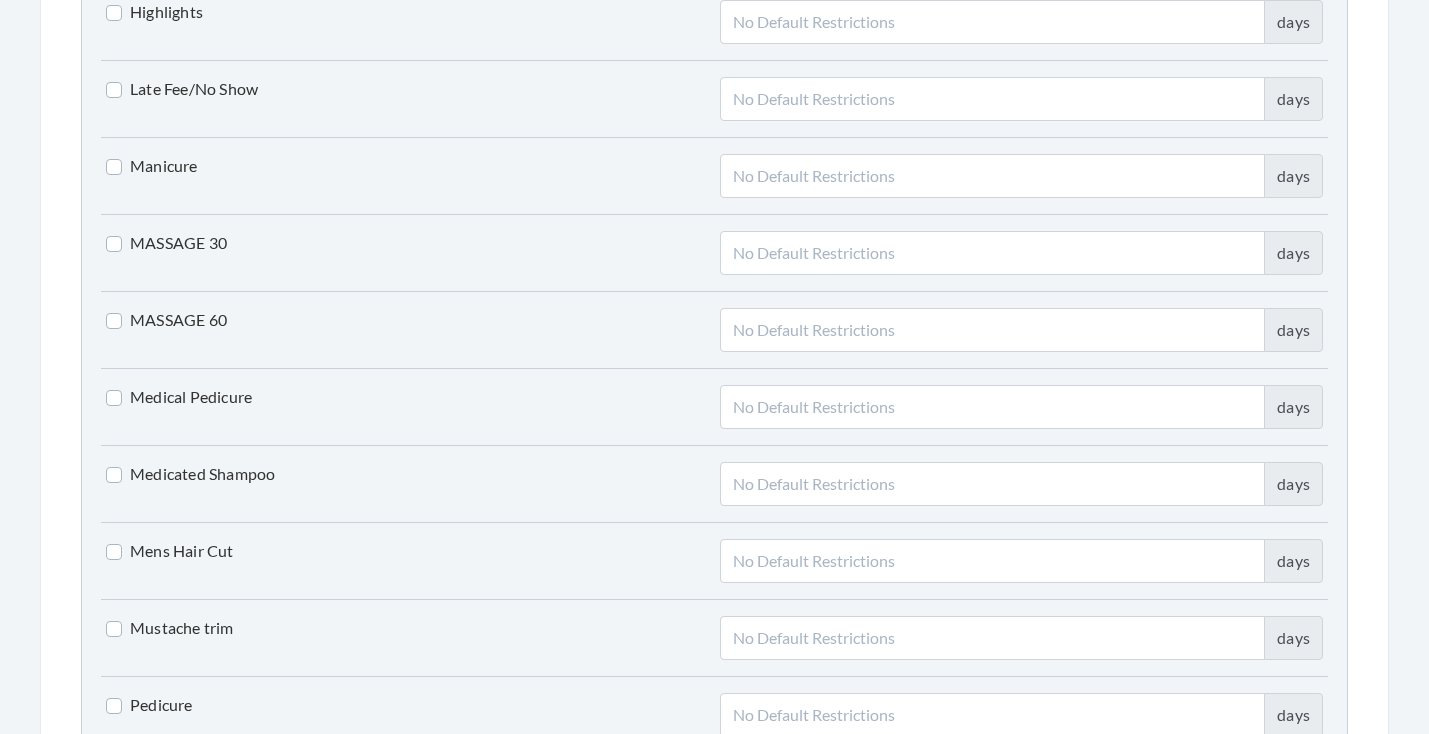 scroll, scrollTop: 3310, scrollLeft: 0, axis: vertical 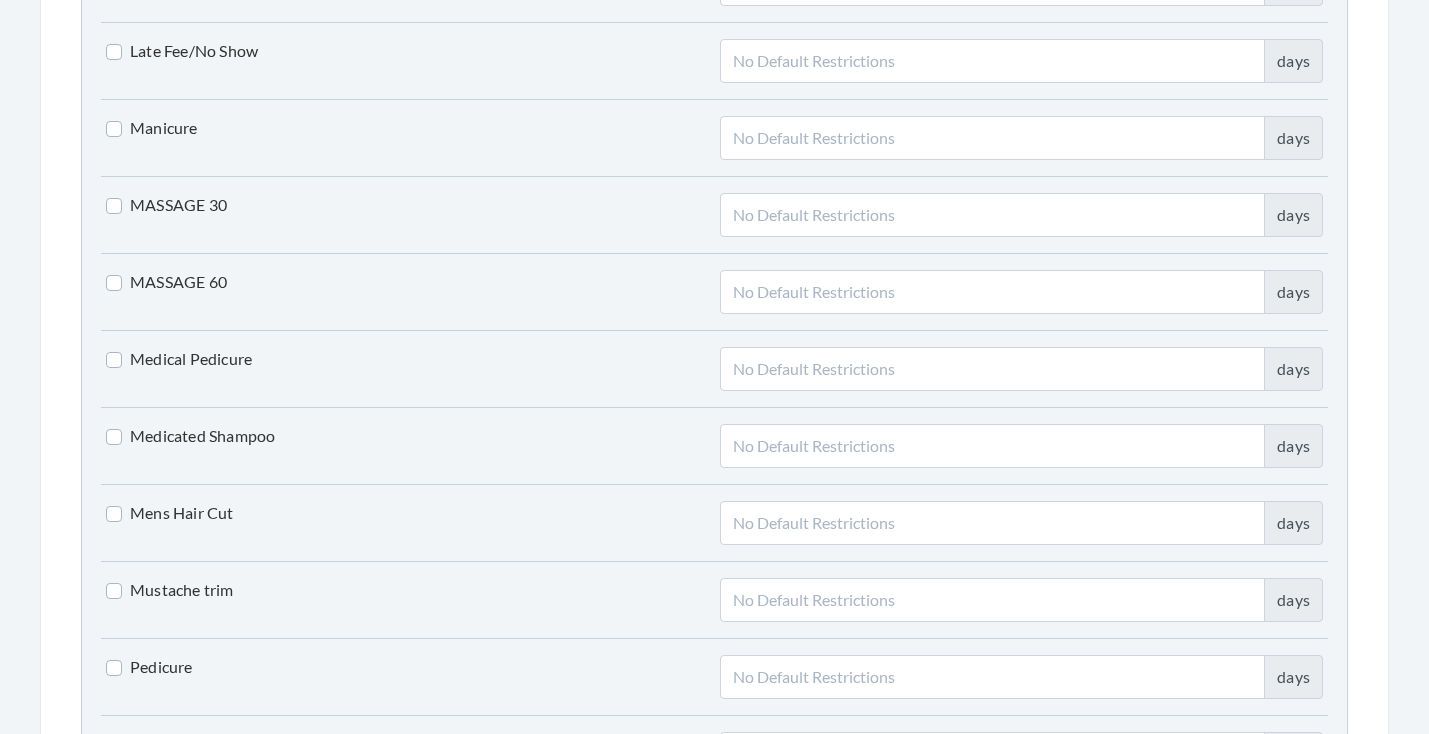 click on "Mens Hair Cut" at bounding box center (170, 513) 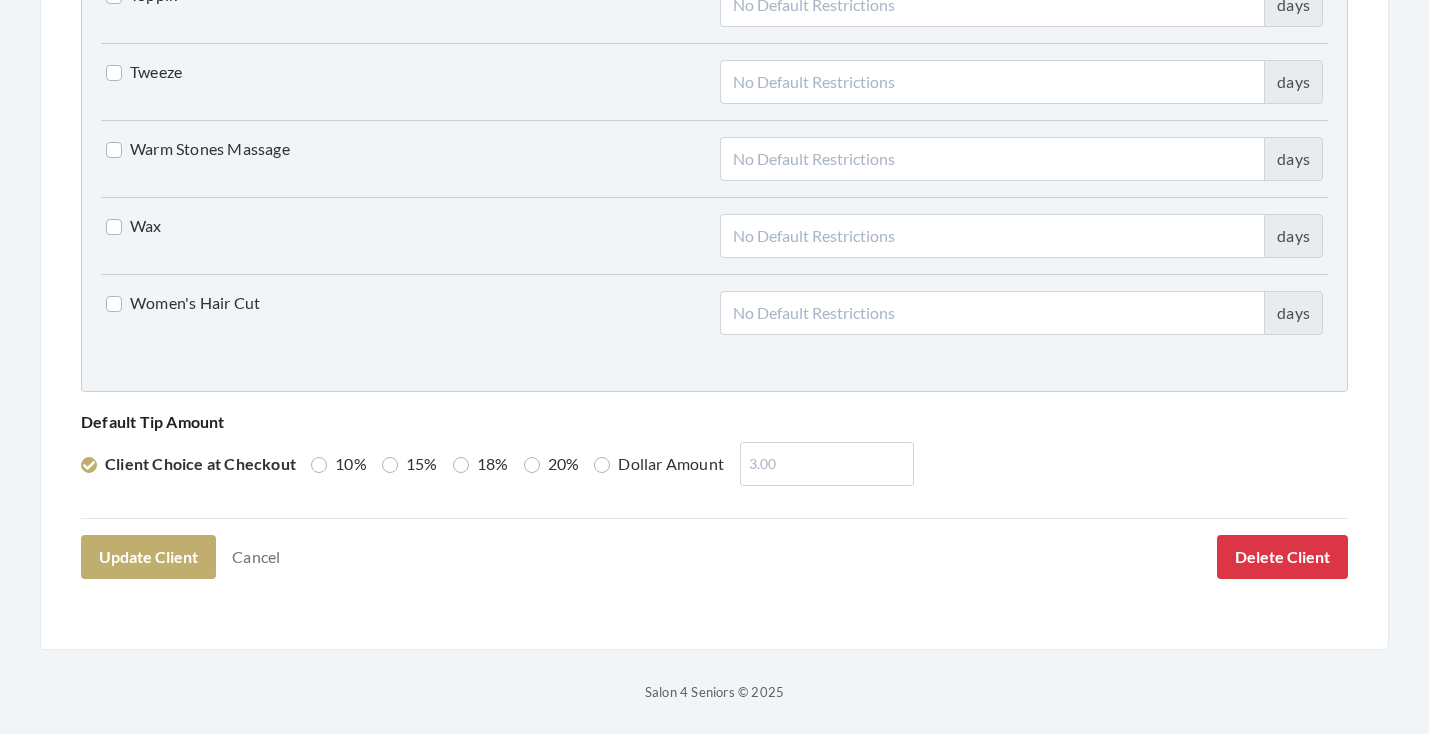 scroll, scrollTop: 5136, scrollLeft: 0, axis: vertical 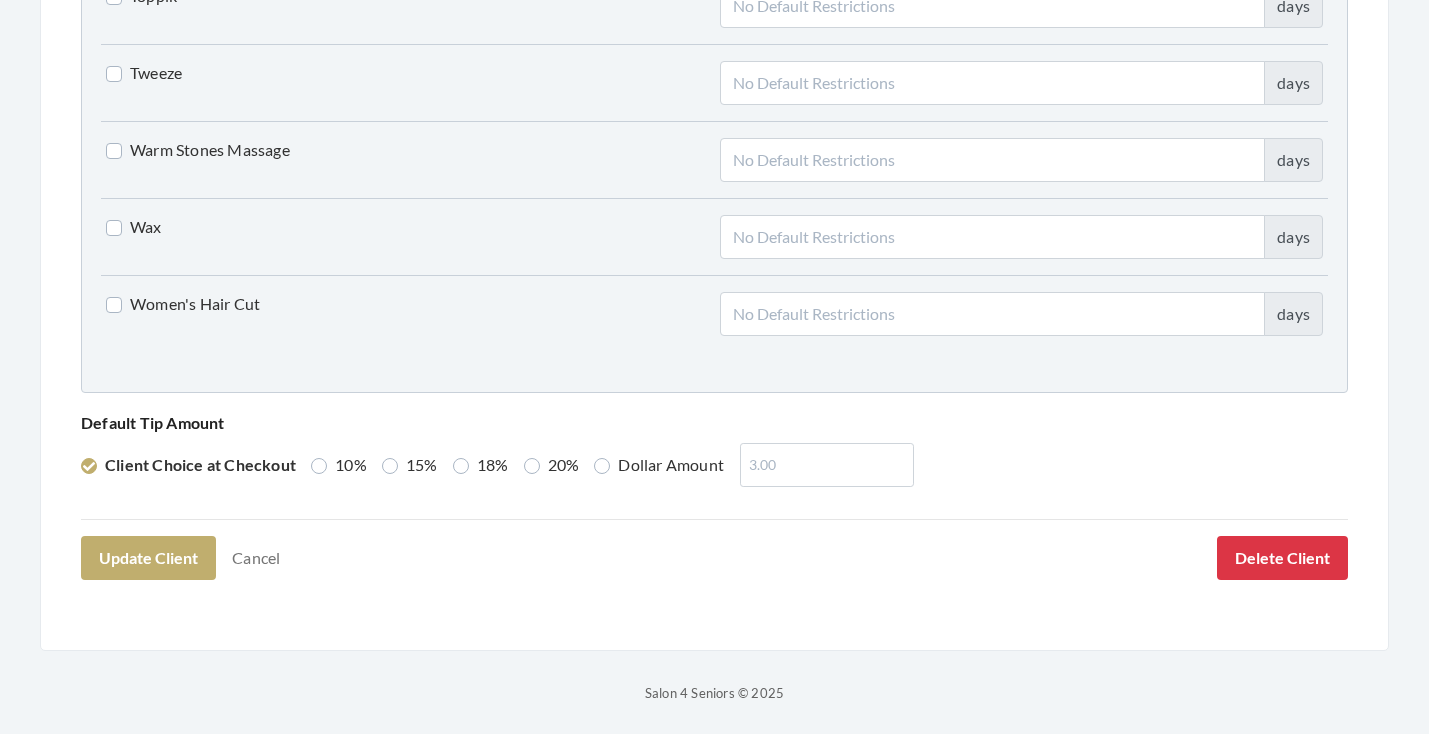 click on "15%" at bounding box center (410, 465) 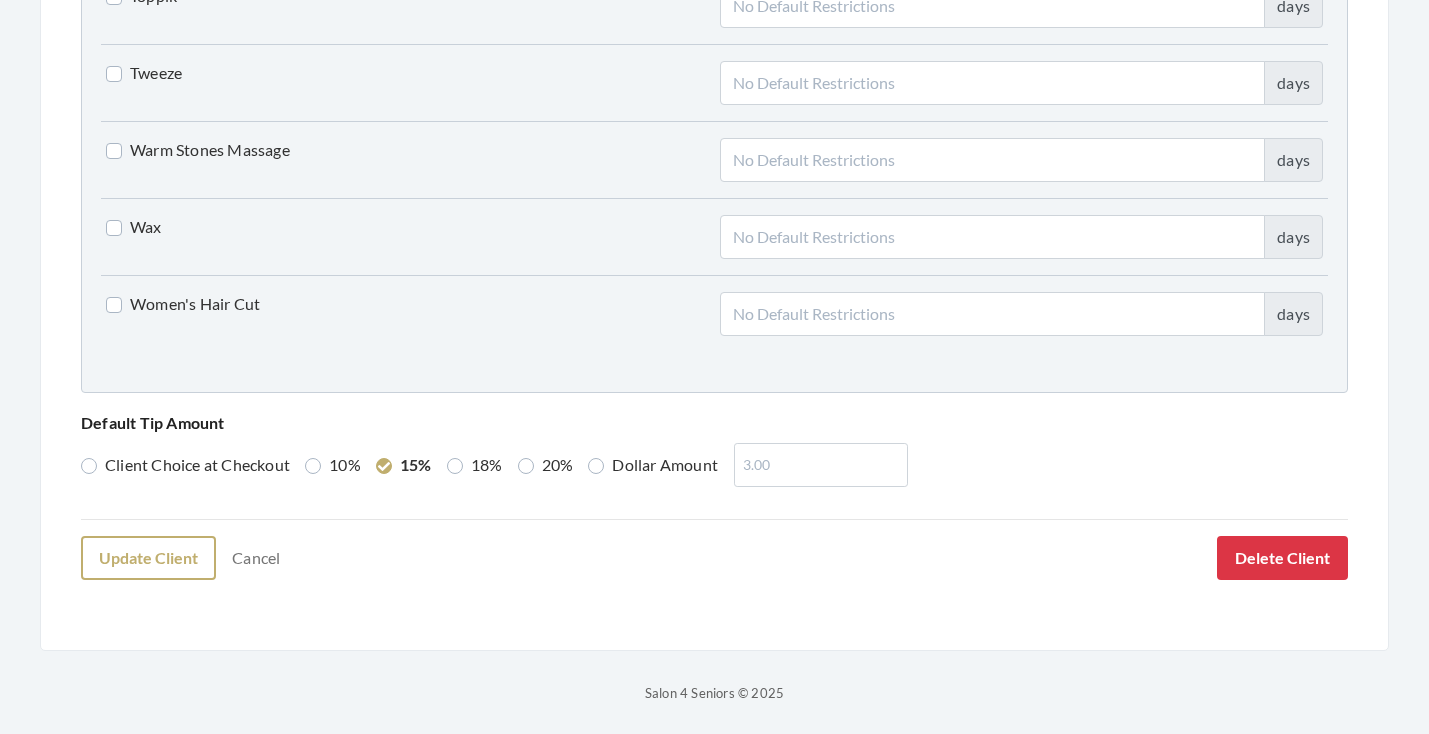 click on "Update Client" at bounding box center (148, 558) 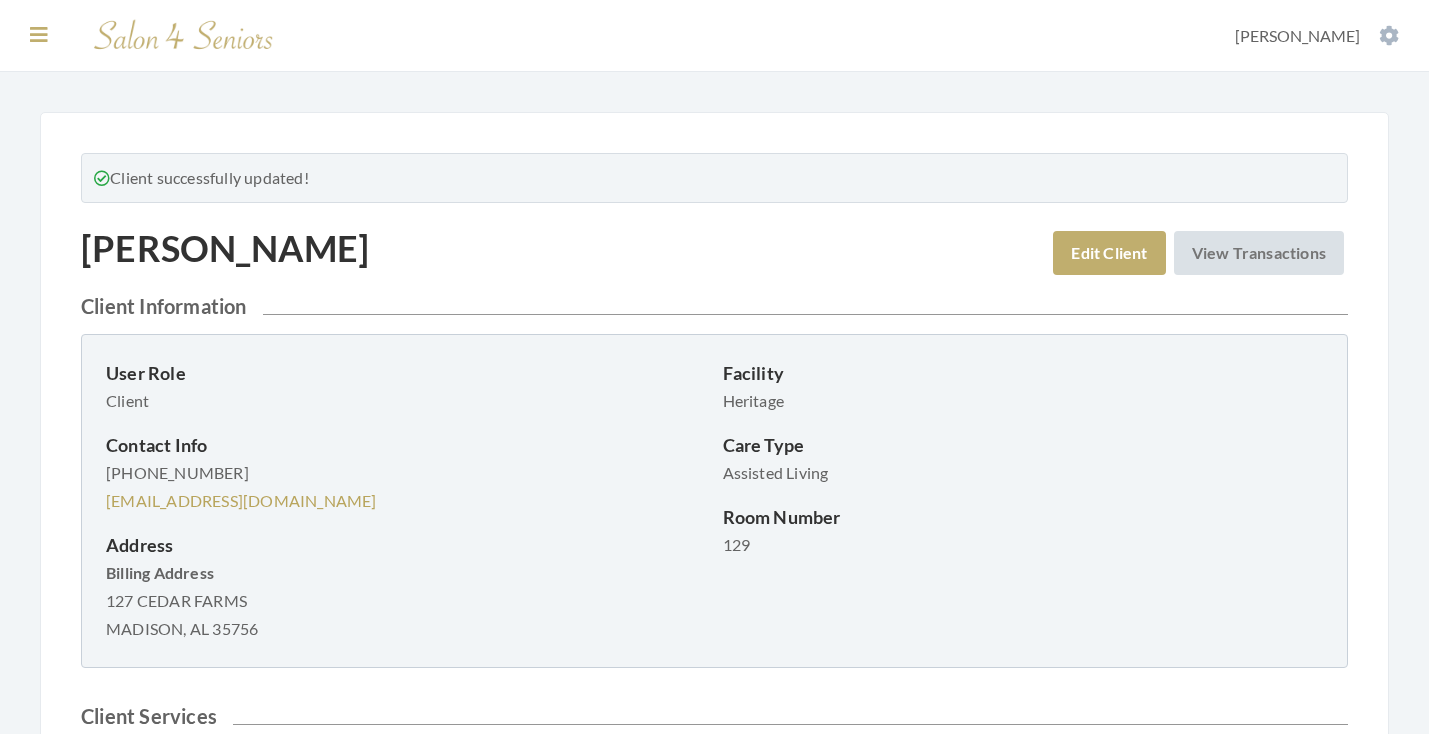 scroll, scrollTop: 0, scrollLeft: 0, axis: both 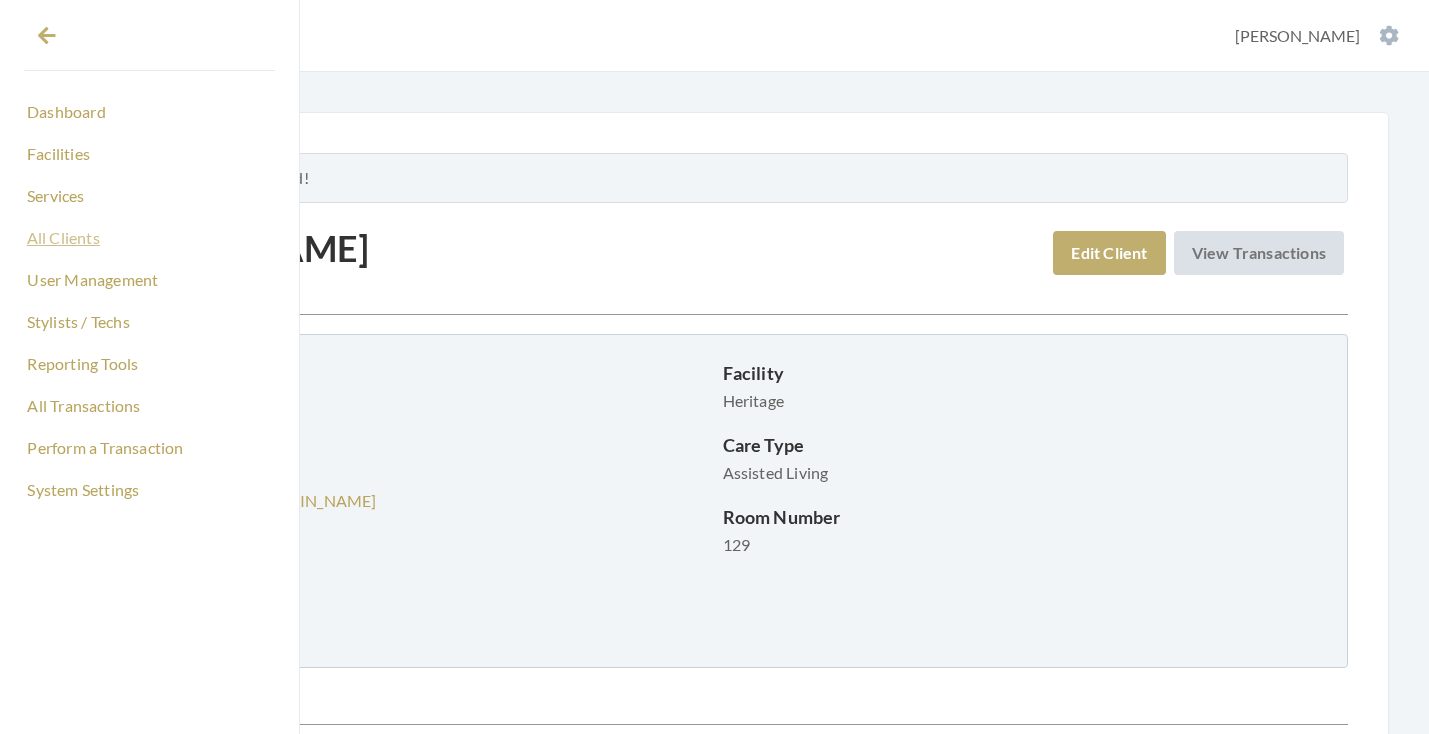 click on "All Clients" at bounding box center [149, 238] 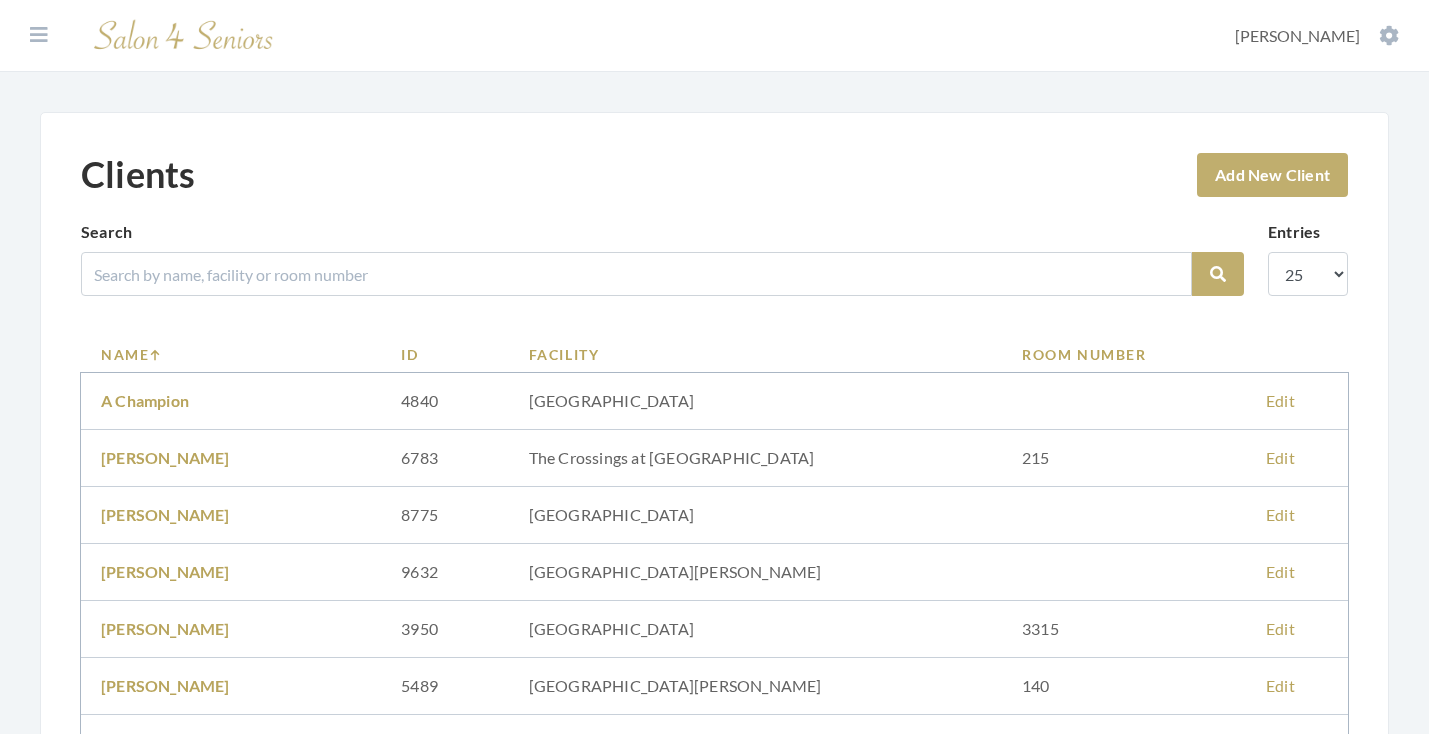 scroll, scrollTop: 0, scrollLeft: 0, axis: both 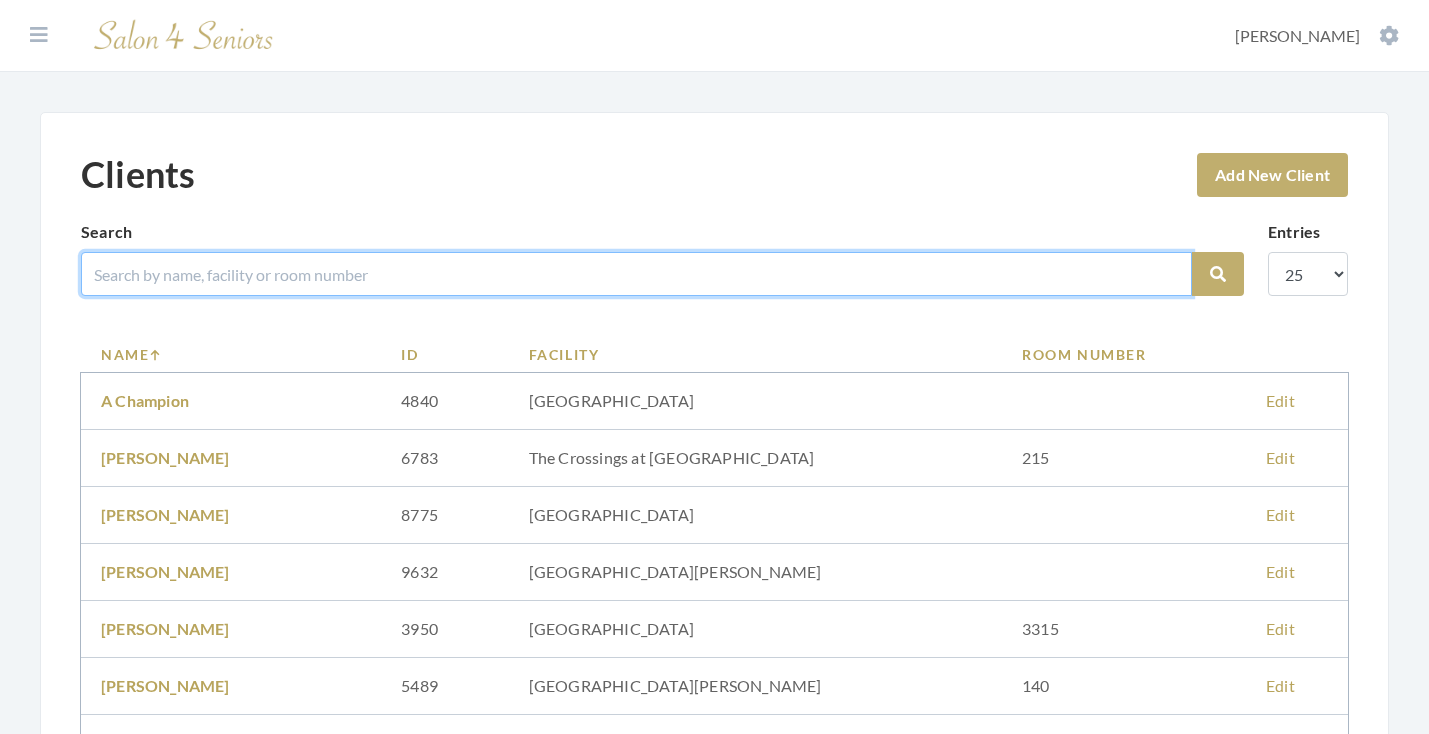 click at bounding box center [636, 274] 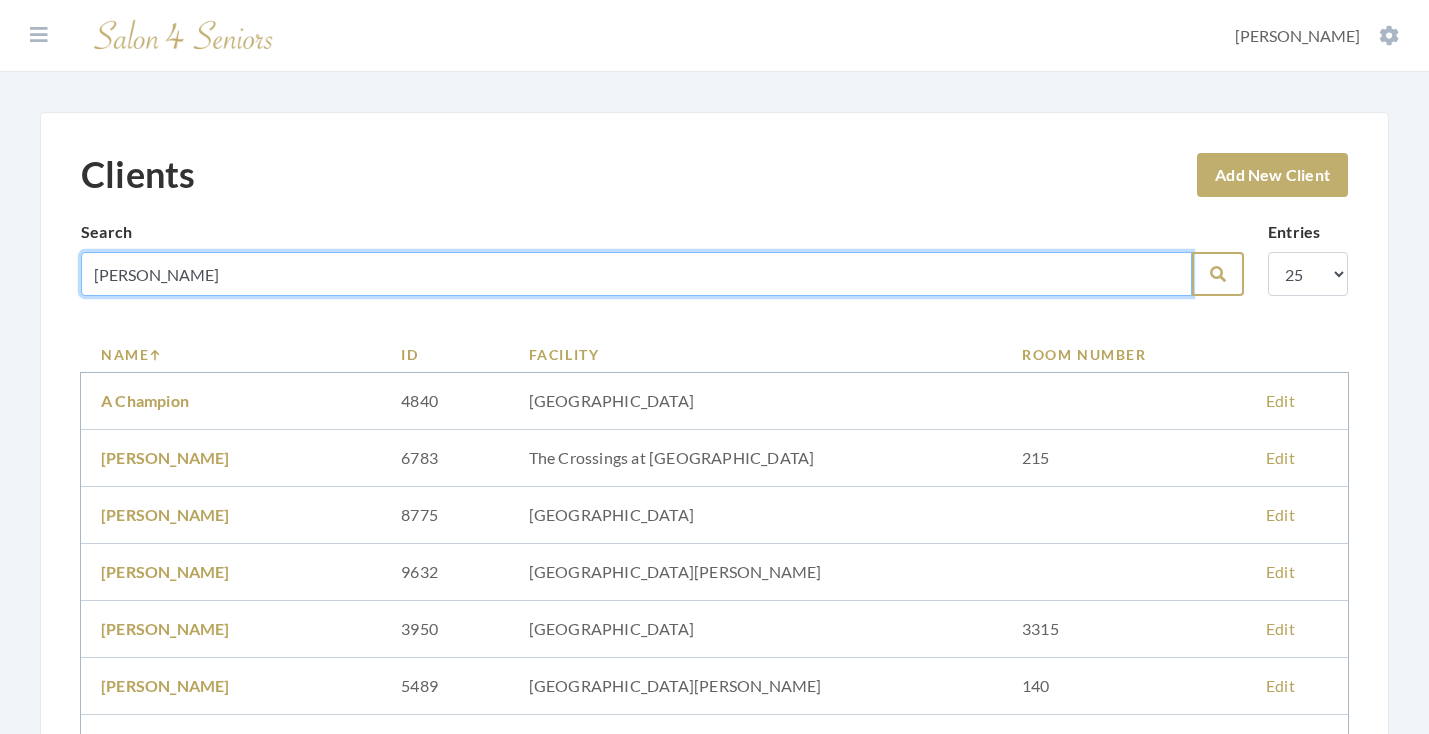 type on "[PERSON_NAME]" 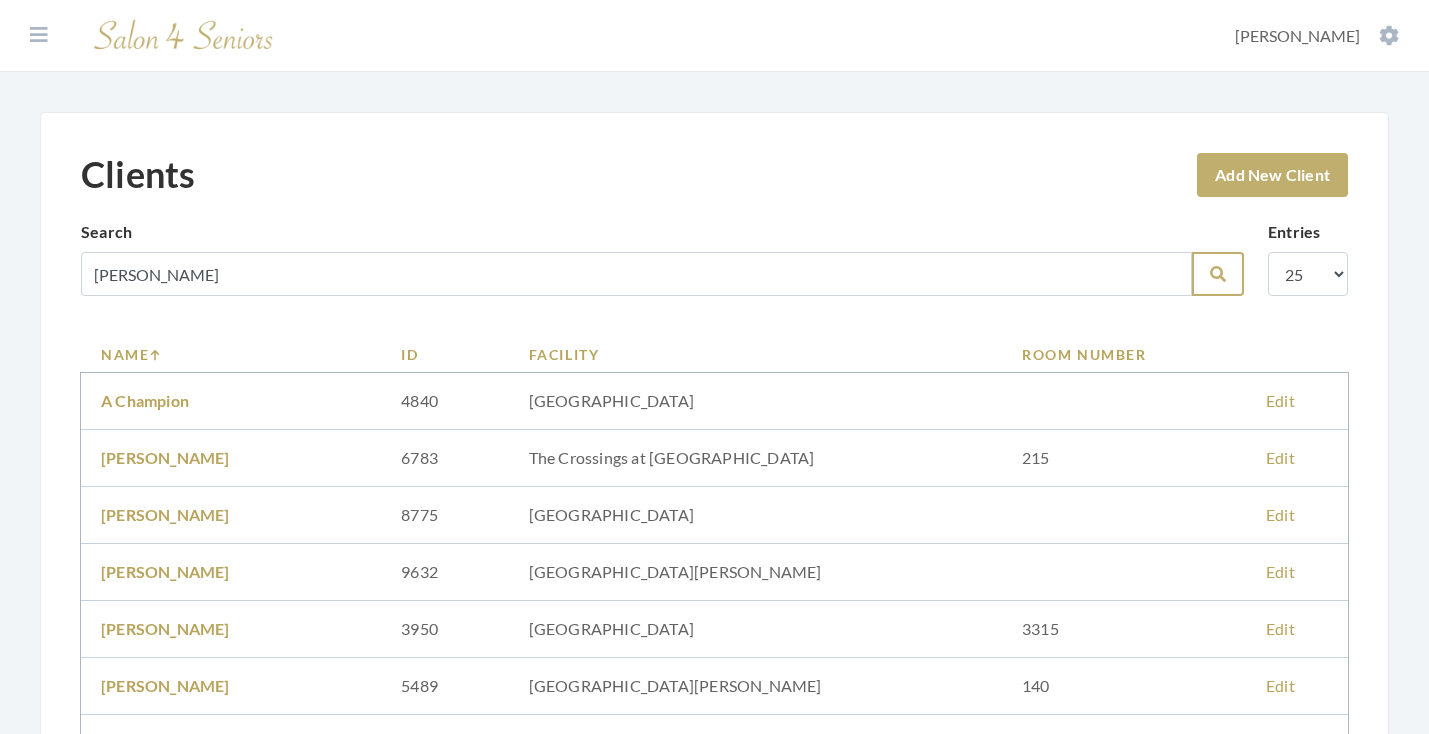 click at bounding box center (1218, 274) 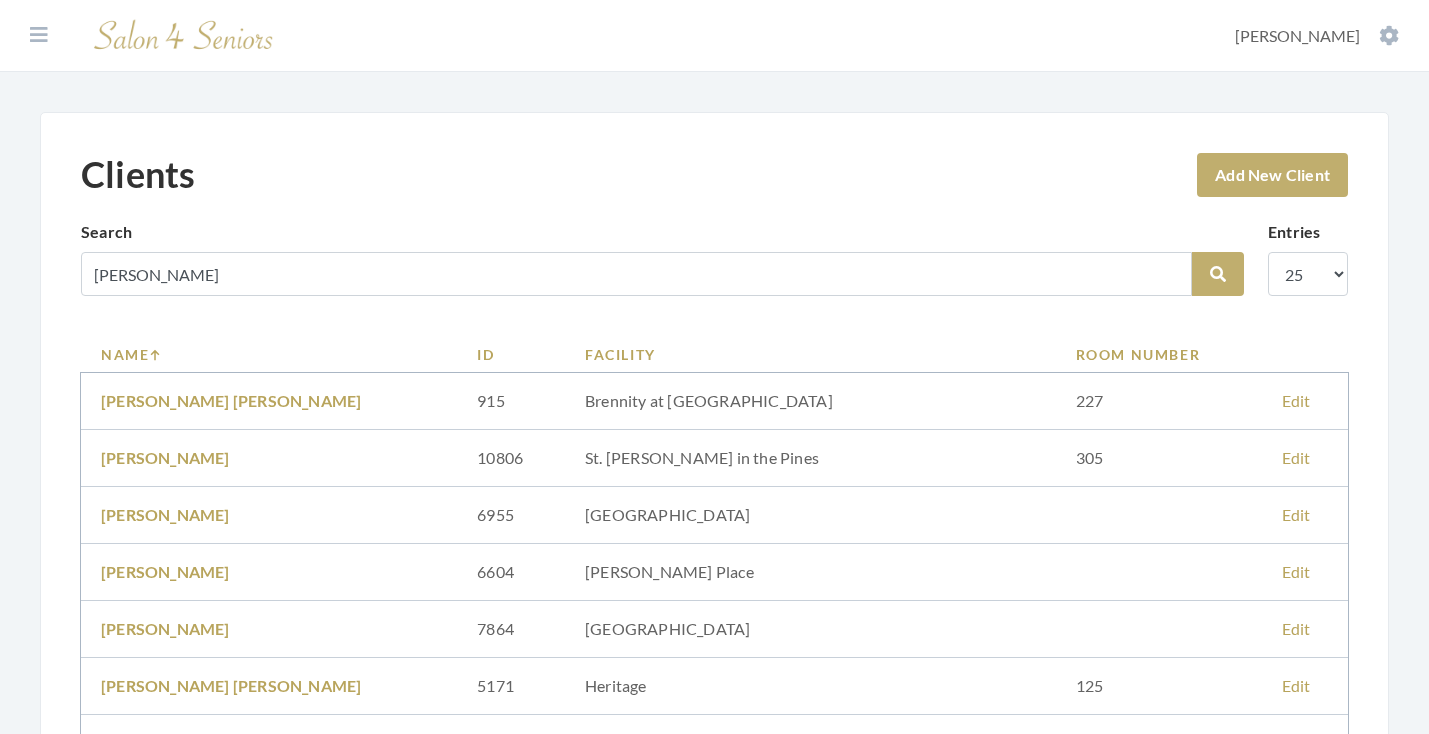 scroll, scrollTop: 0, scrollLeft: 0, axis: both 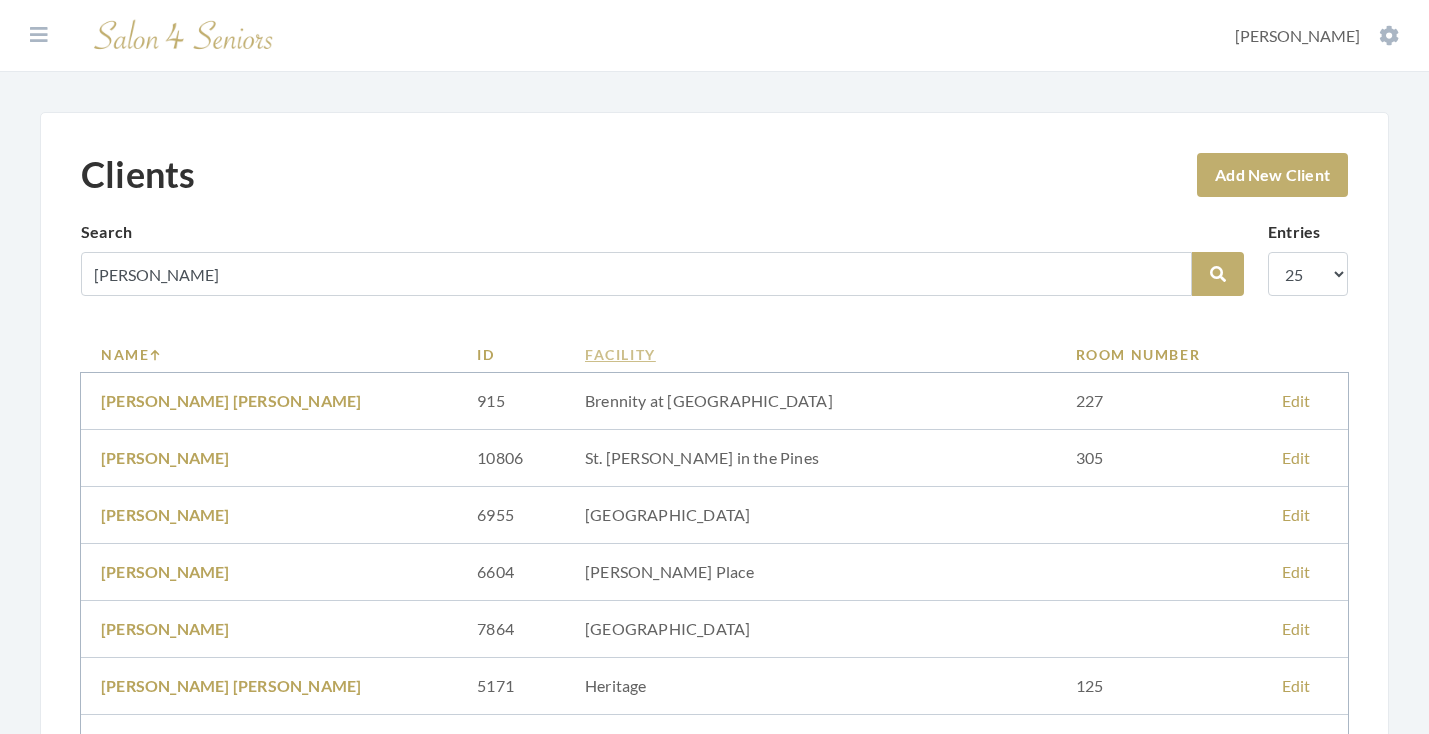 click on "Facility" at bounding box center [810, 354] 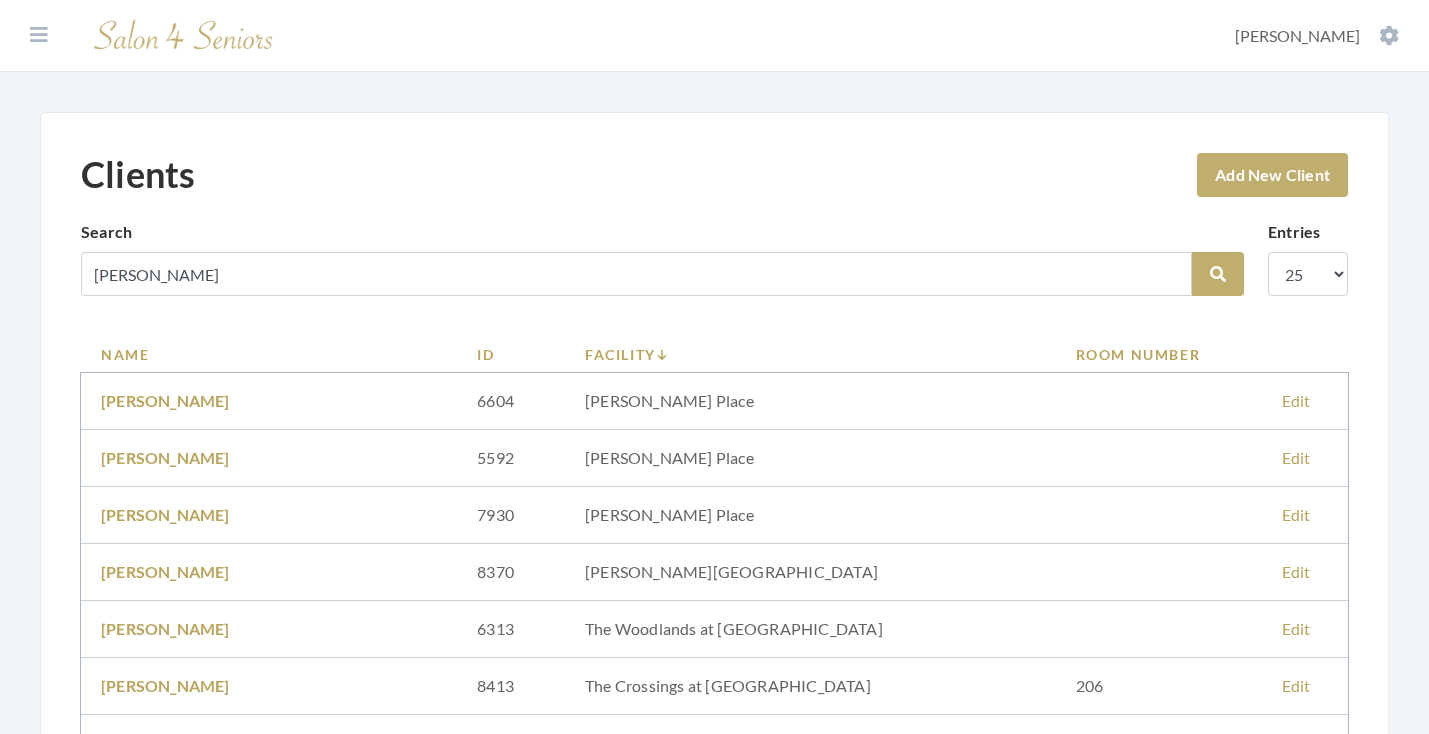 scroll, scrollTop: 0, scrollLeft: 0, axis: both 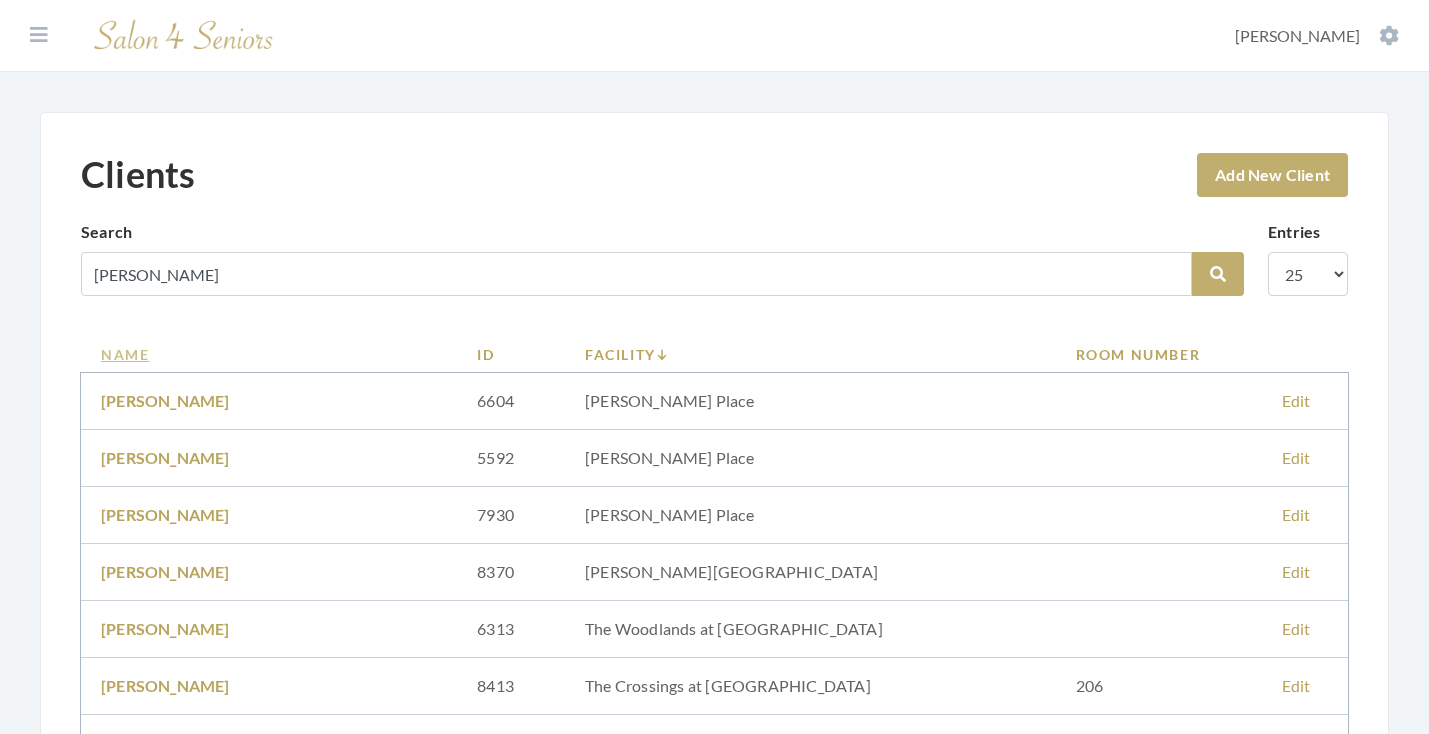 click on "Name" at bounding box center (269, 354) 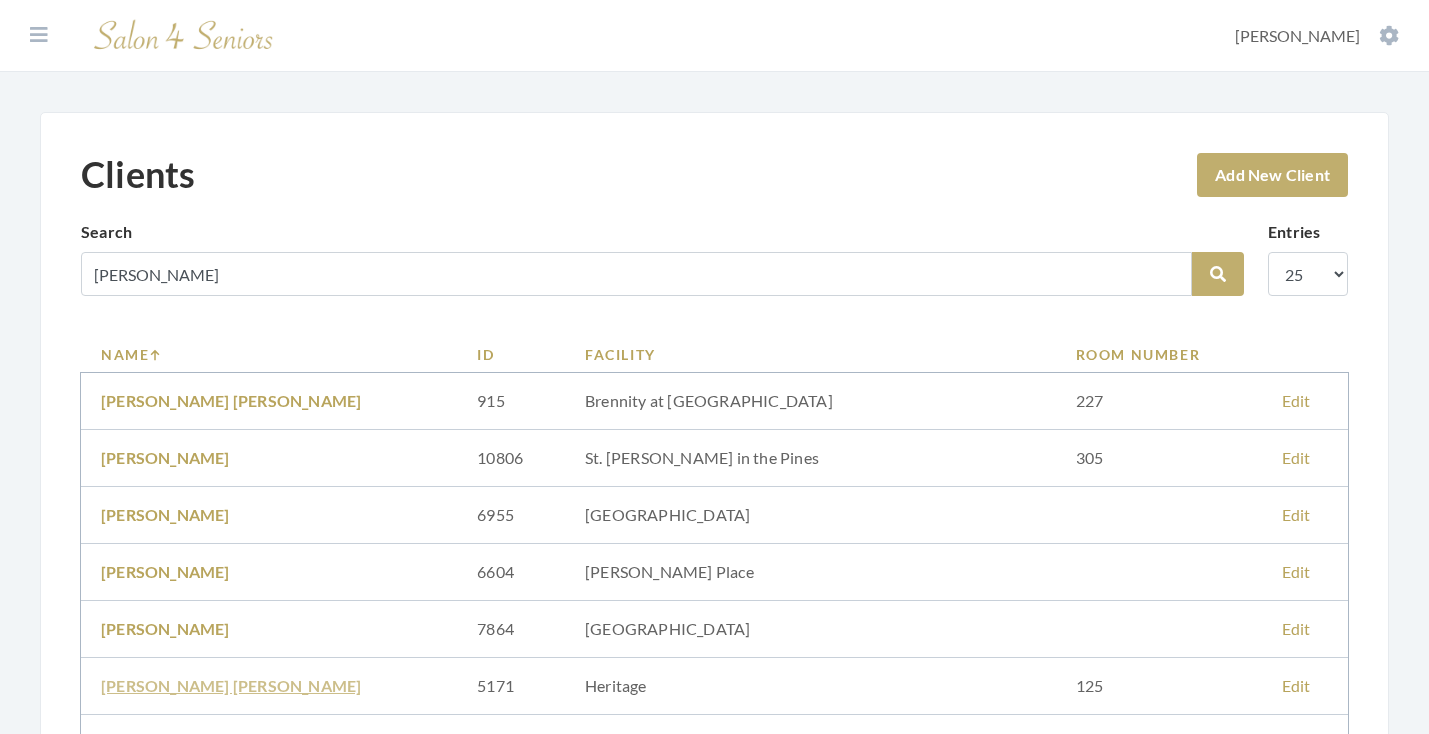 scroll, scrollTop: 139, scrollLeft: 0, axis: vertical 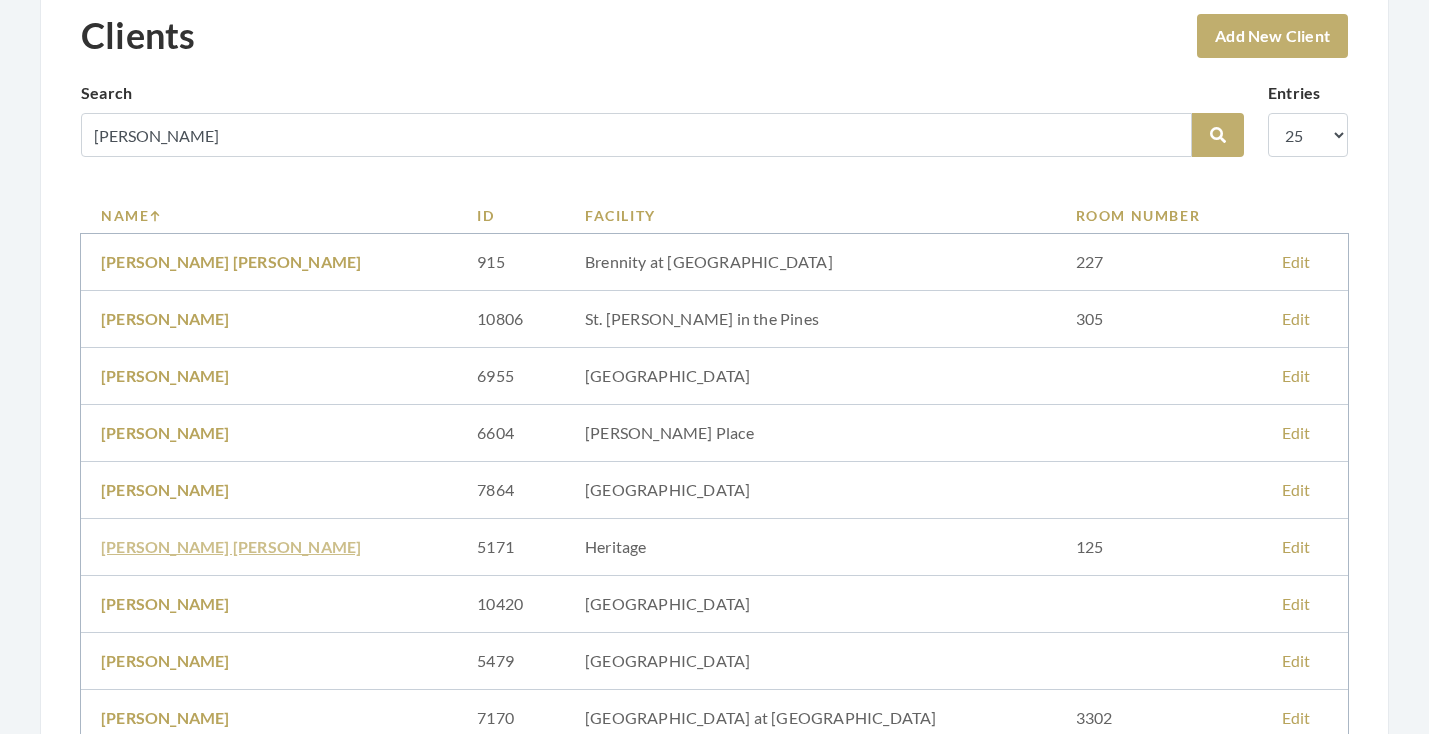click on "BETTYE JOAN
TAYLOR" at bounding box center [231, 546] 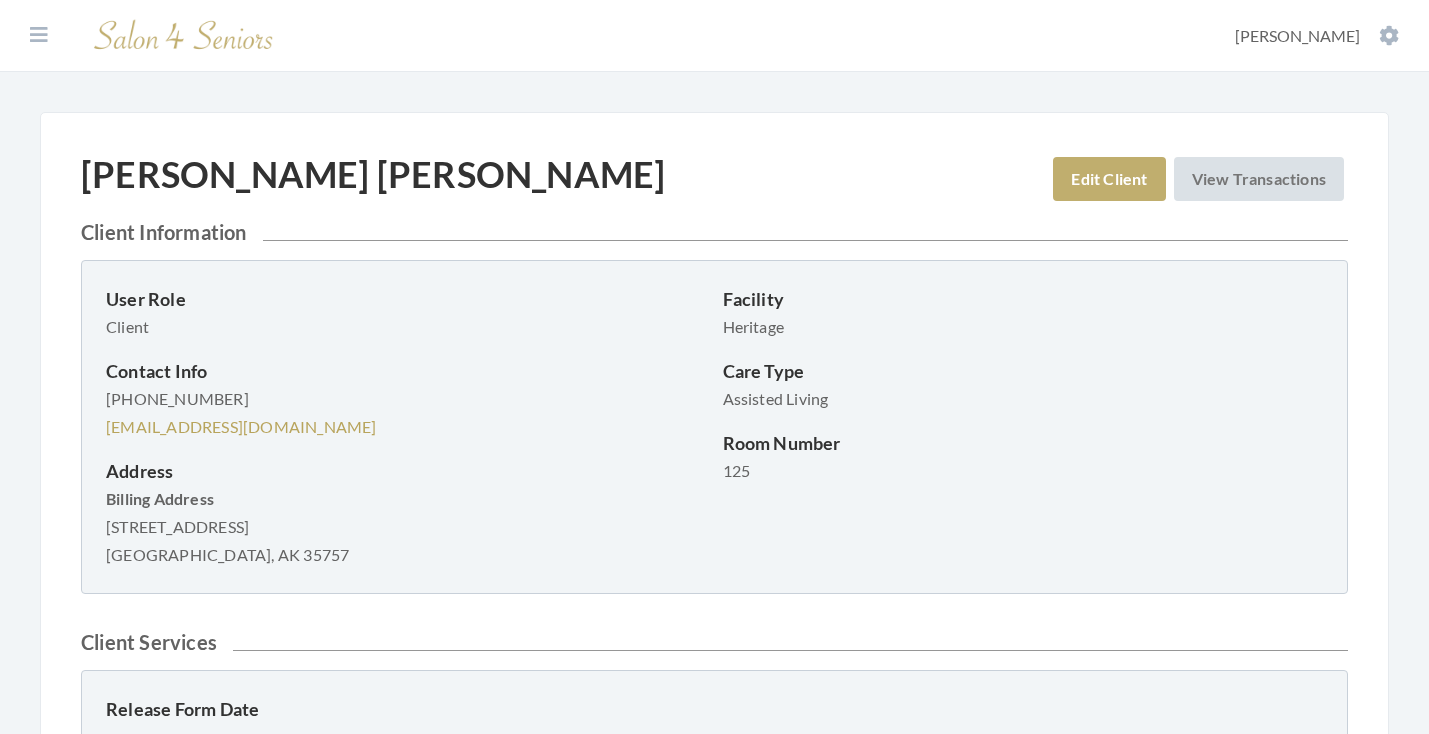 scroll, scrollTop: 0, scrollLeft: 0, axis: both 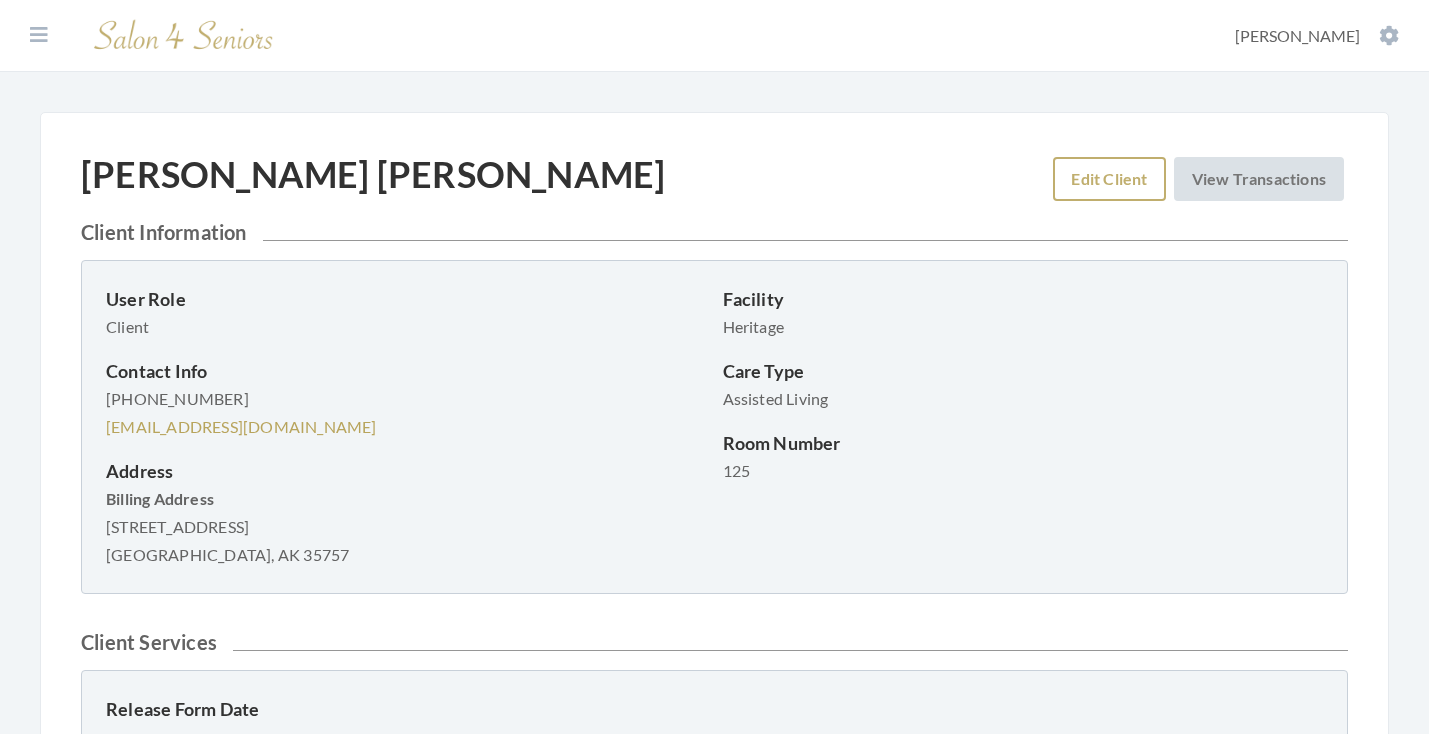 click on "Edit Client" at bounding box center [1109, 179] 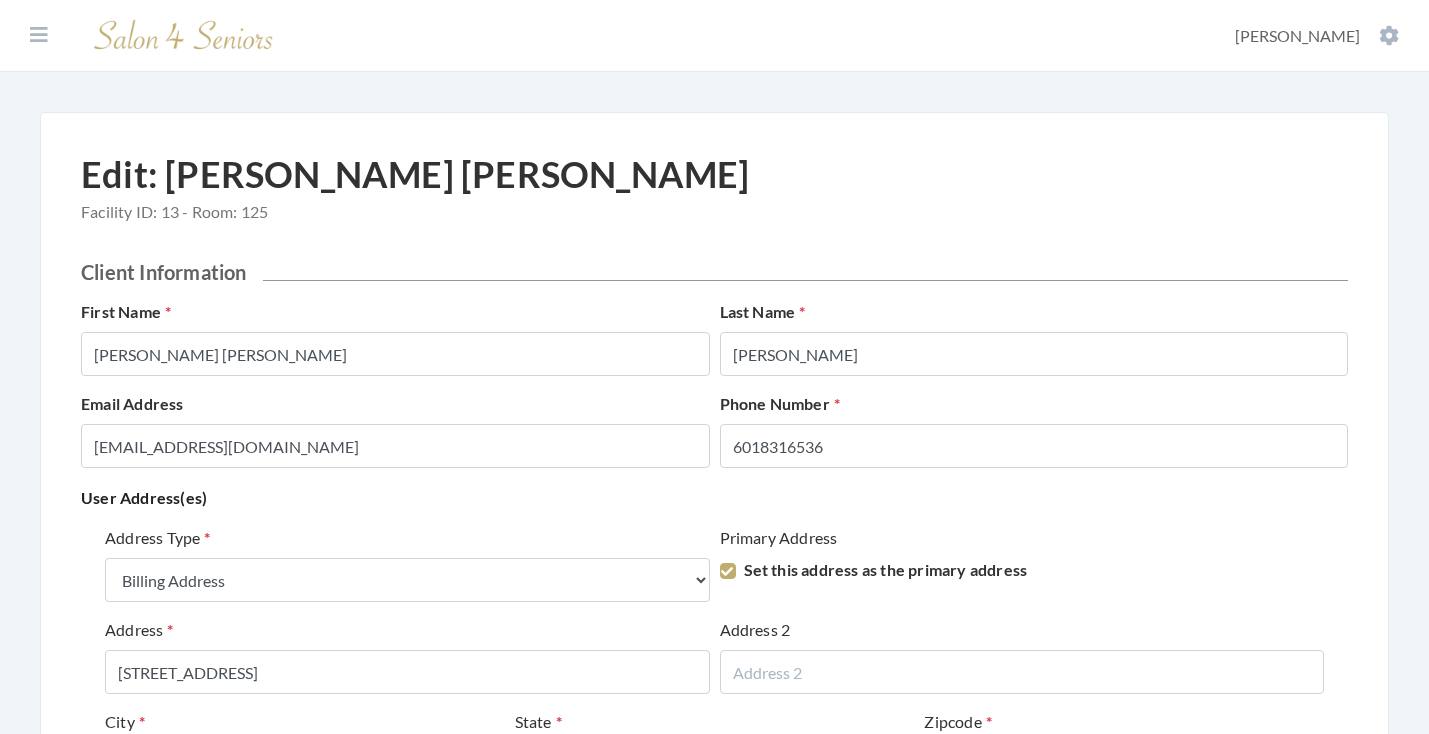 select on "billing" 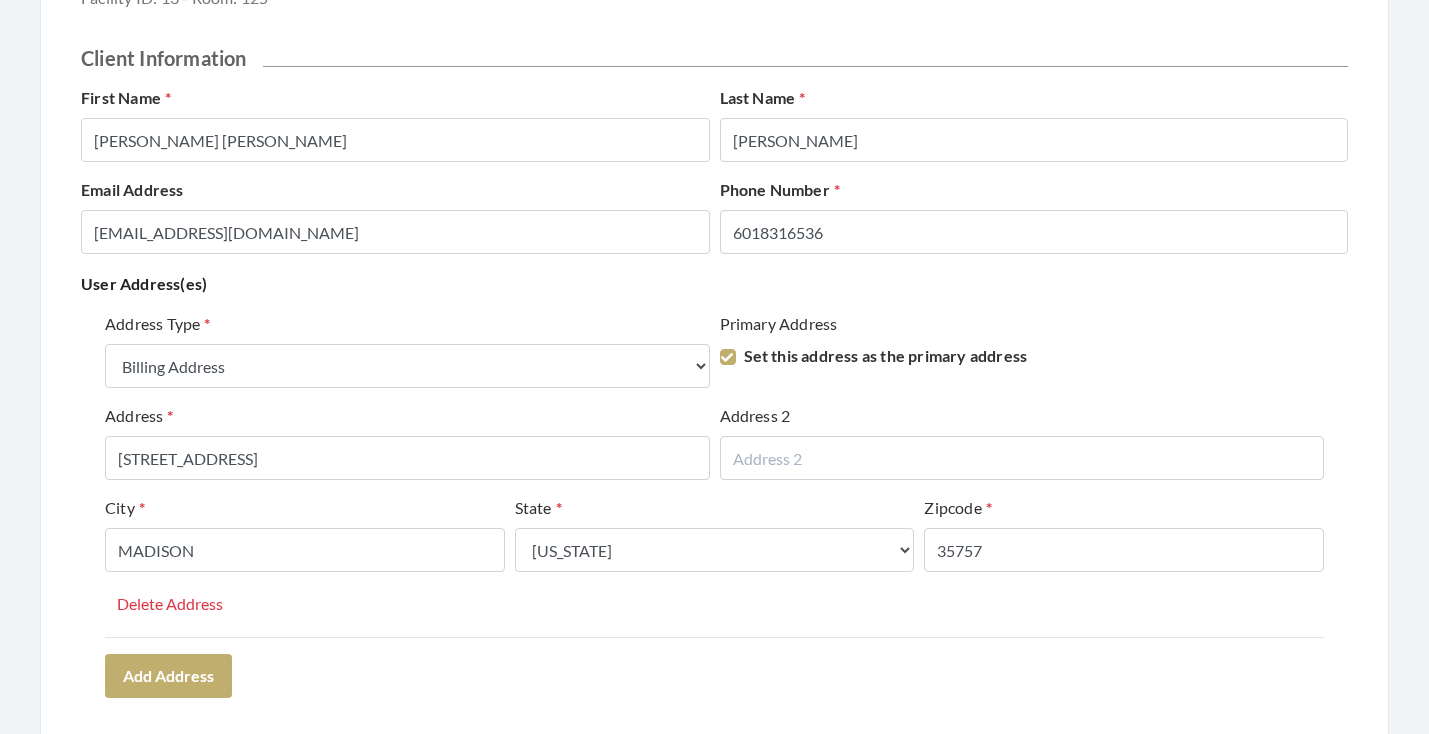 scroll, scrollTop: 601, scrollLeft: 0, axis: vertical 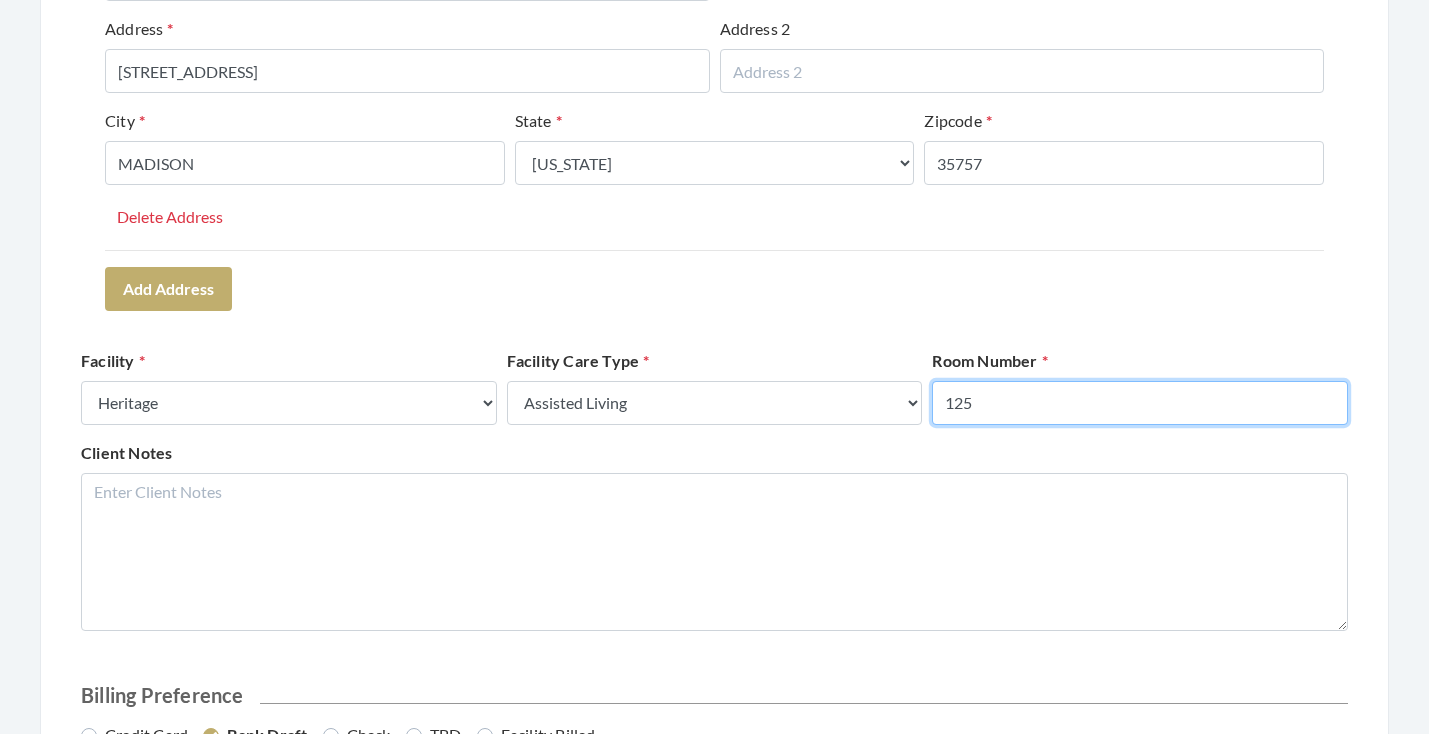 drag, startPoint x: 1018, startPoint y: 406, endPoint x: 907, endPoint y: 406, distance: 111 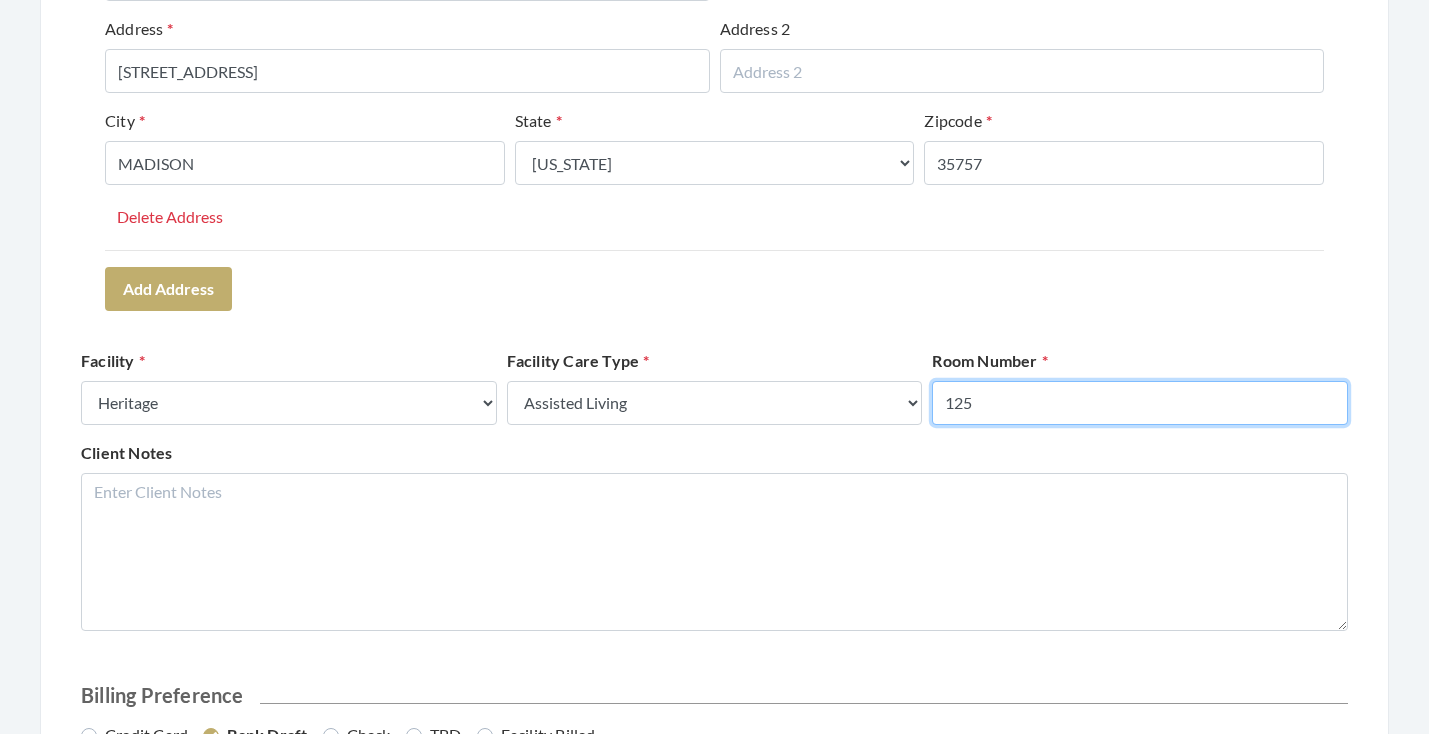 click on "Facility   Select a Facility   Creekside at [GEOGRAPHIC_DATA] [PERSON_NAME][GEOGRAPHIC_DATA]   [PERSON_NAME][GEOGRAPHIC_DATA]   [PERSON_NAME][GEOGRAPHIC_DATA]   [GEOGRAPHIC_DATA]   [GEOGRAPHIC_DATA]   [GEOGRAPHIC_DATA][PERSON_NAME]   [GEOGRAPHIC_DATA] [GEOGRAPHIC_DATA]   Neighborhood at  [GEOGRAPHIC_DATA] [GEOGRAPHIC_DATA]   [GEOGRAPHIC_DATA]   [GEOGRAPHIC_DATA]   [PERSON_NAME][GEOGRAPHIC_DATA] Memory Care on [GEOGRAPHIC_DATA] at [GEOGRAPHIC_DATA]   [GEOGRAPHIC_DATA] at [GEOGRAPHIC_DATA] at [GEOGRAPHIC_DATA][PERSON_NAME]   [GEOGRAPHIC_DATA] at [GEOGRAPHIC_DATA] [GEOGRAPHIC_DATA]   [GEOGRAPHIC_DATA]   [GEOGRAPHIC_DATA]   [PERSON_NAME][GEOGRAPHIC_DATA]   [GEOGRAPHIC_DATA][PERSON_NAME] Home   [GEOGRAPHIC_DATA] at the [GEOGRAPHIC_DATA][PERSON_NAME] in the [GEOGRAPHIC_DATA]   Facility Care Type   Select a Care Type   Nursing Home   Rehab   Memory Care   Assisted Living   Independent Living   Room Number   125" at bounding box center [714, 395] 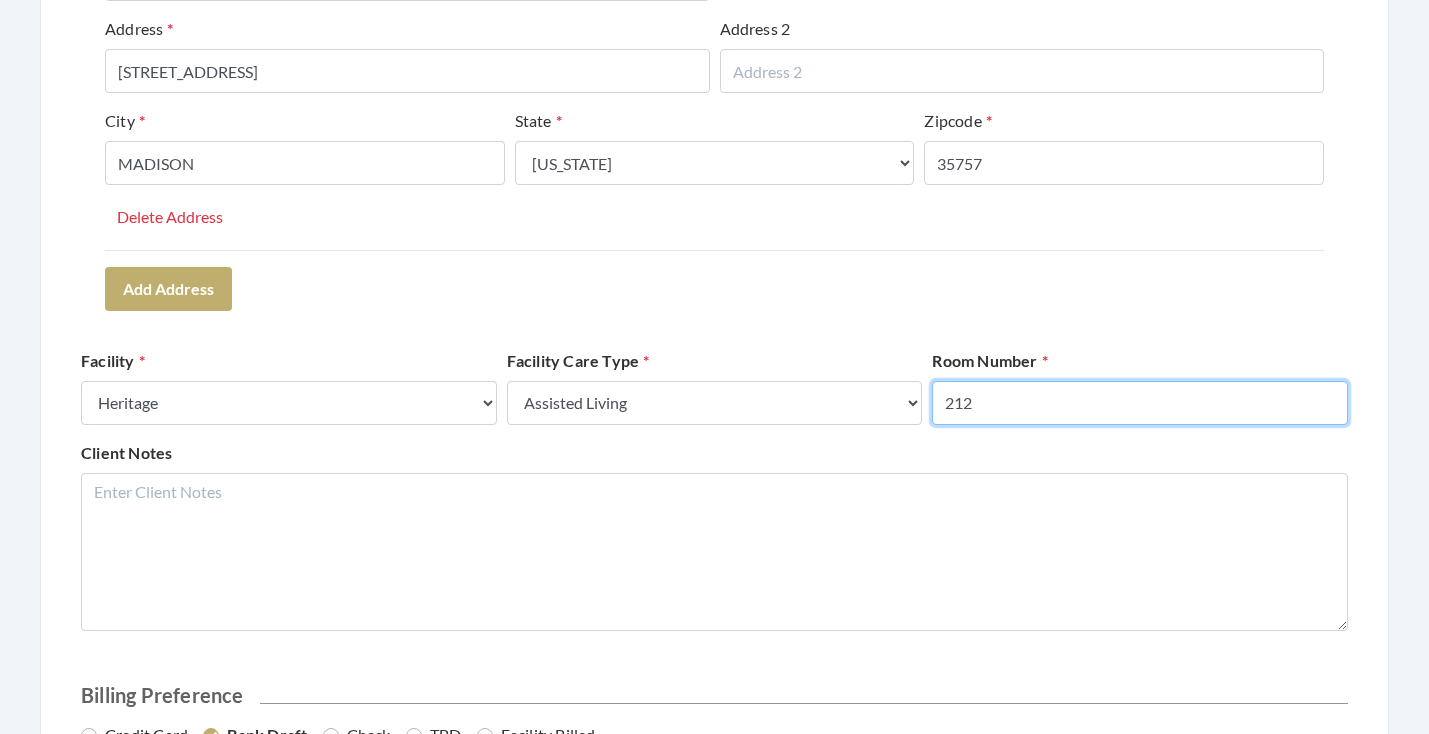 type on "212" 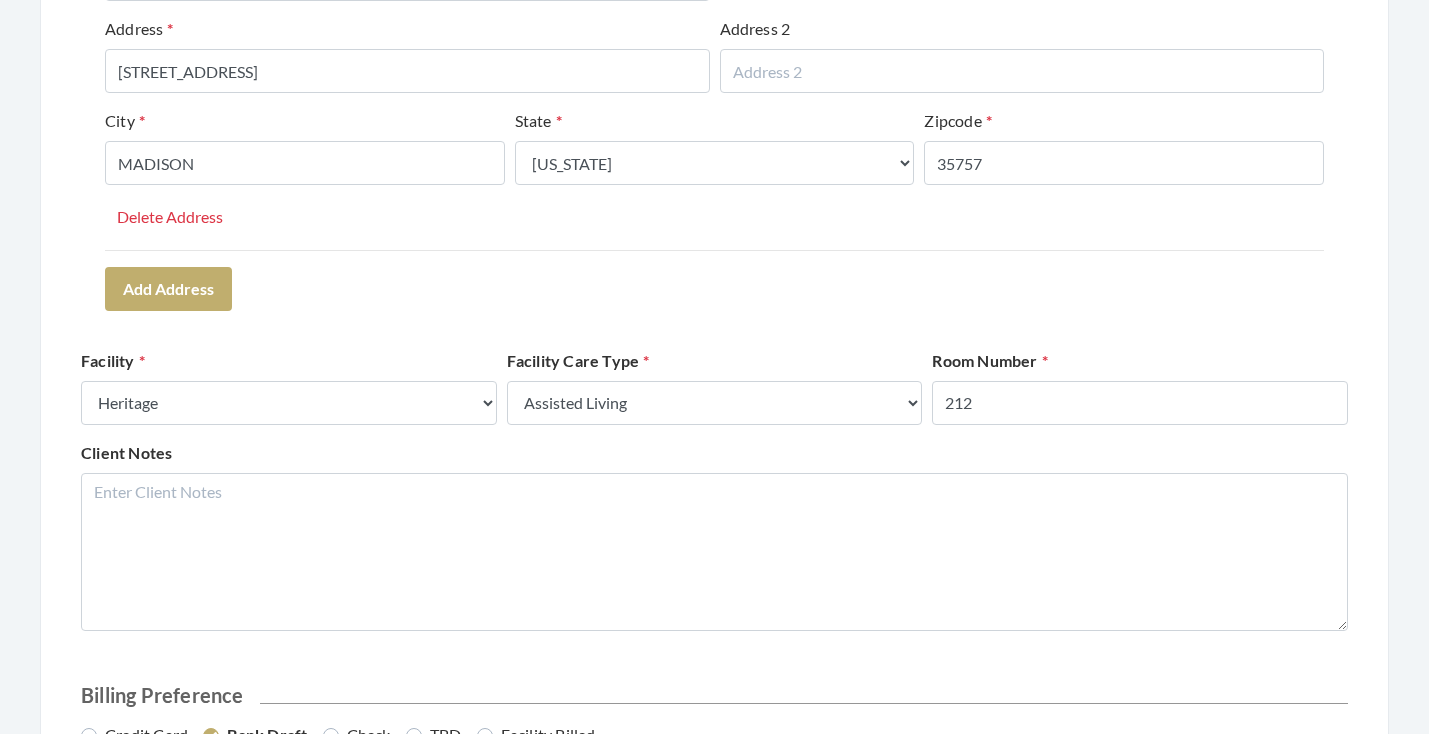 click on "Room Number   212" at bounding box center [1140, 387] 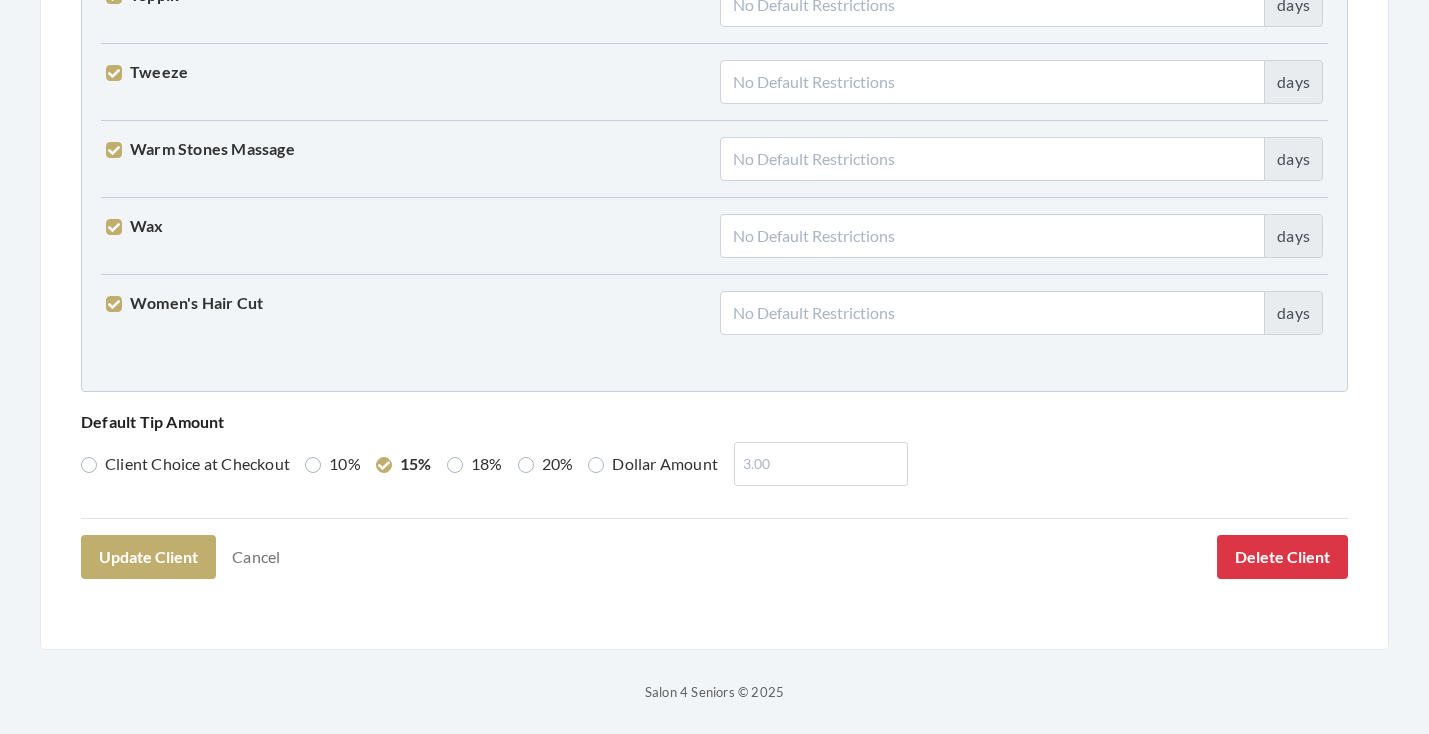 scroll, scrollTop: 5136, scrollLeft: 0, axis: vertical 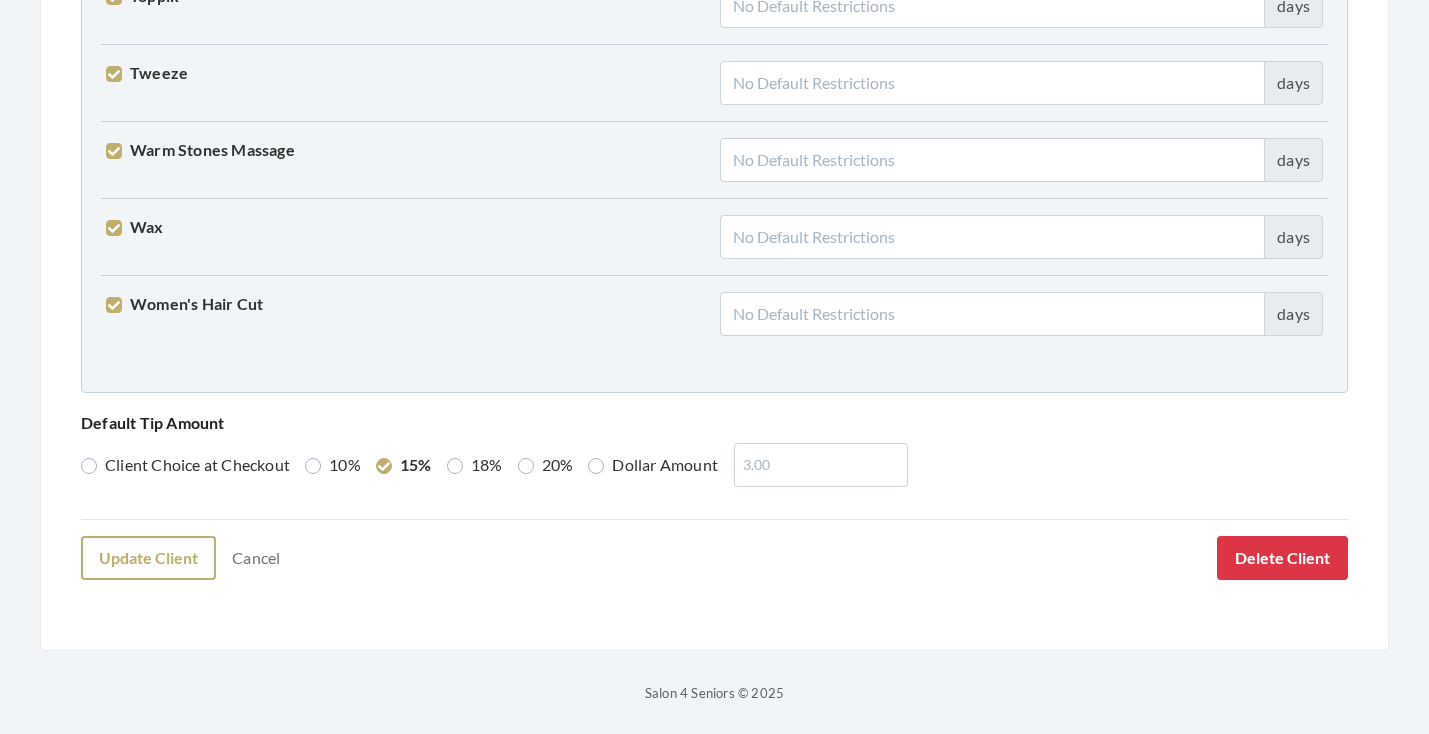 click on "Update Client" at bounding box center [148, 558] 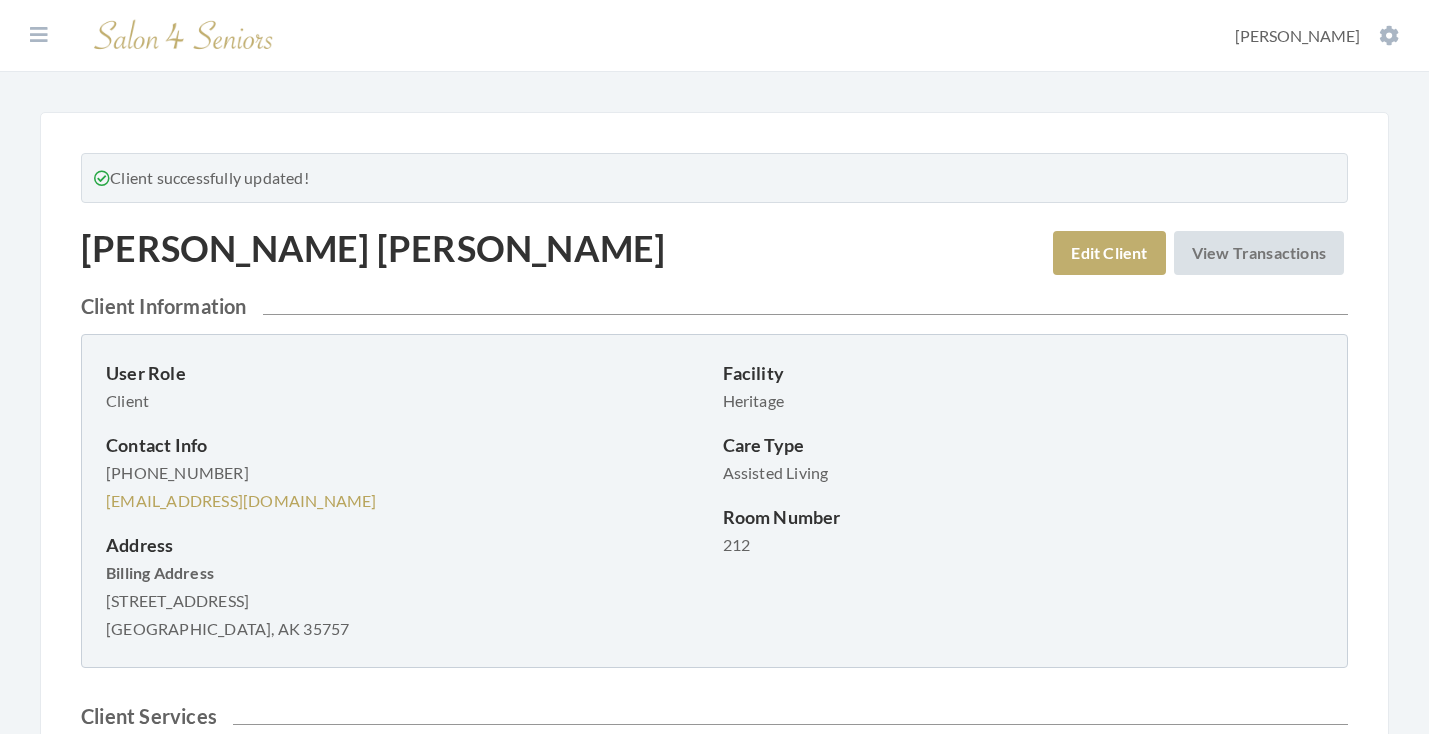 scroll, scrollTop: 0, scrollLeft: 0, axis: both 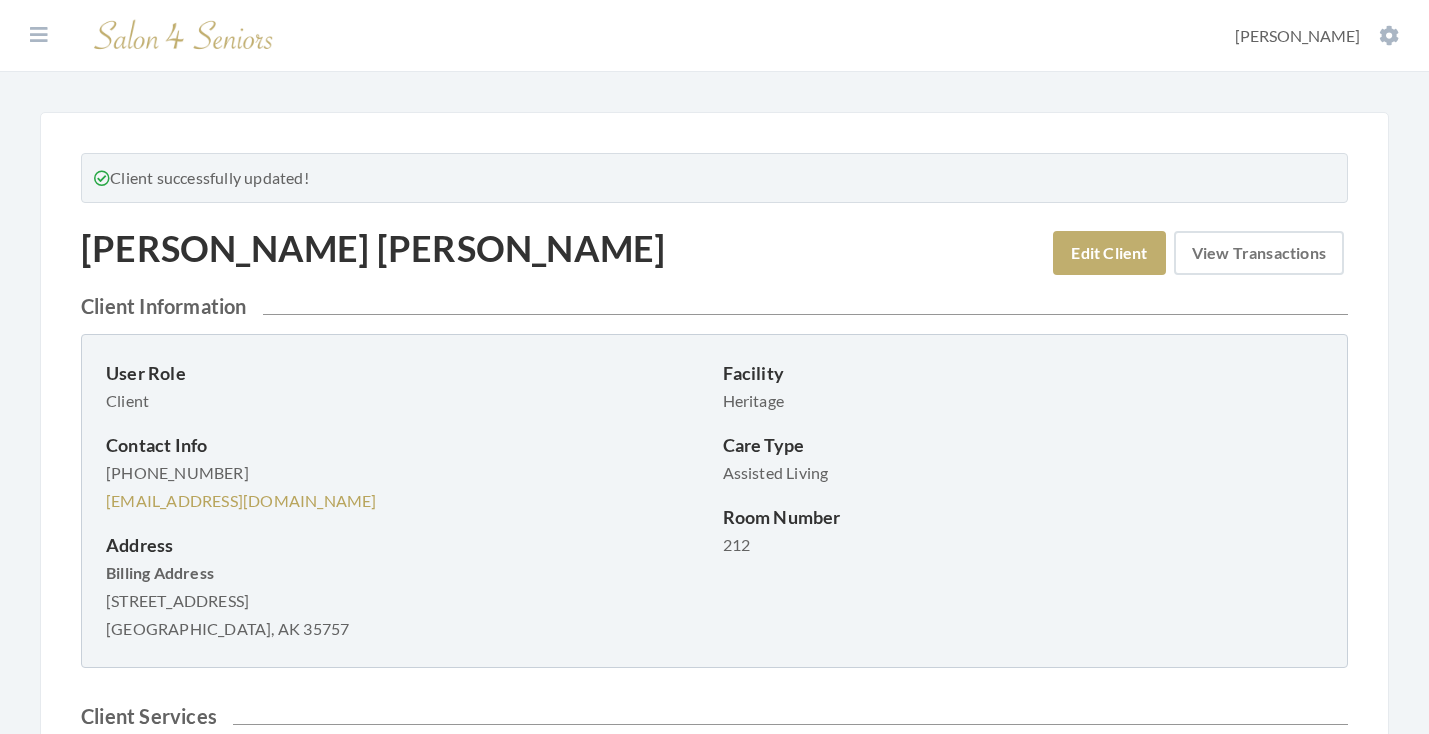 click on "View Transactions" at bounding box center (1259, 253) 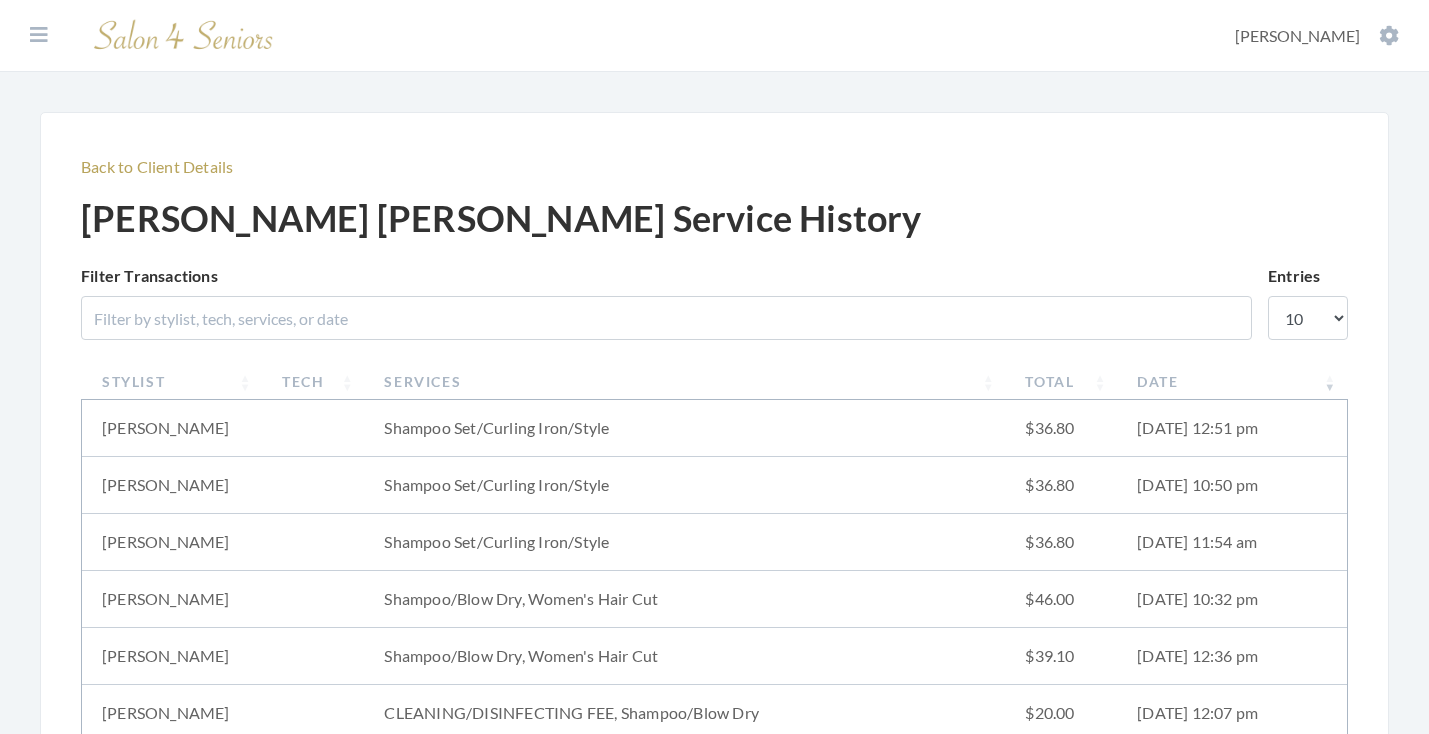 scroll, scrollTop: 0, scrollLeft: 0, axis: both 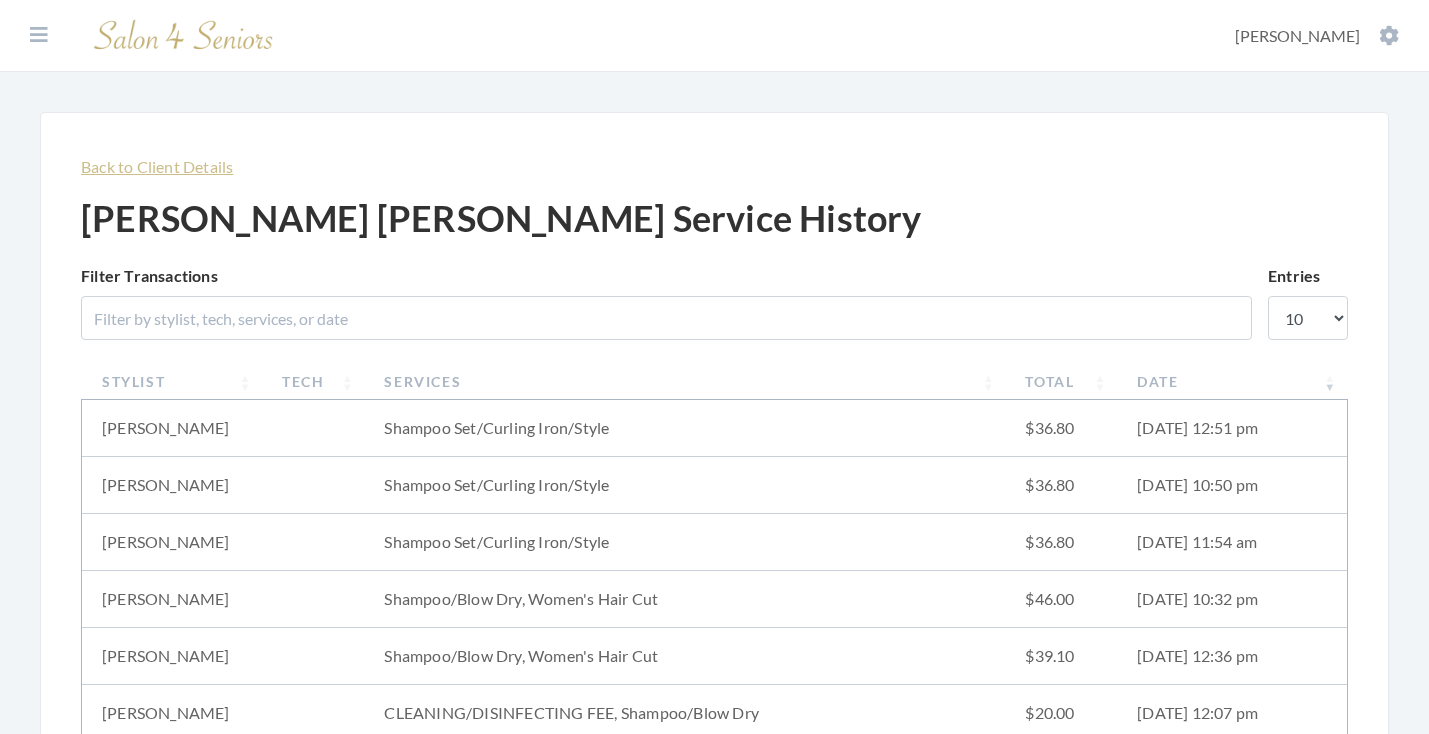 click on "Back to Client Details" at bounding box center [157, 166] 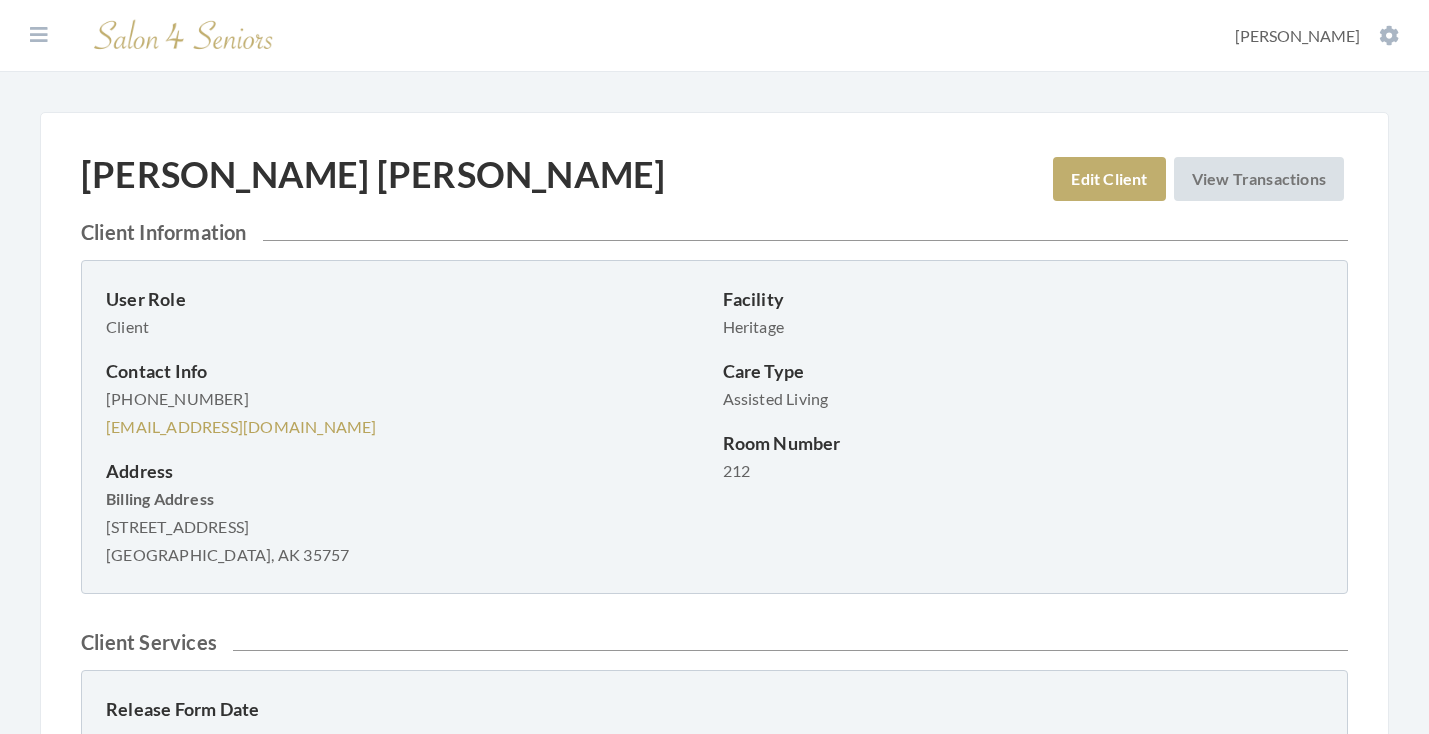 scroll, scrollTop: 0, scrollLeft: 0, axis: both 